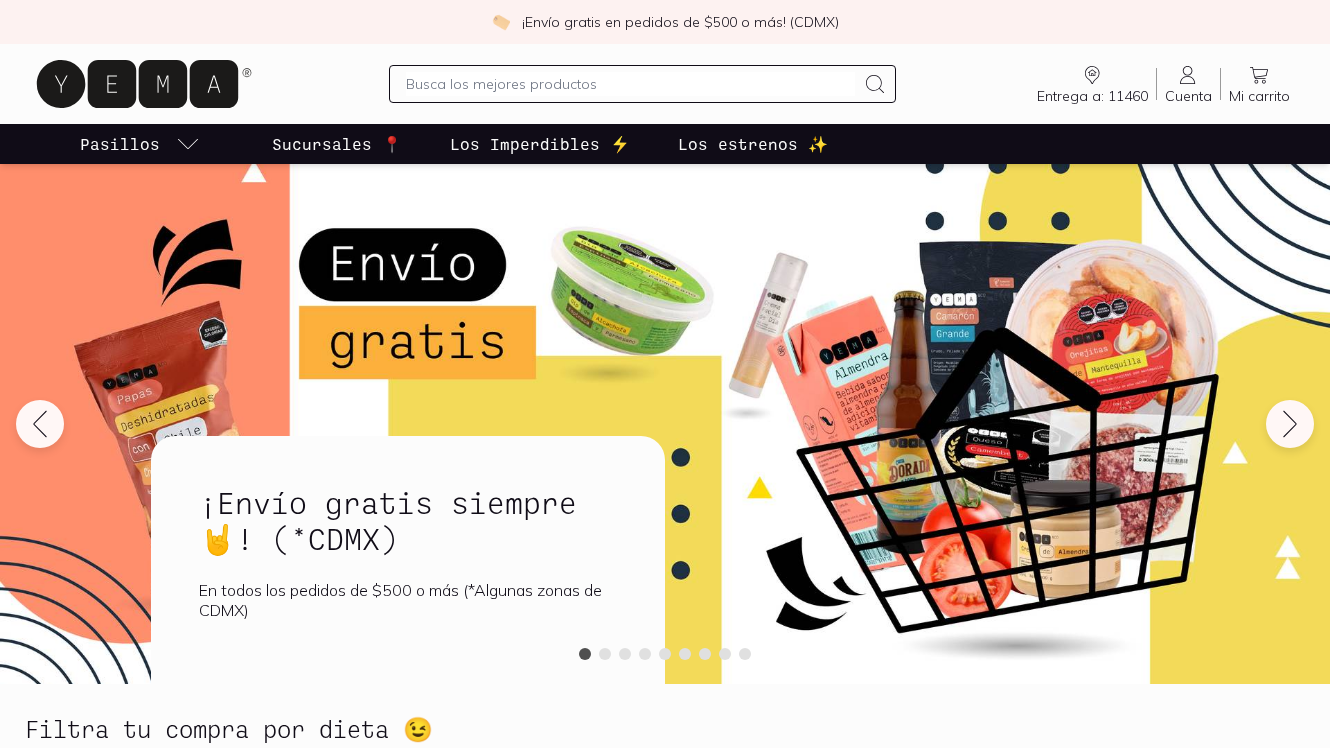 scroll, scrollTop: 0, scrollLeft: 0, axis: both 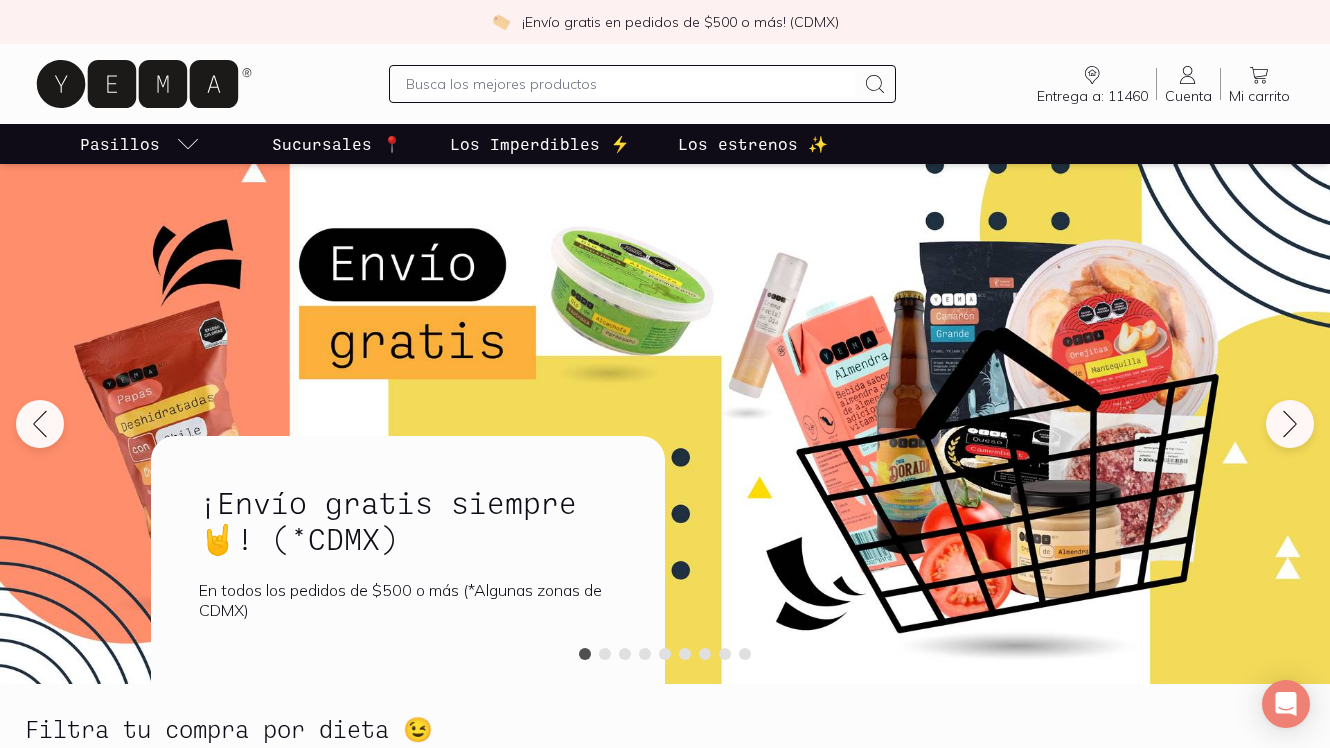 click at bounding box center (630, 84) 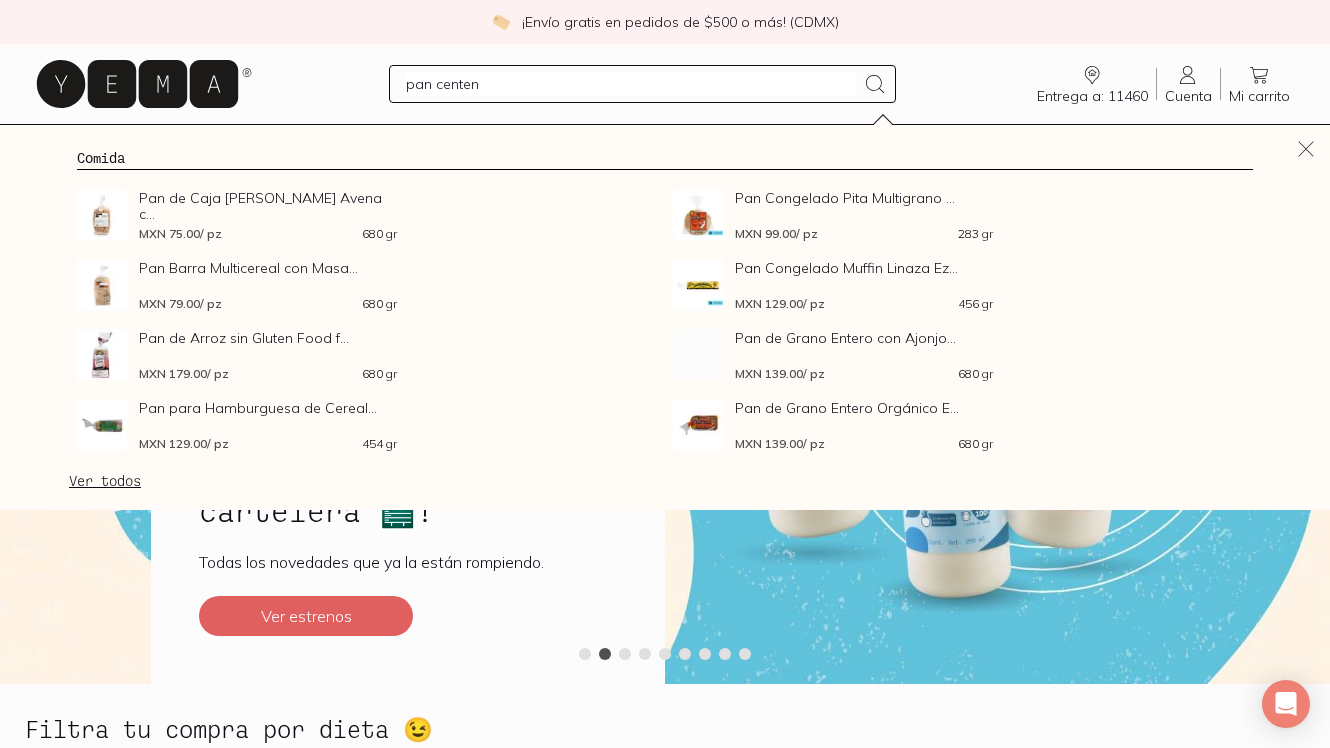 type on "pan [PERSON_NAME]" 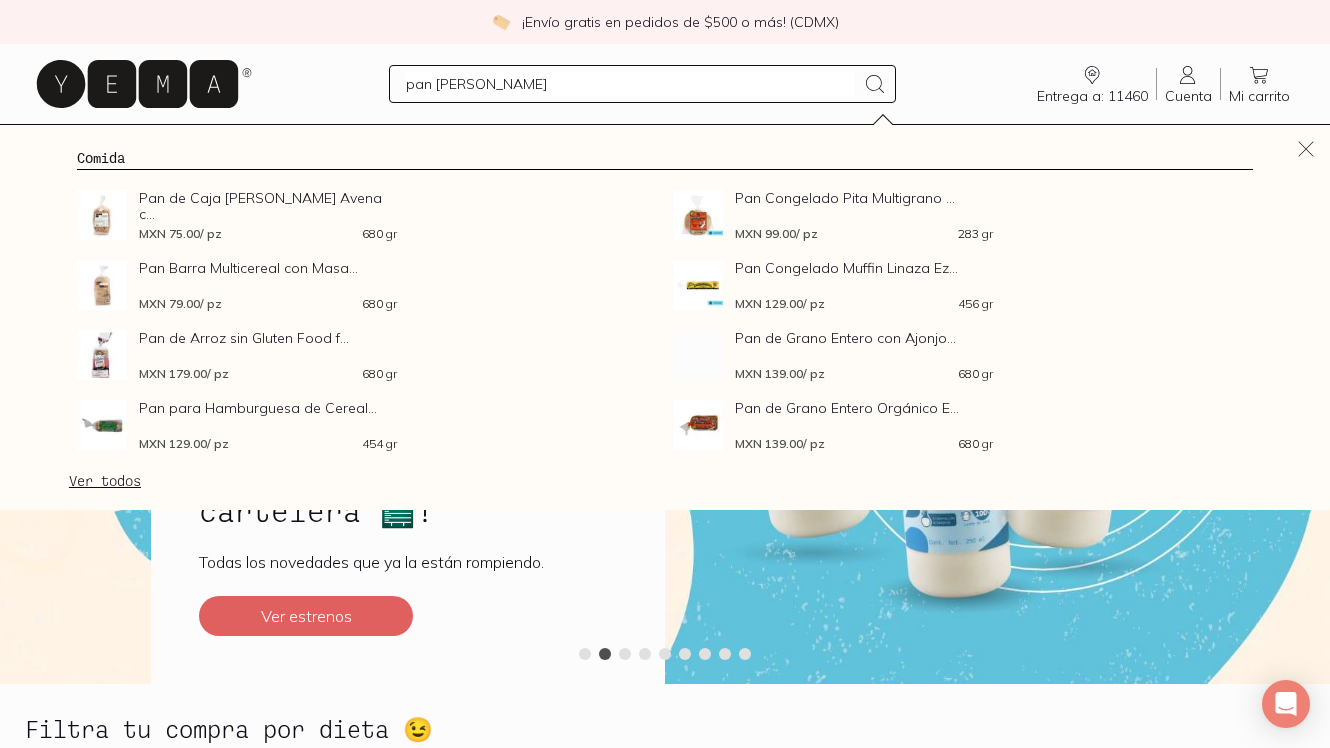 type 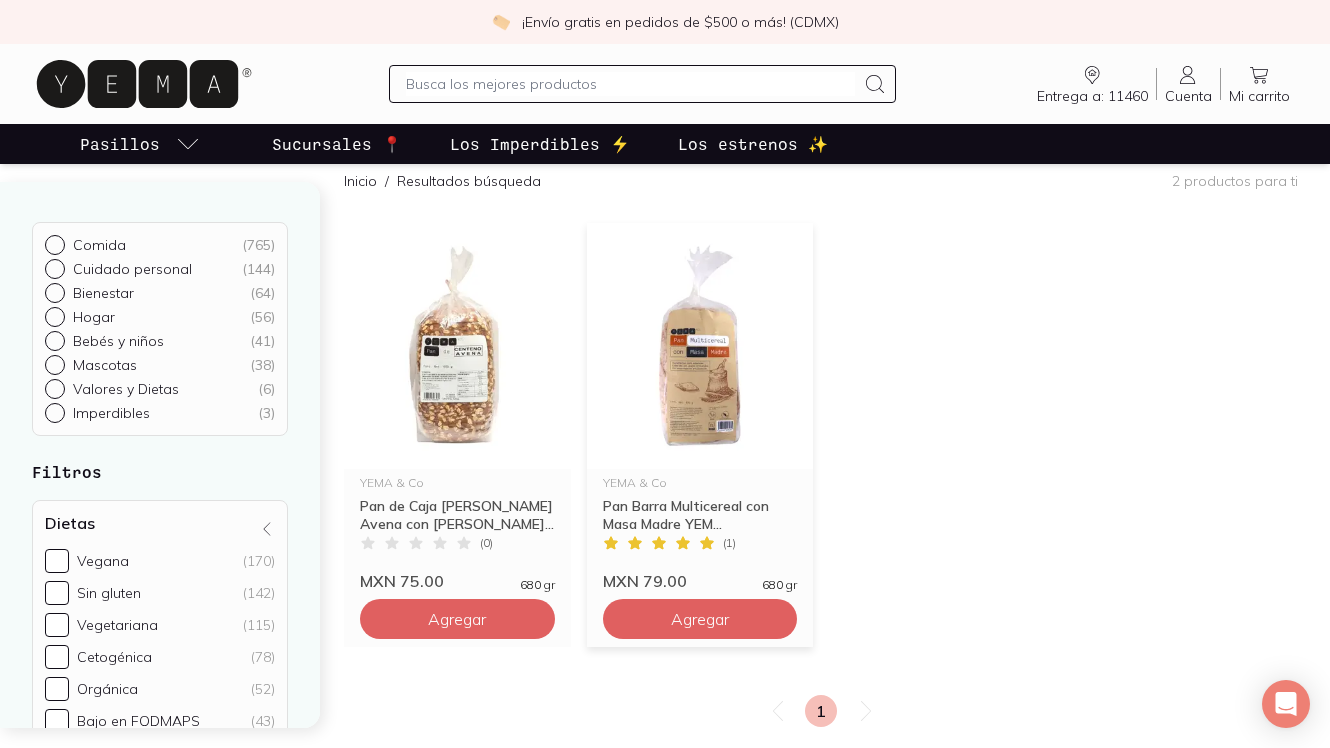 scroll, scrollTop: 210, scrollLeft: 0, axis: vertical 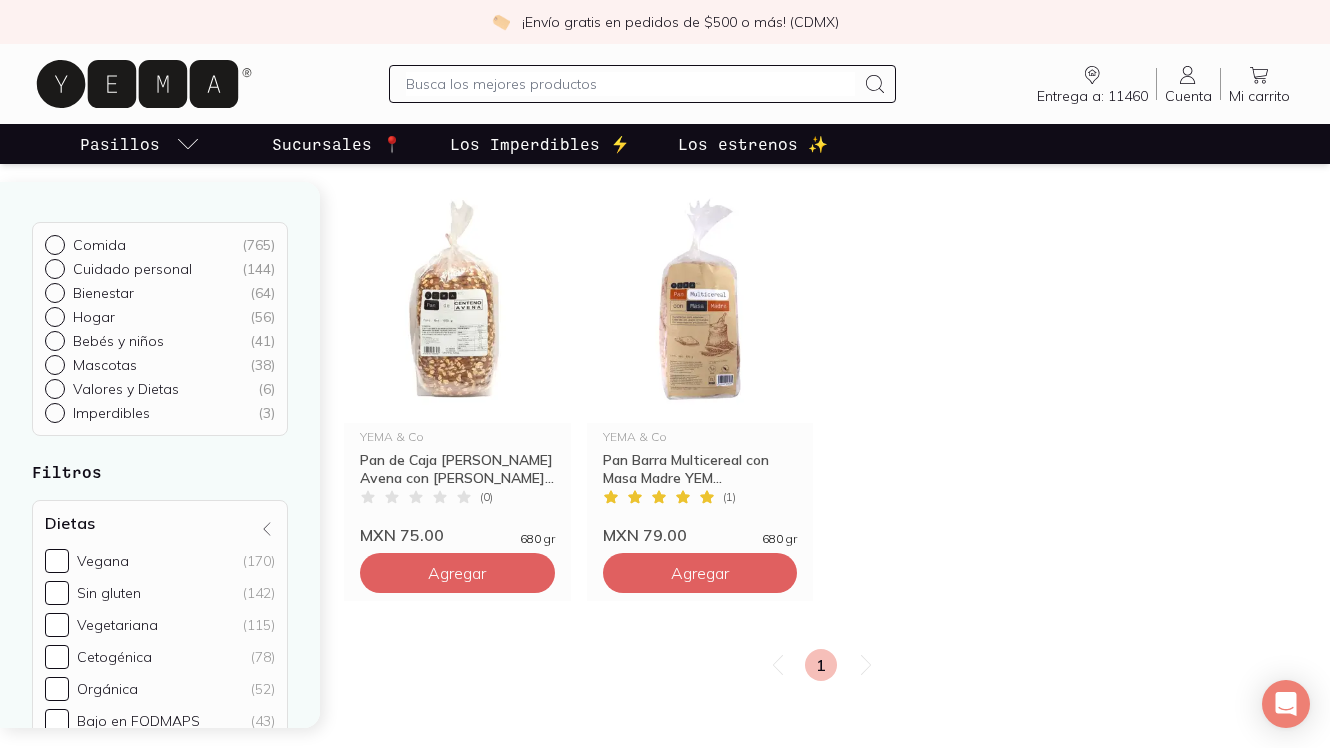 click at bounding box center [630, 84] 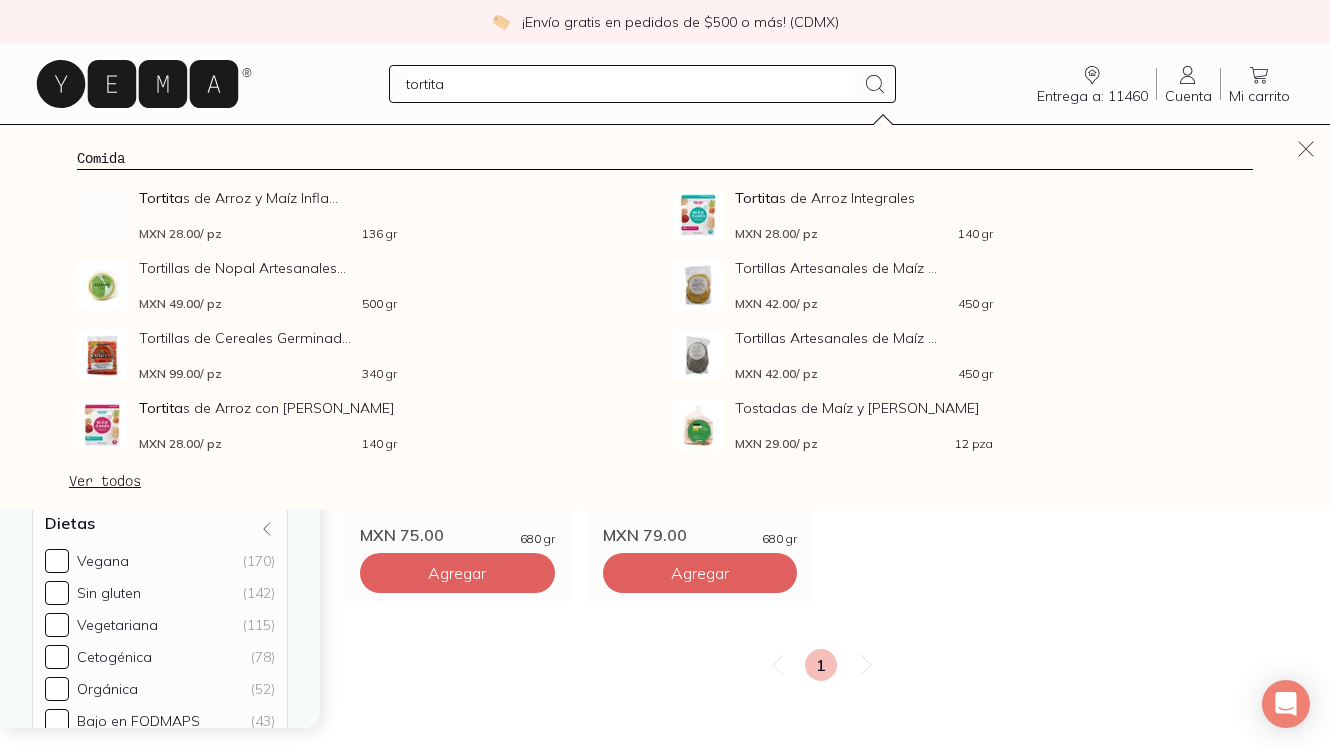 type on "tortitas" 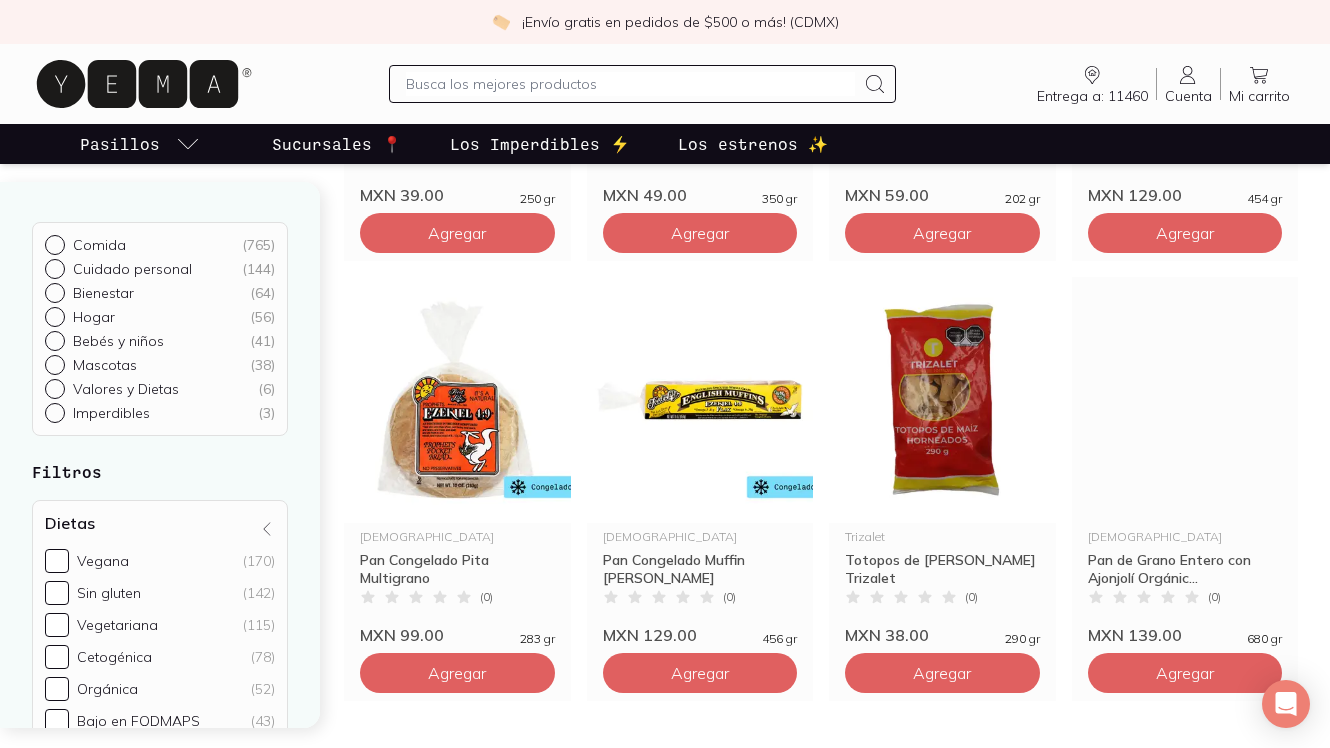 scroll, scrollTop: 2375, scrollLeft: 0, axis: vertical 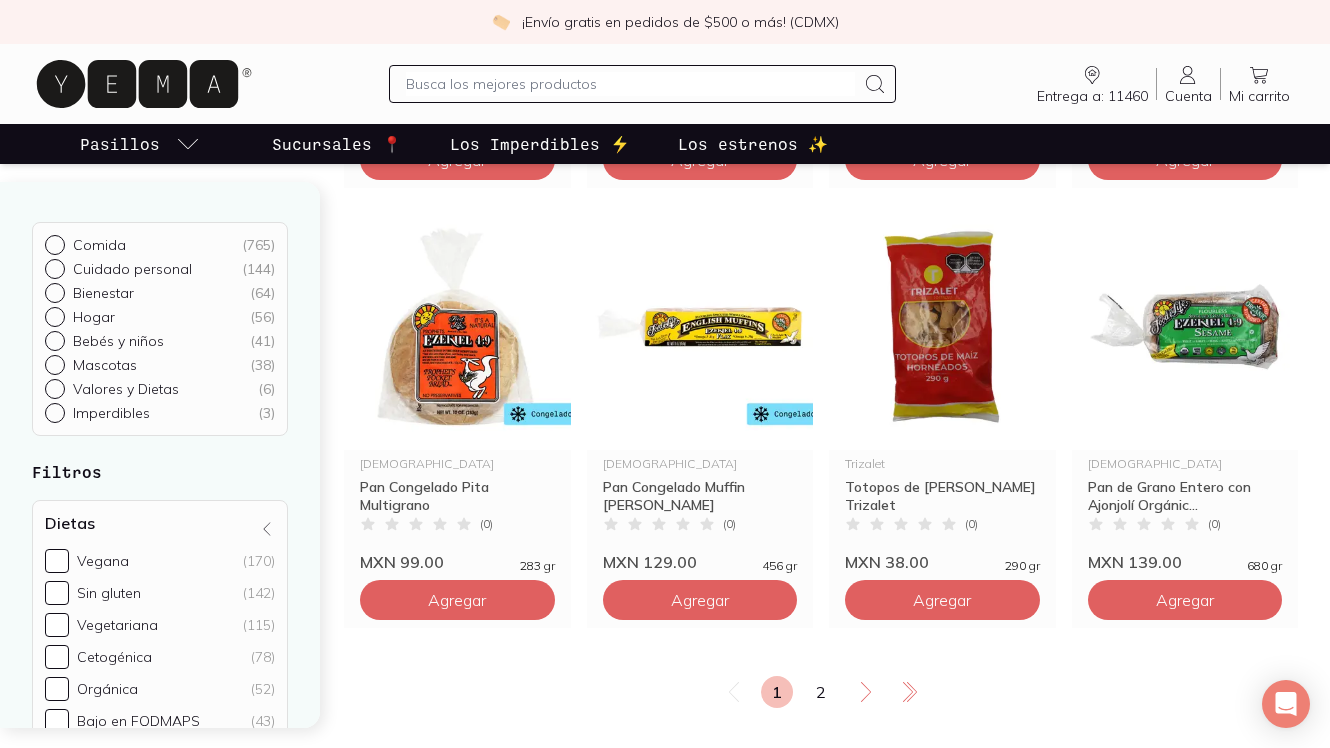 click at bounding box center [630, 84] 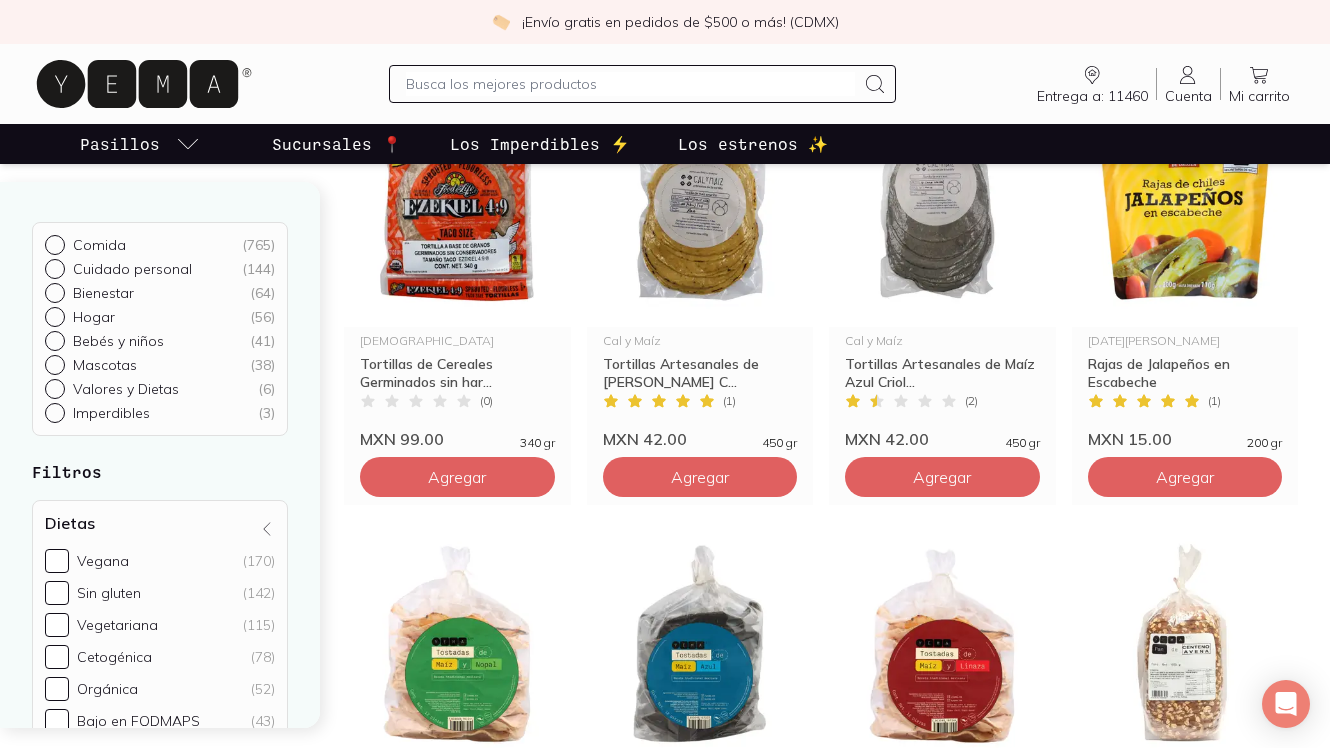 scroll, scrollTop: 732, scrollLeft: 0, axis: vertical 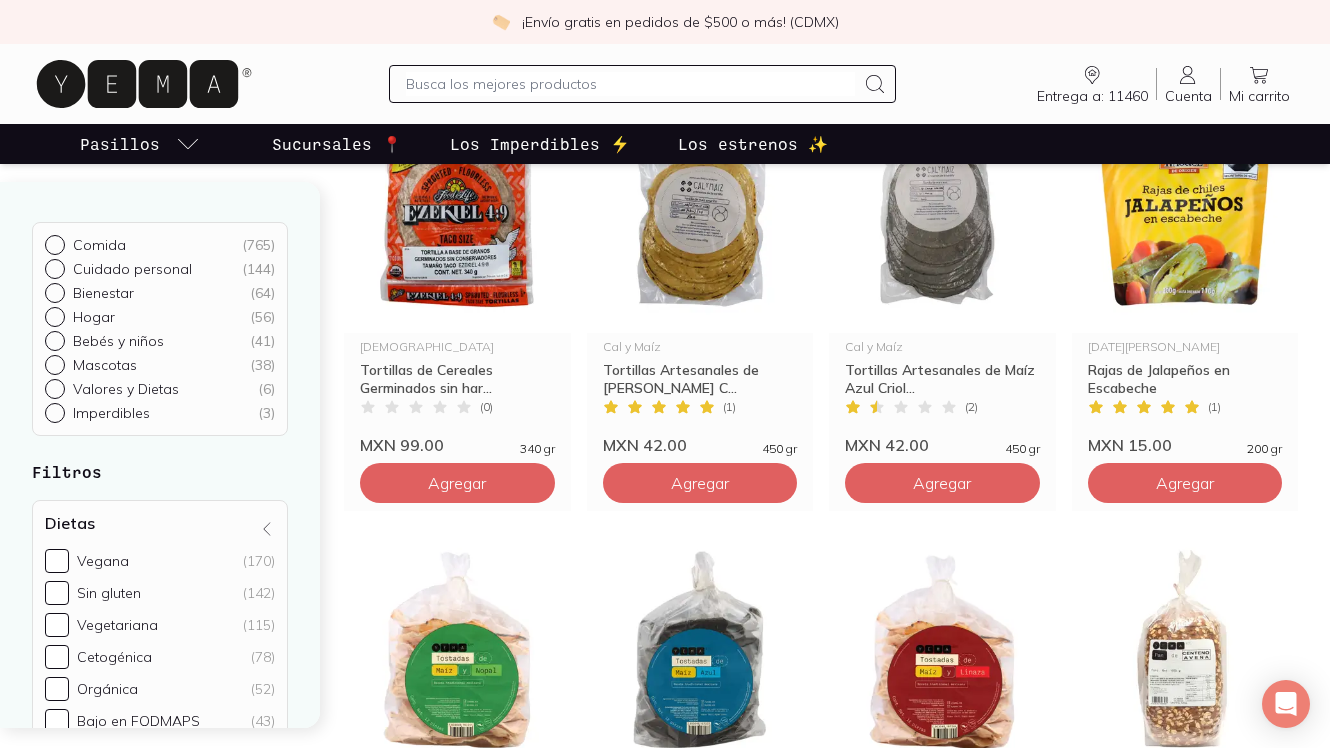 click at bounding box center [630, 84] 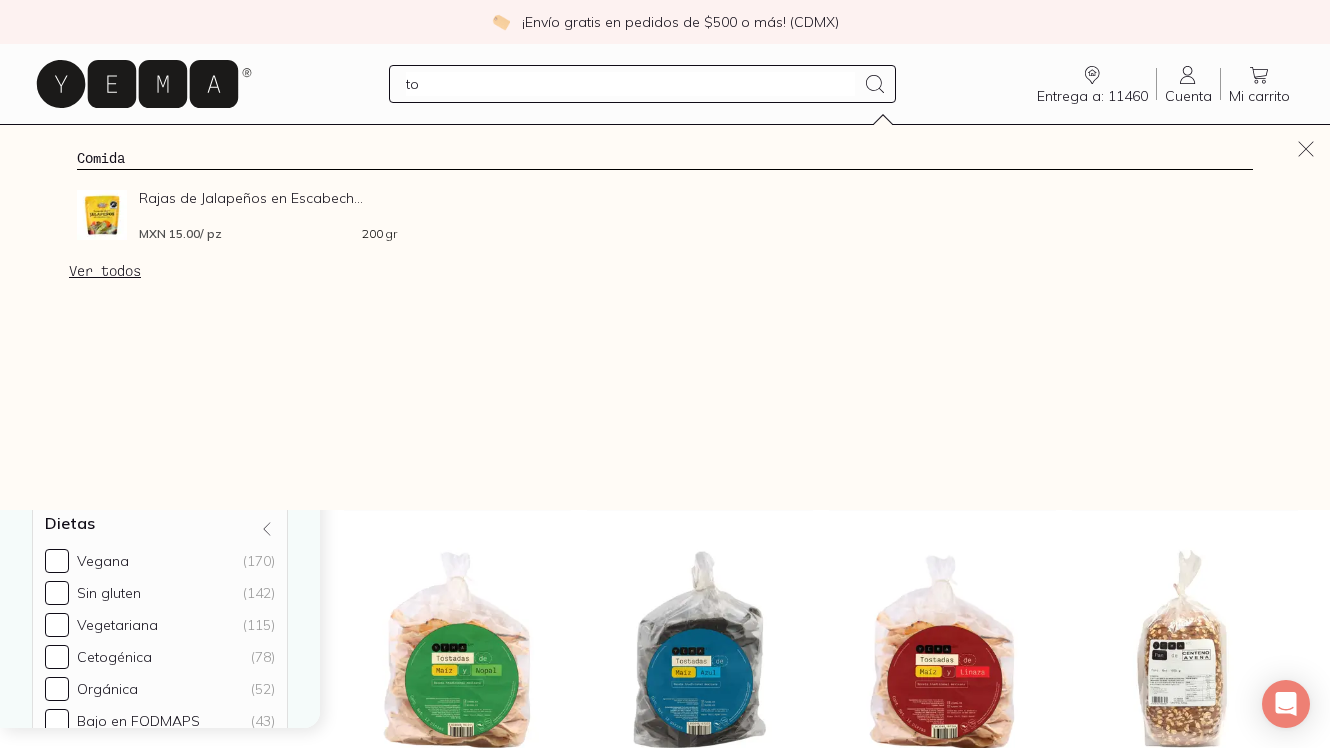 type on "t" 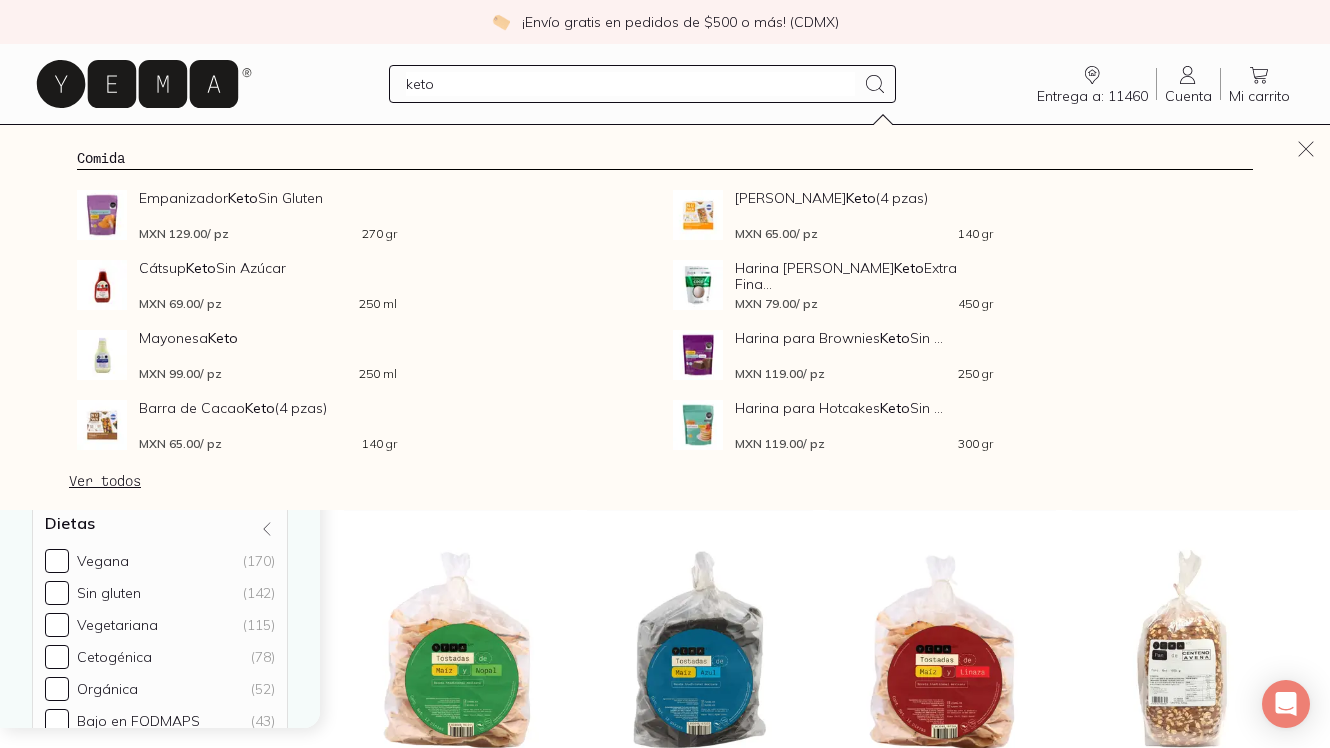 click on "keto" at bounding box center [642, 84] 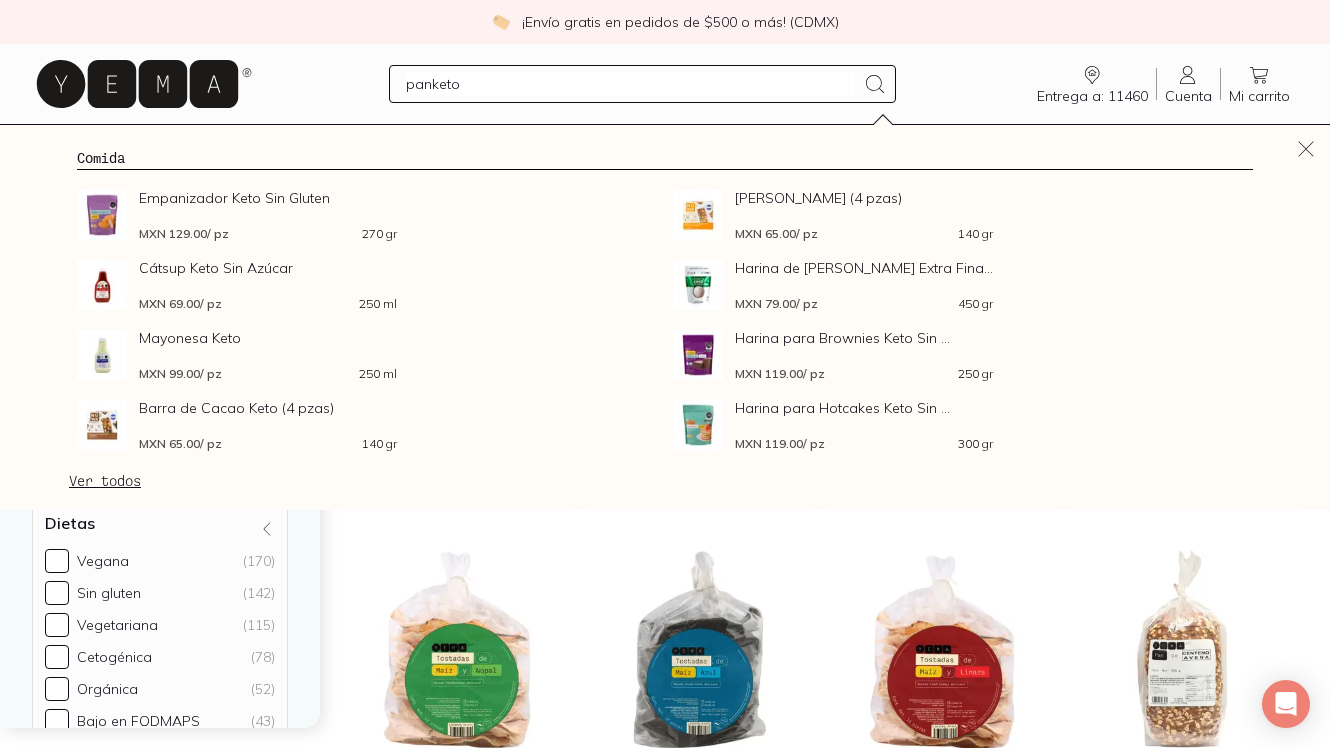type on "pan keto" 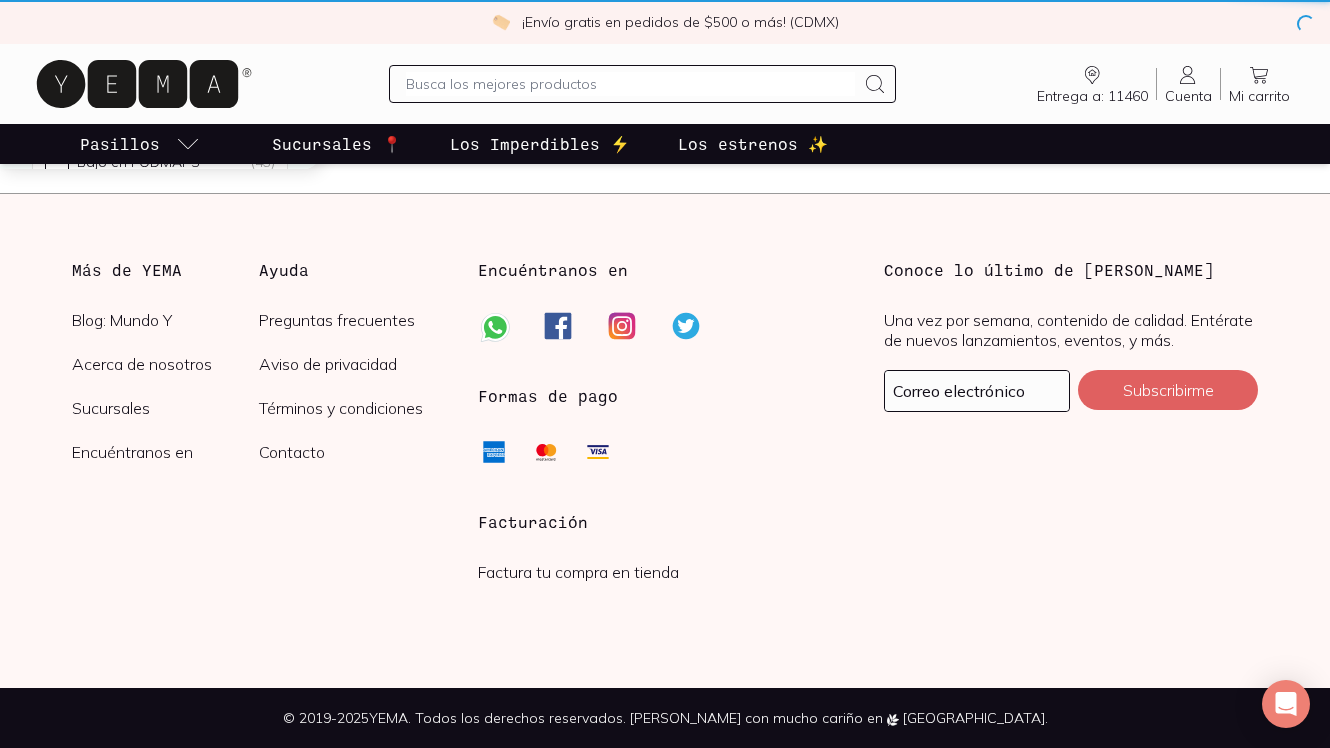 scroll, scrollTop: 0, scrollLeft: 0, axis: both 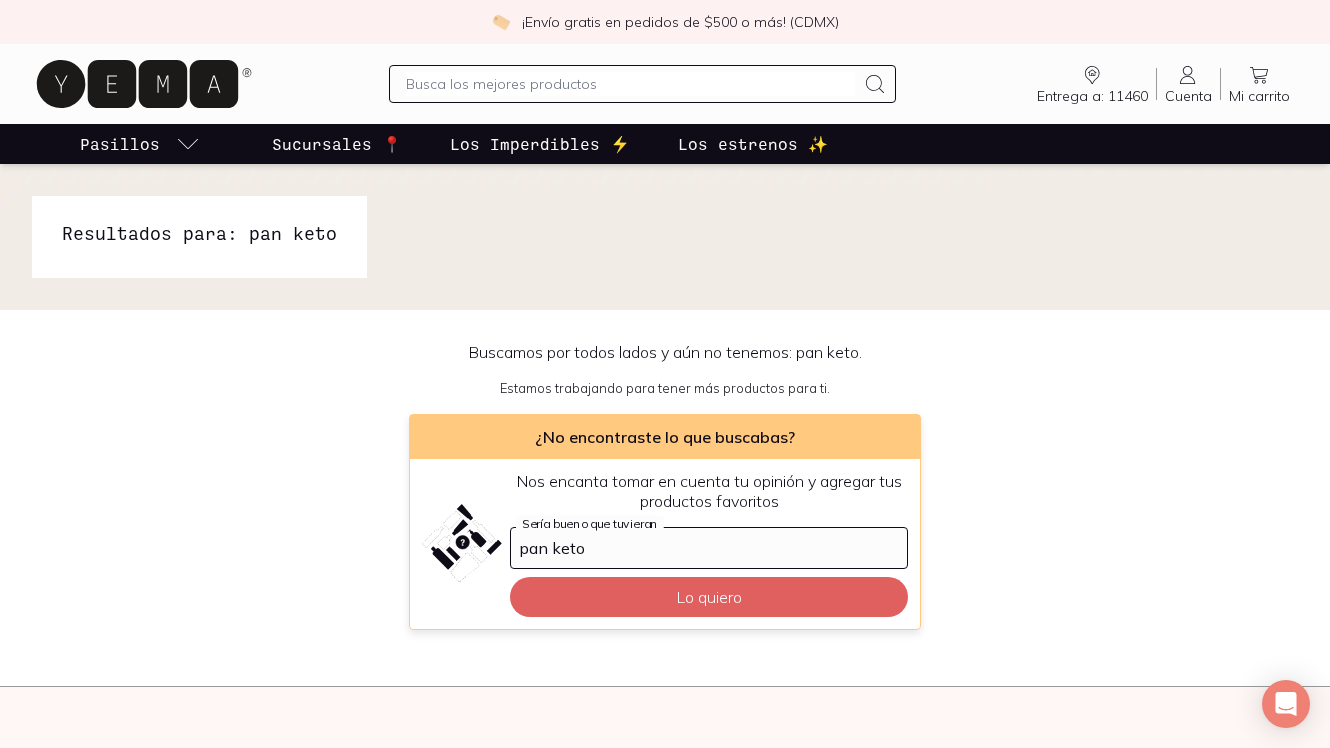 click at bounding box center [642, 84] 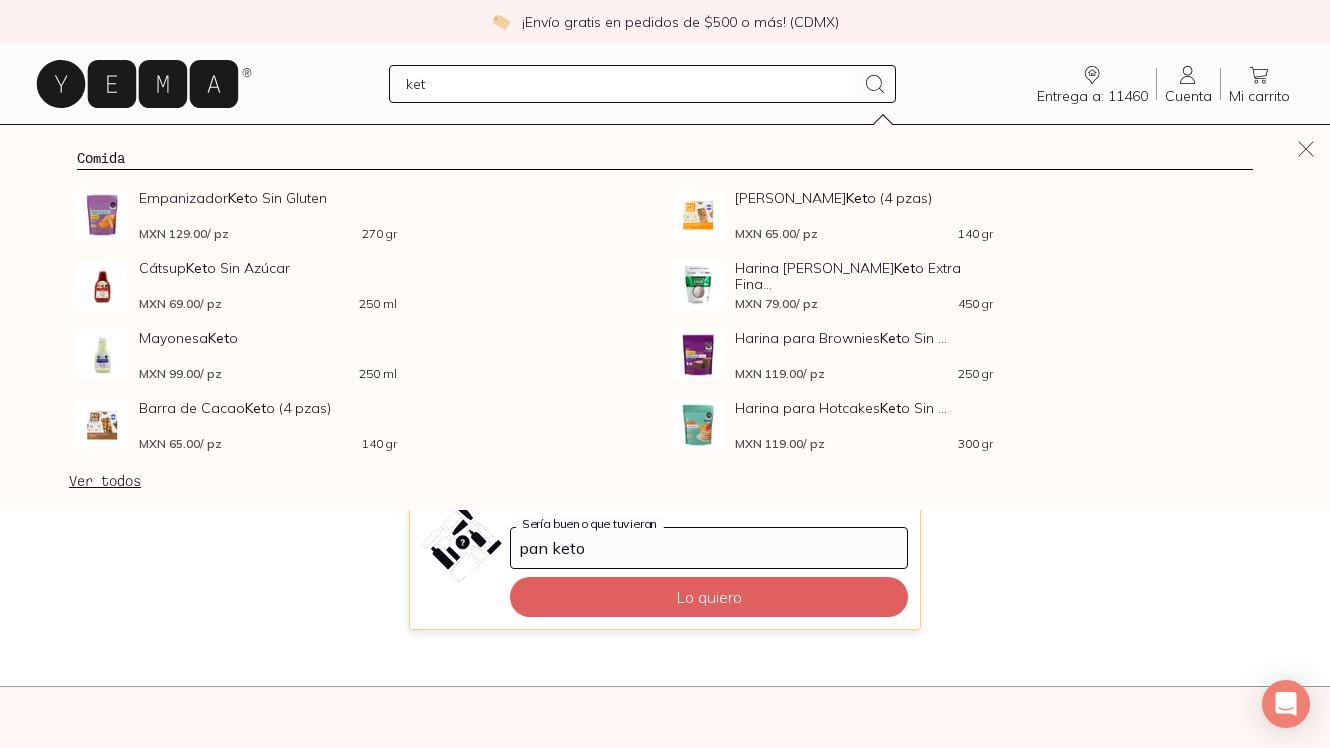 type on "keto" 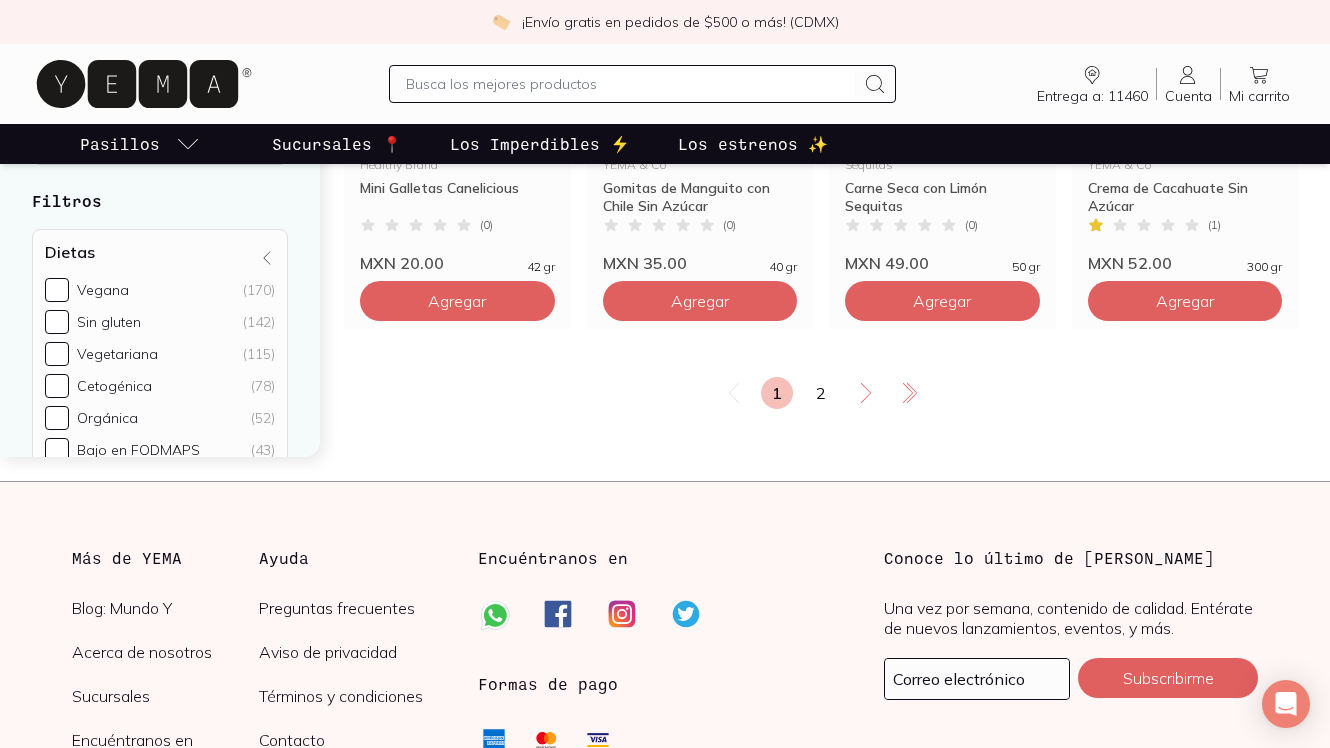 scroll, scrollTop: 2675, scrollLeft: 0, axis: vertical 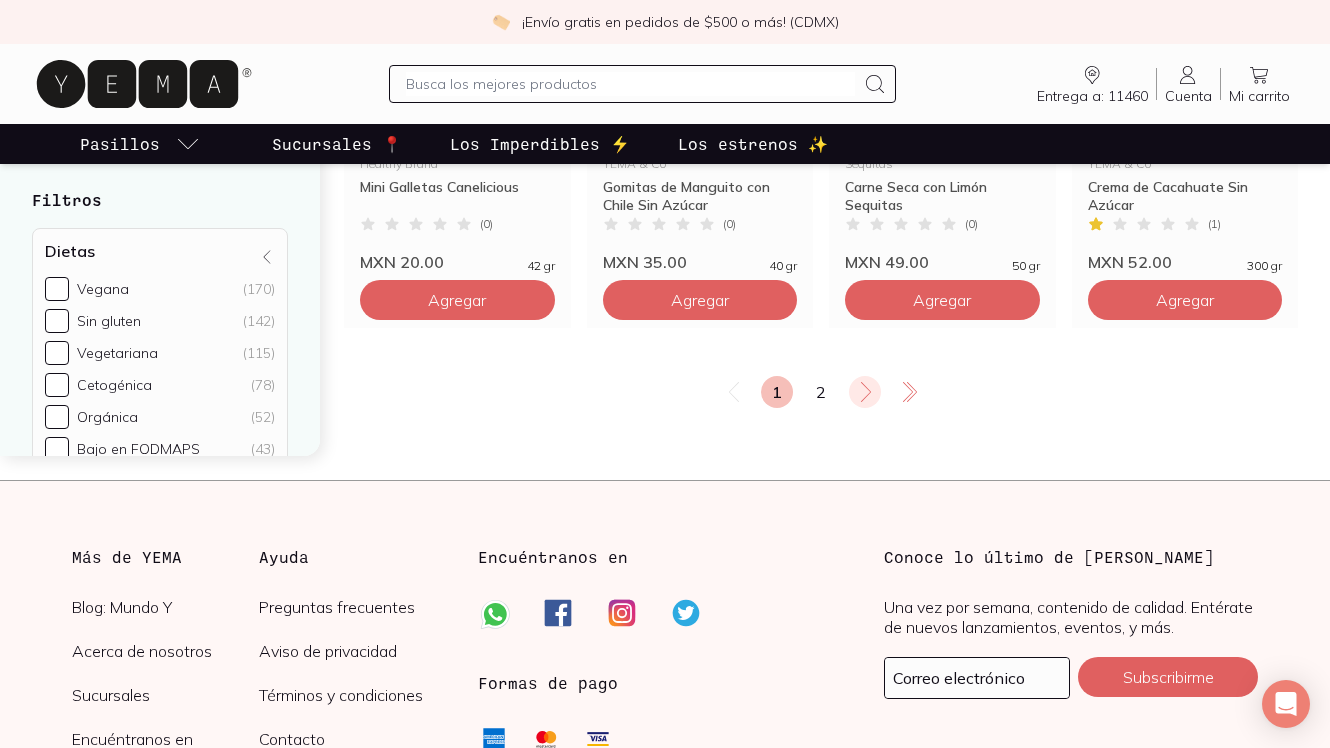 click 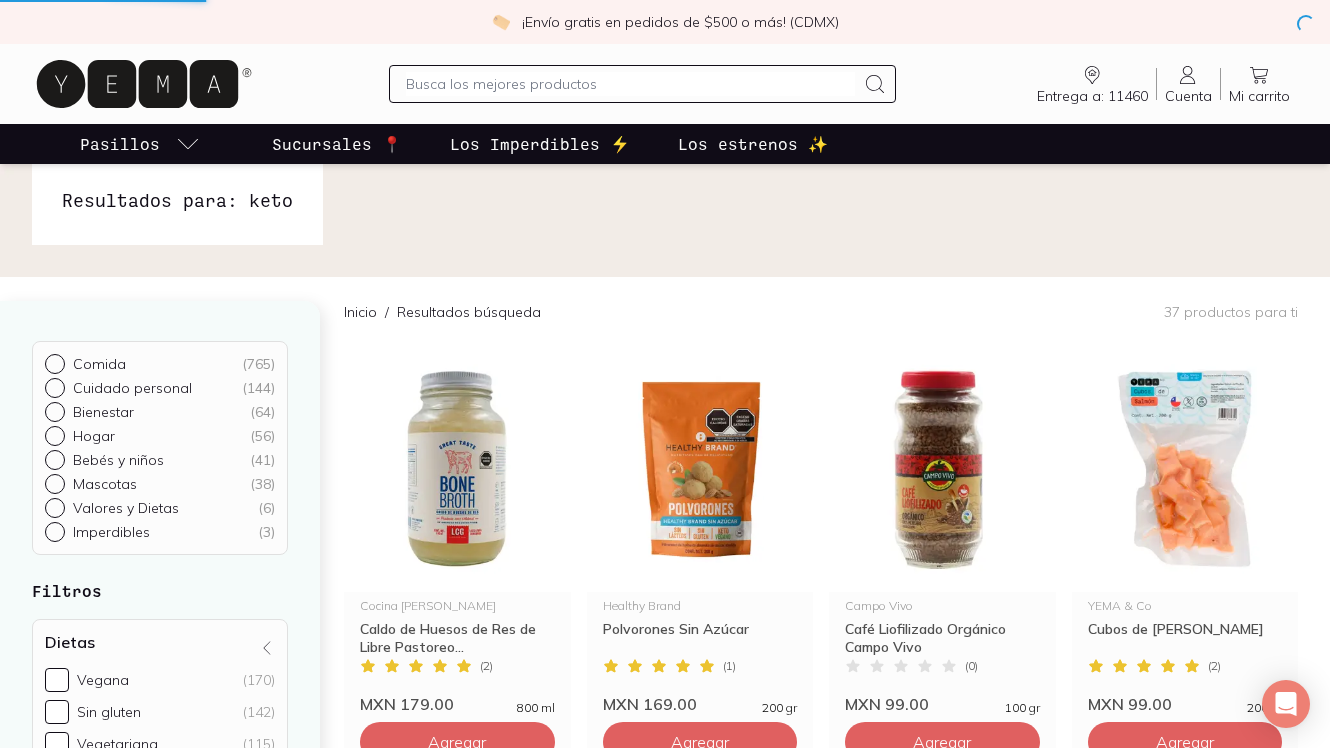 scroll, scrollTop: 0, scrollLeft: 0, axis: both 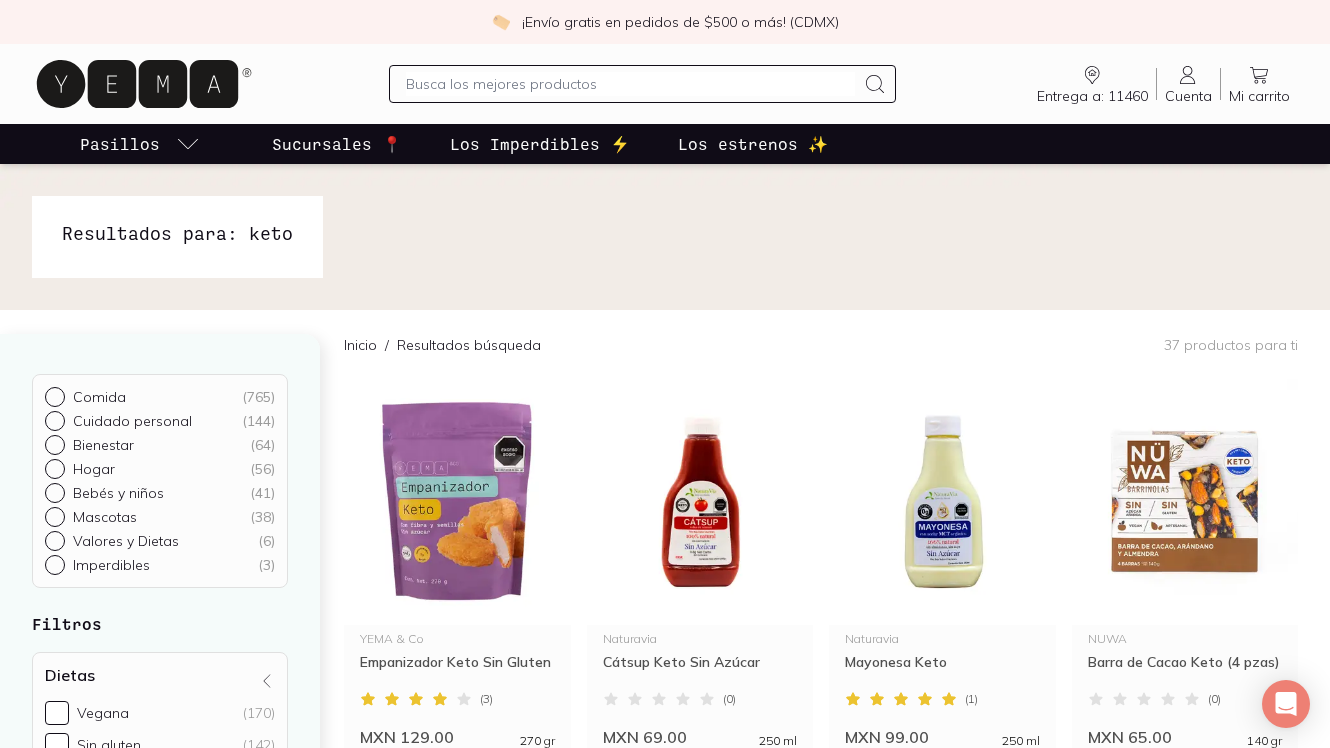 click at bounding box center [630, 84] 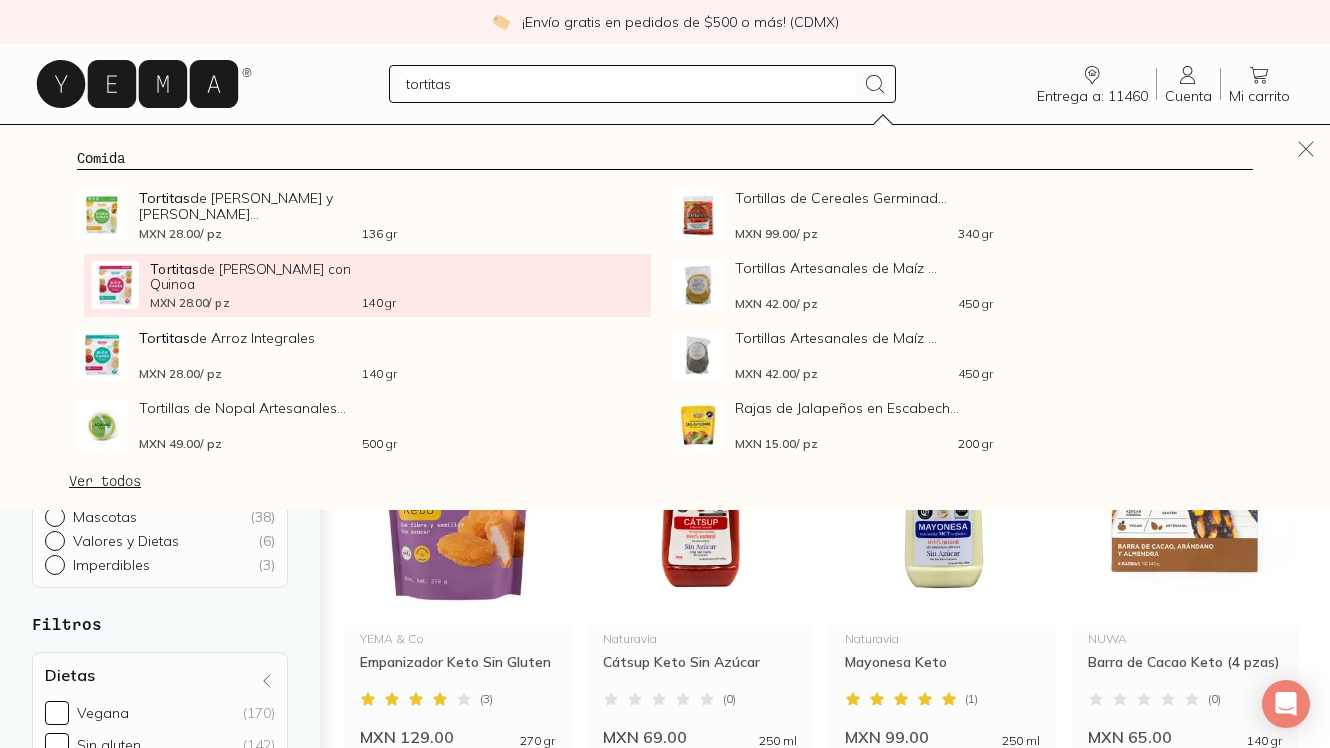 type on "tortitas" 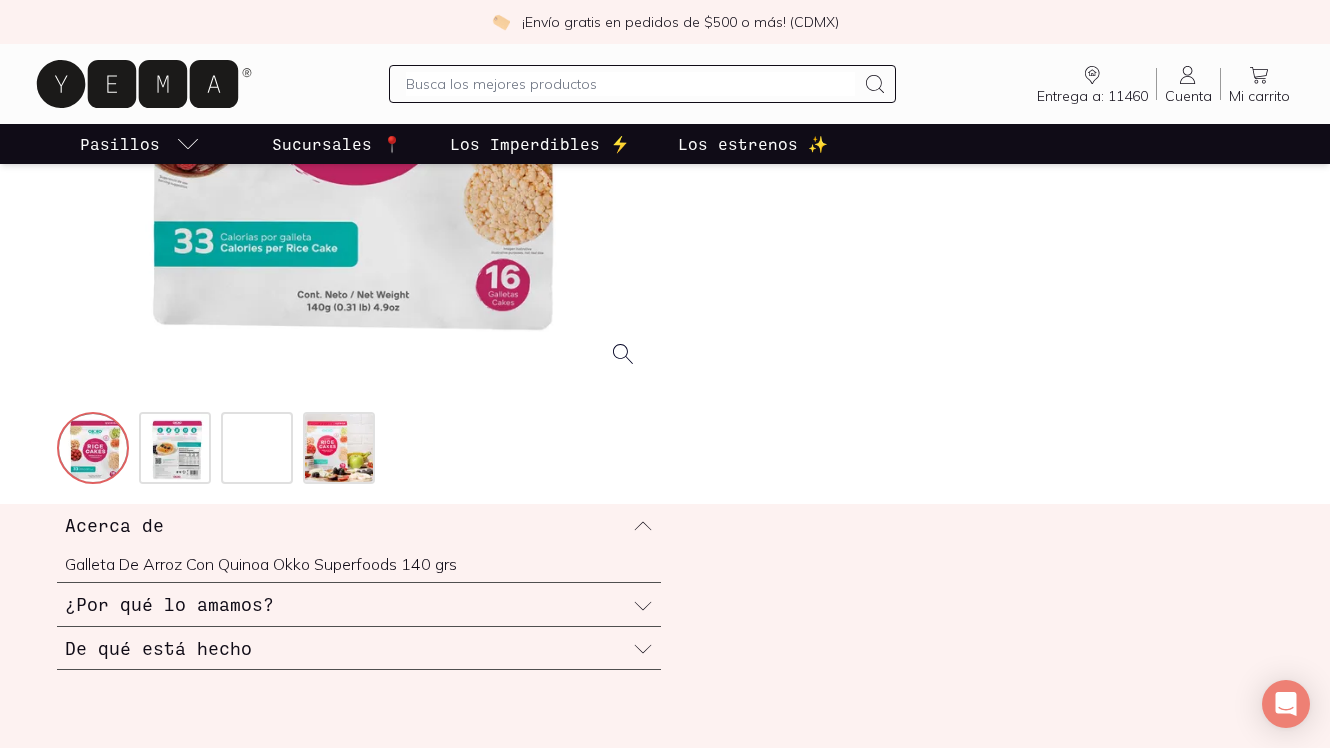 scroll, scrollTop: 549, scrollLeft: 0, axis: vertical 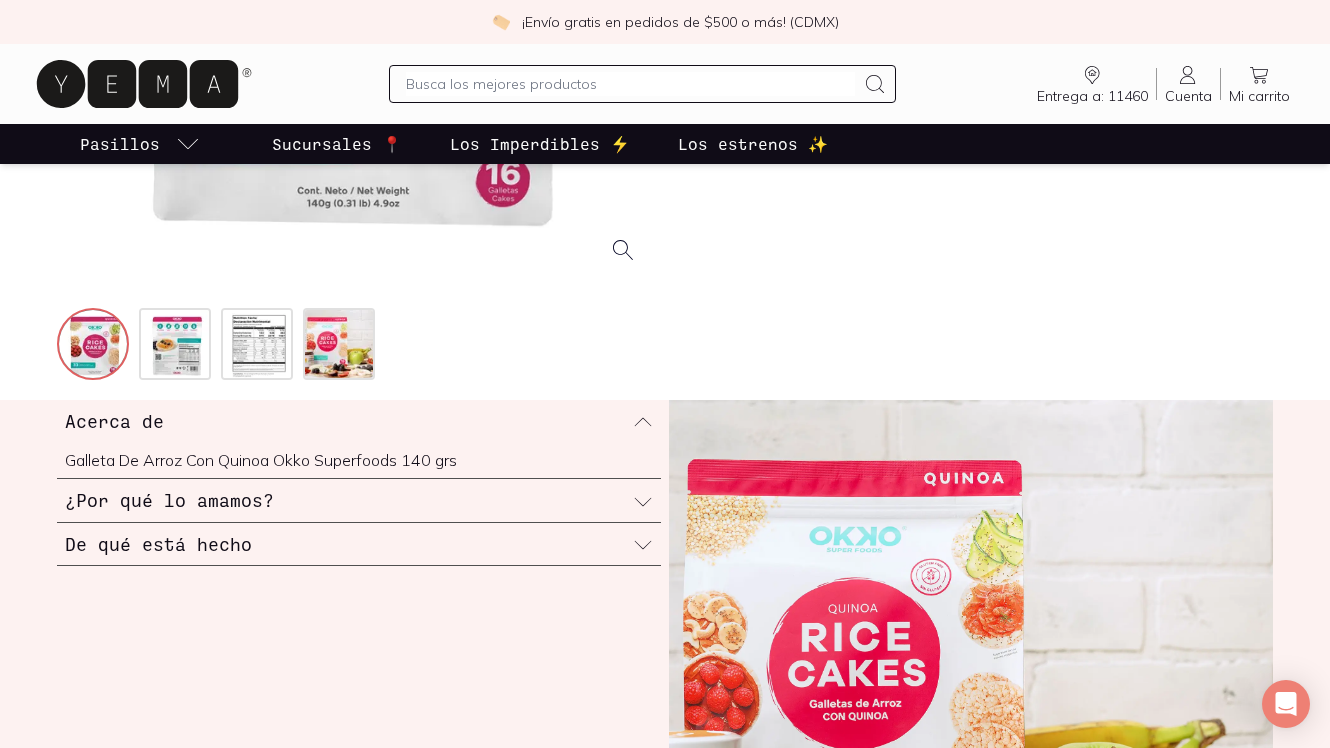 click on "¿Por qué lo amamos?" at bounding box center [359, 500] 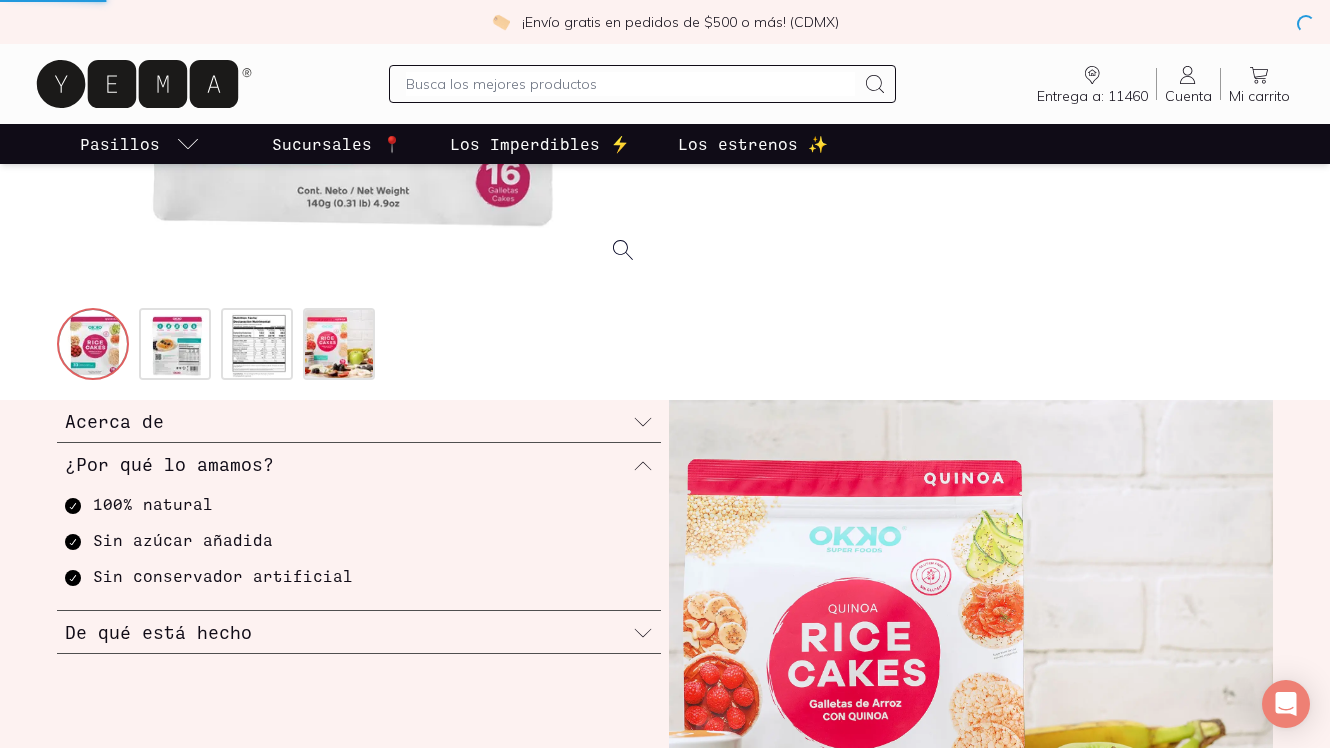 scroll, scrollTop: 0, scrollLeft: 0, axis: both 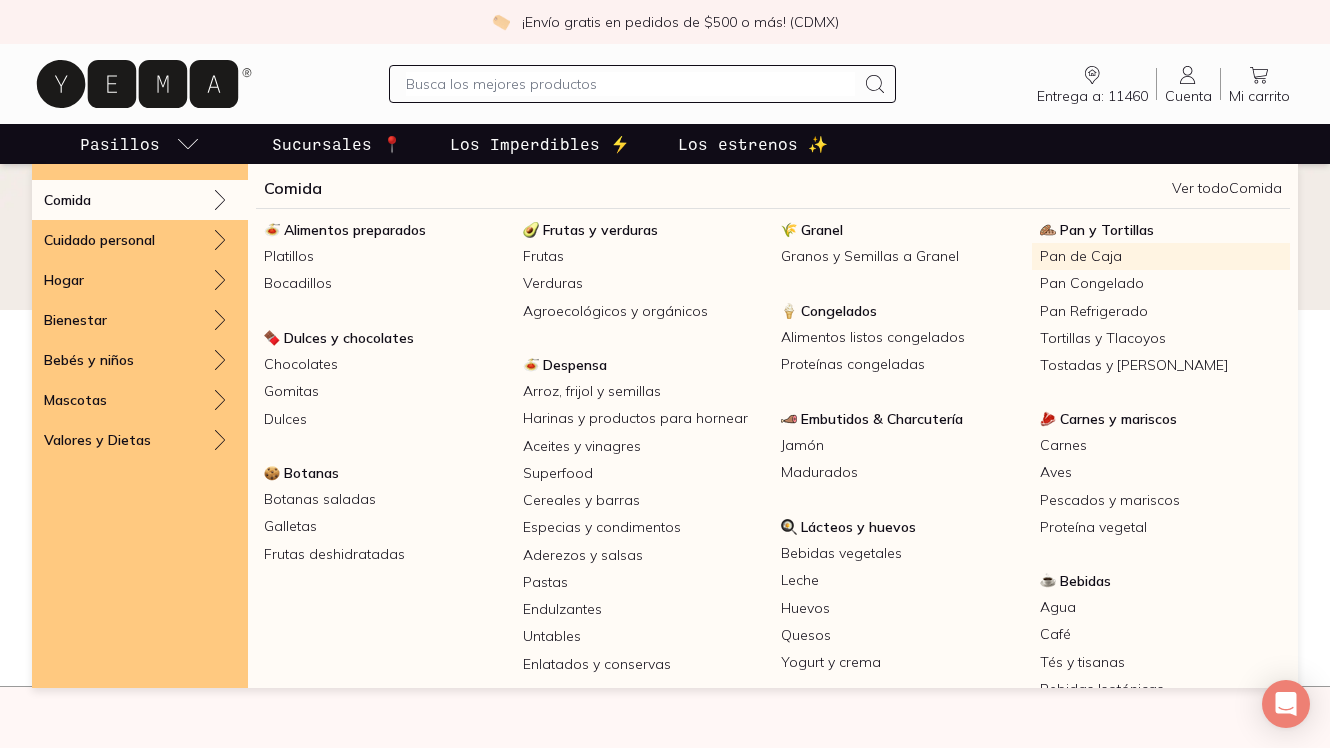 click on "Pan de Caja" at bounding box center (1161, 256) 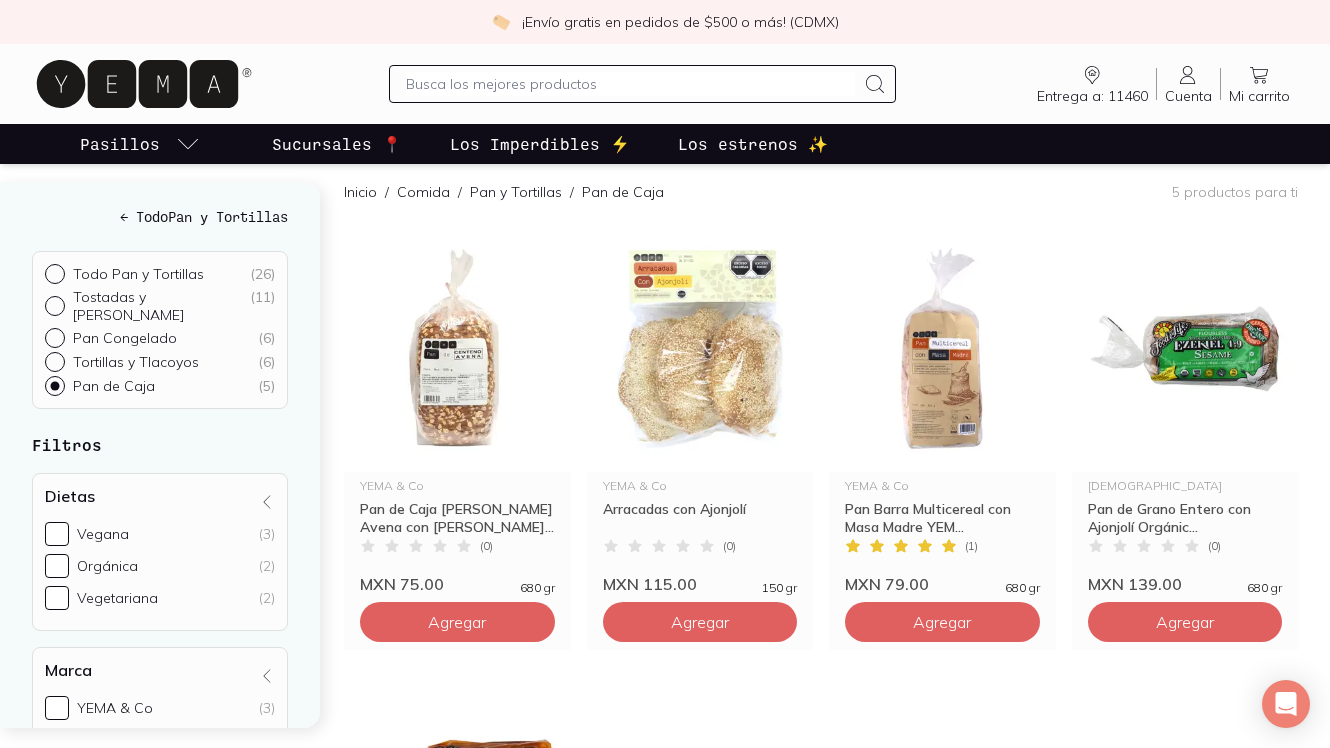 scroll, scrollTop: 0, scrollLeft: 0, axis: both 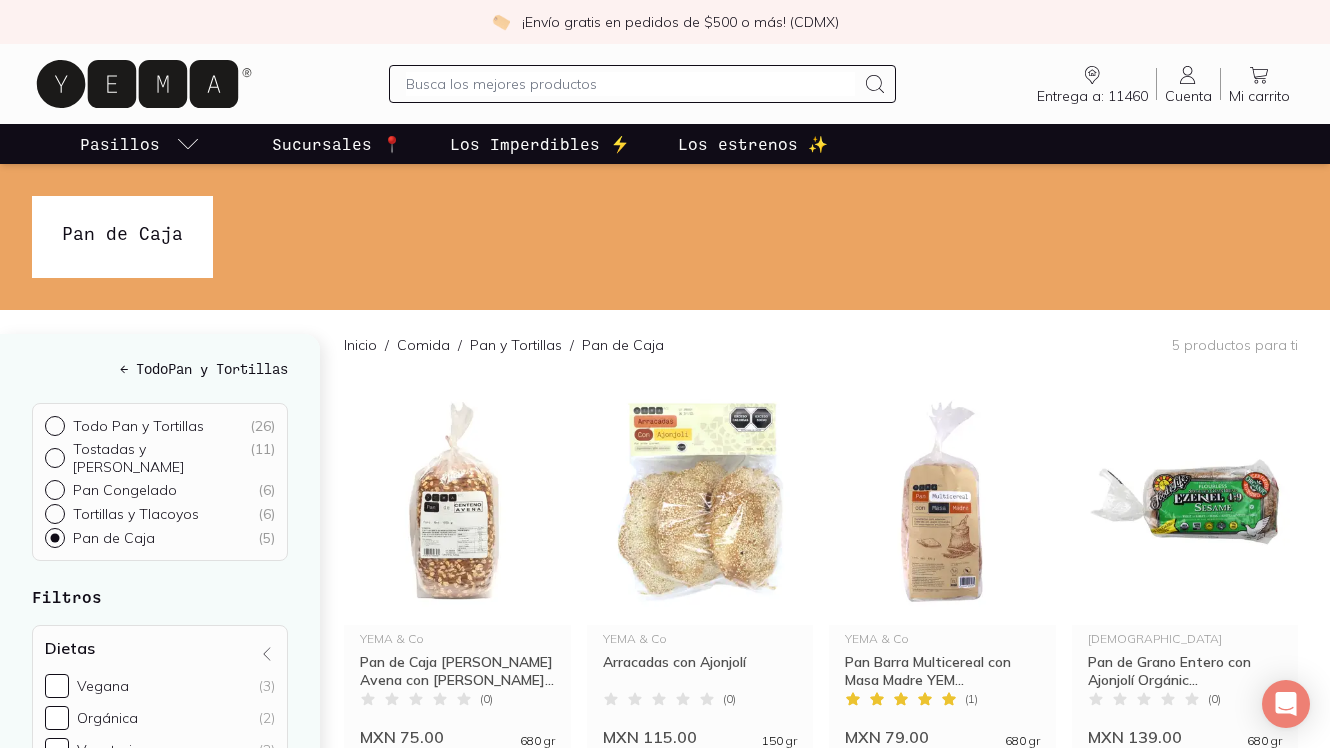 click at bounding box center (630, 84) 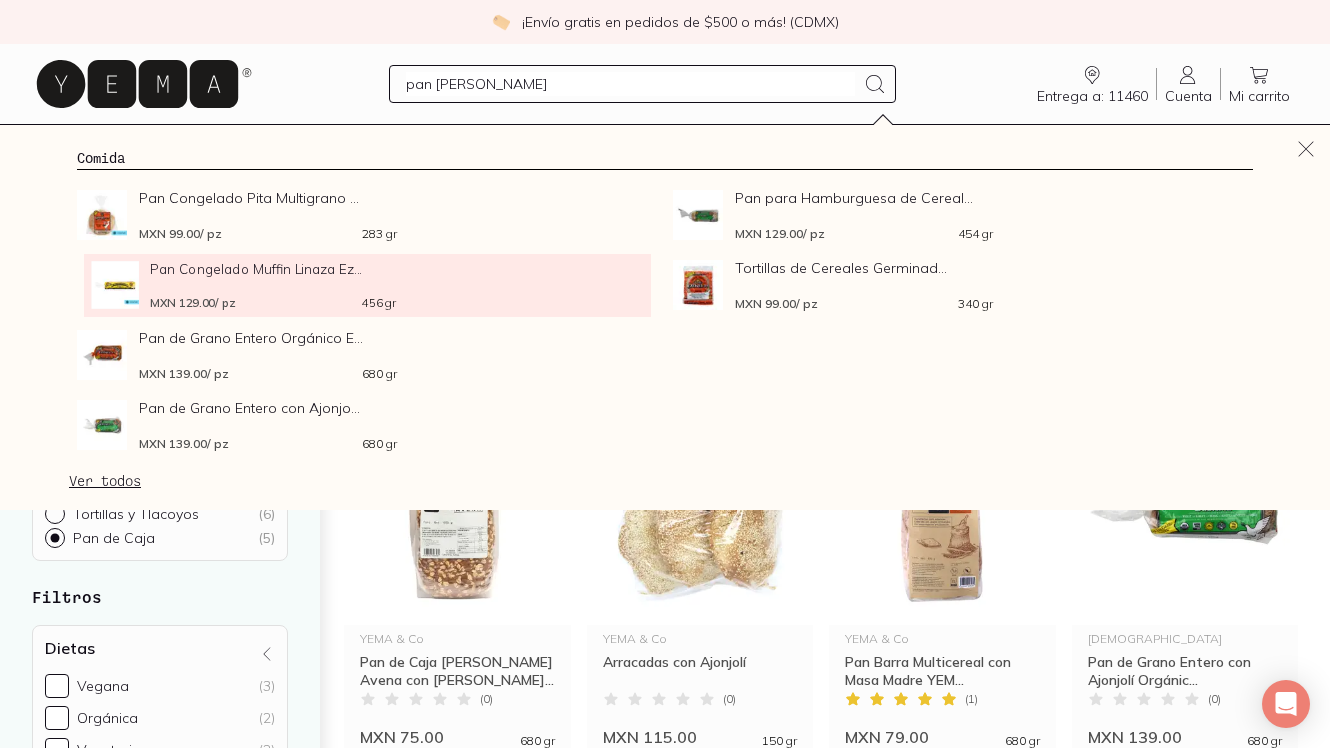 type on "pan [PERSON_NAME]" 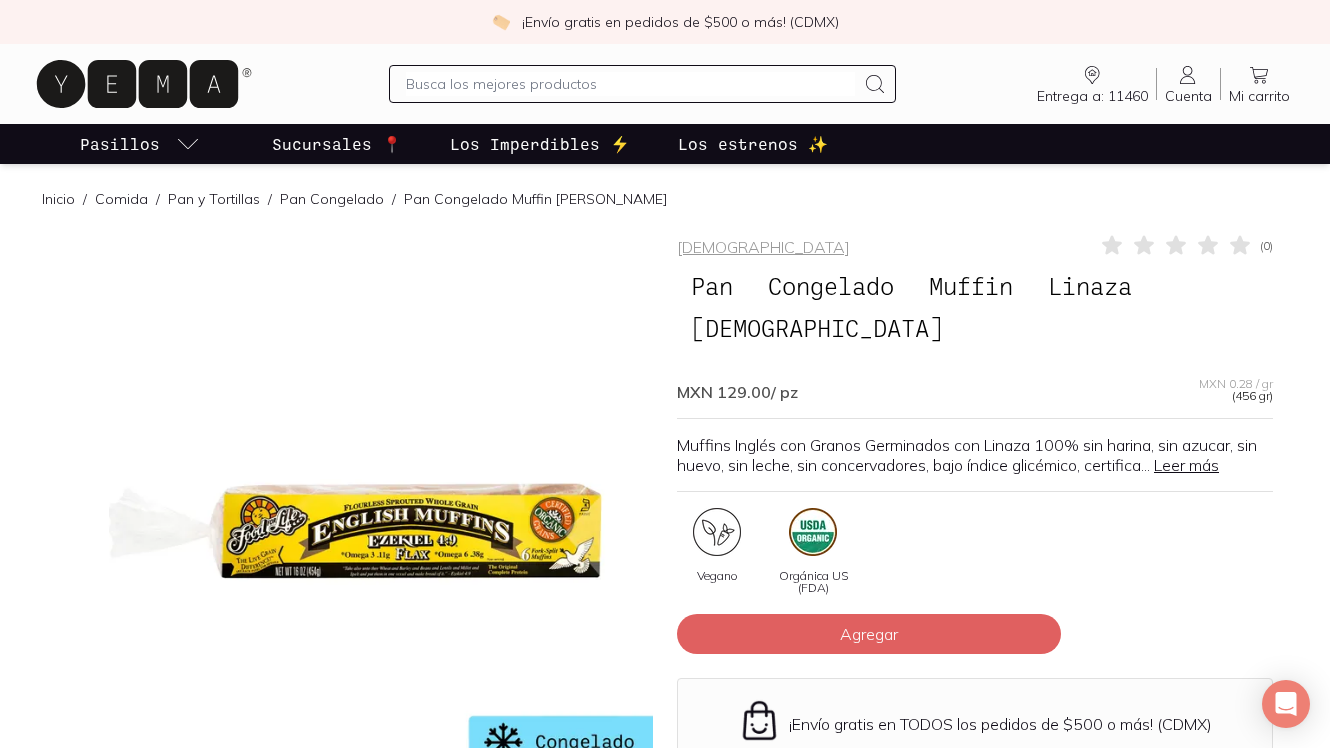 click on "Leer más" at bounding box center (1186, 465) 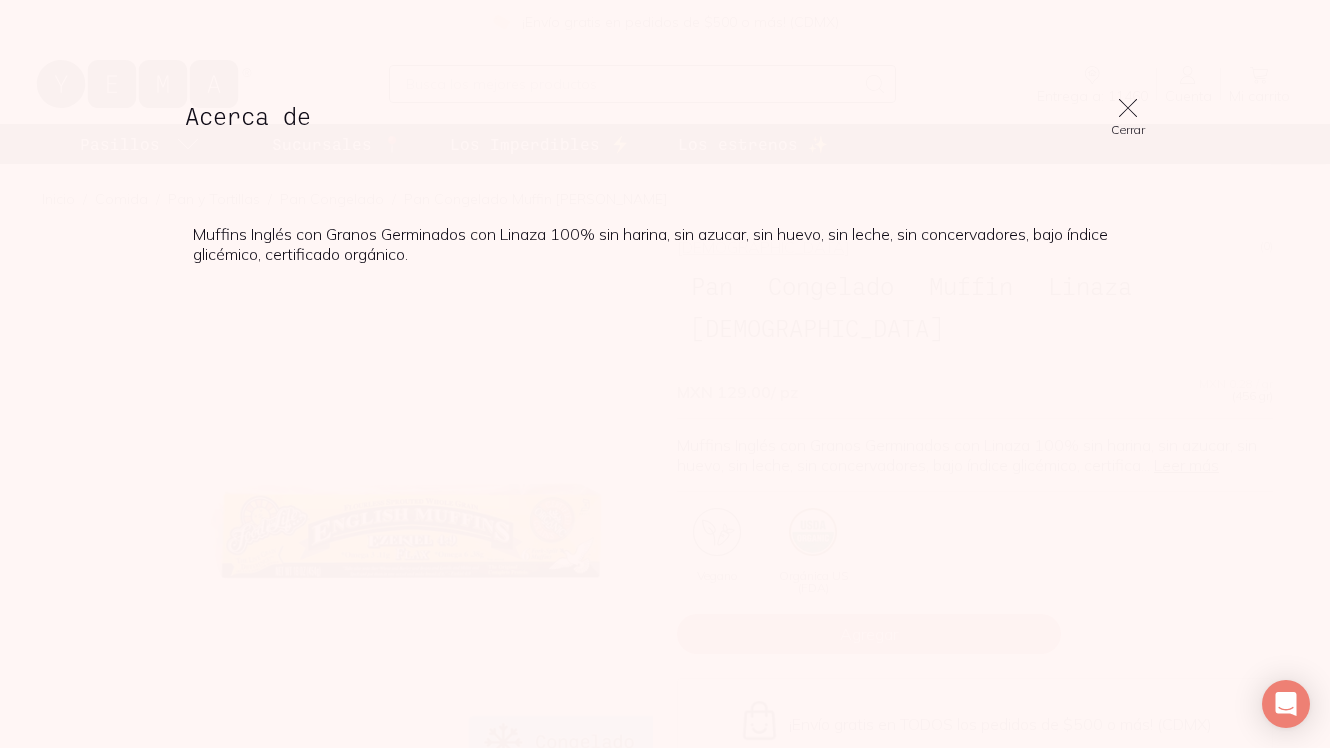 click at bounding box center (1128, 108) 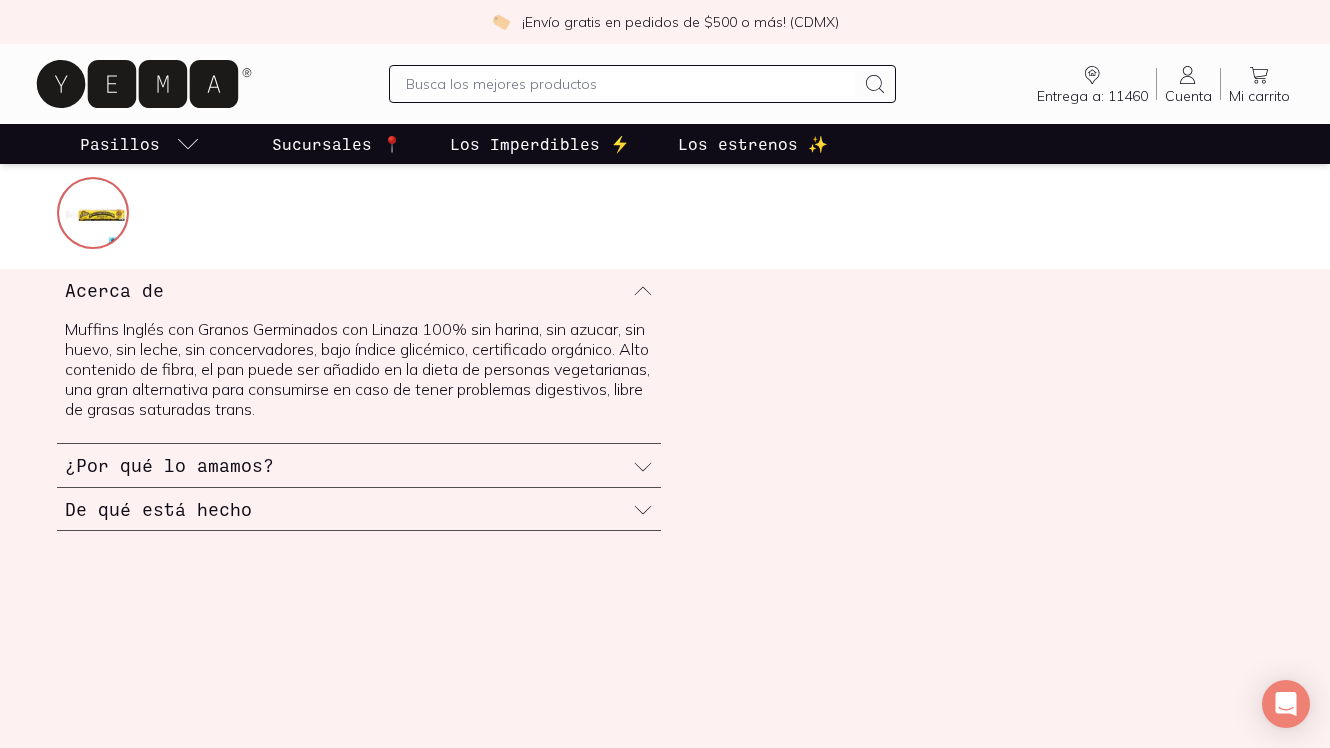 scroll, scrollTop: 710, scrollLeft: 0, axis: vertical 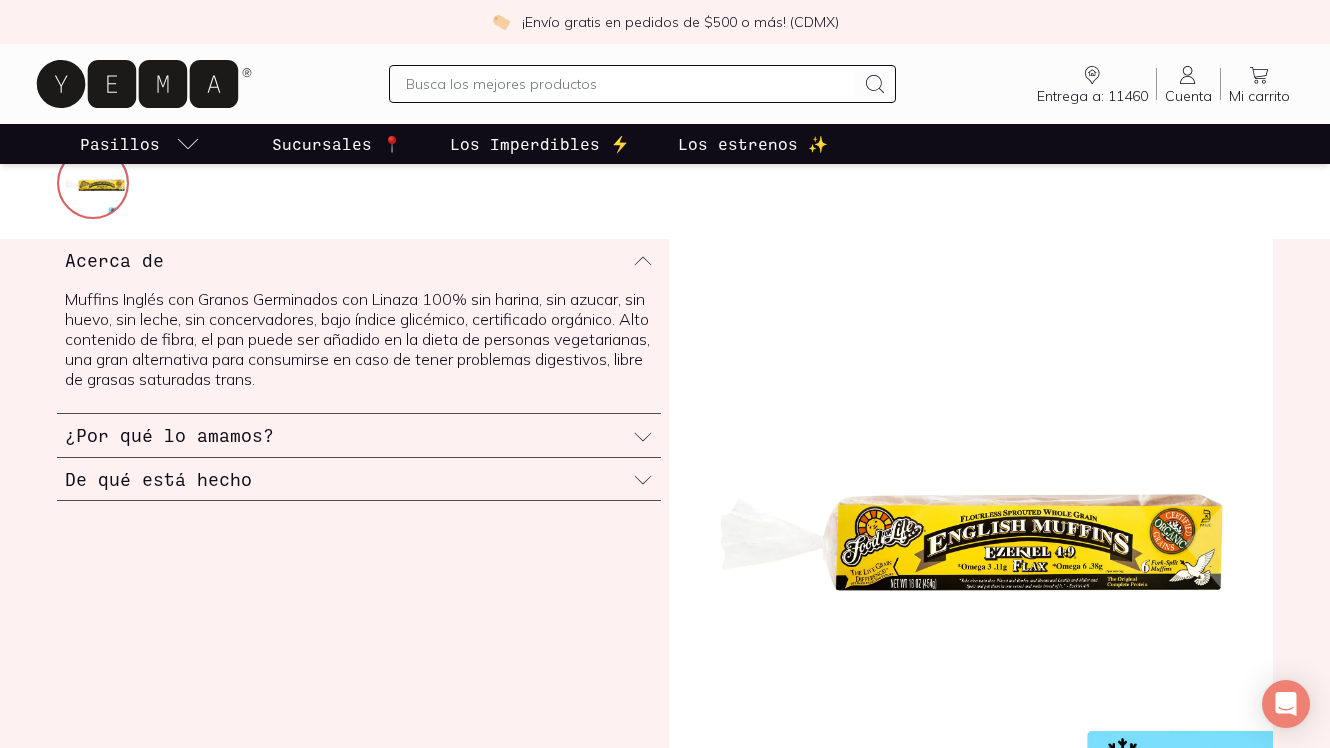 click on "De qué está hecho" at bounding box center (359, 479) 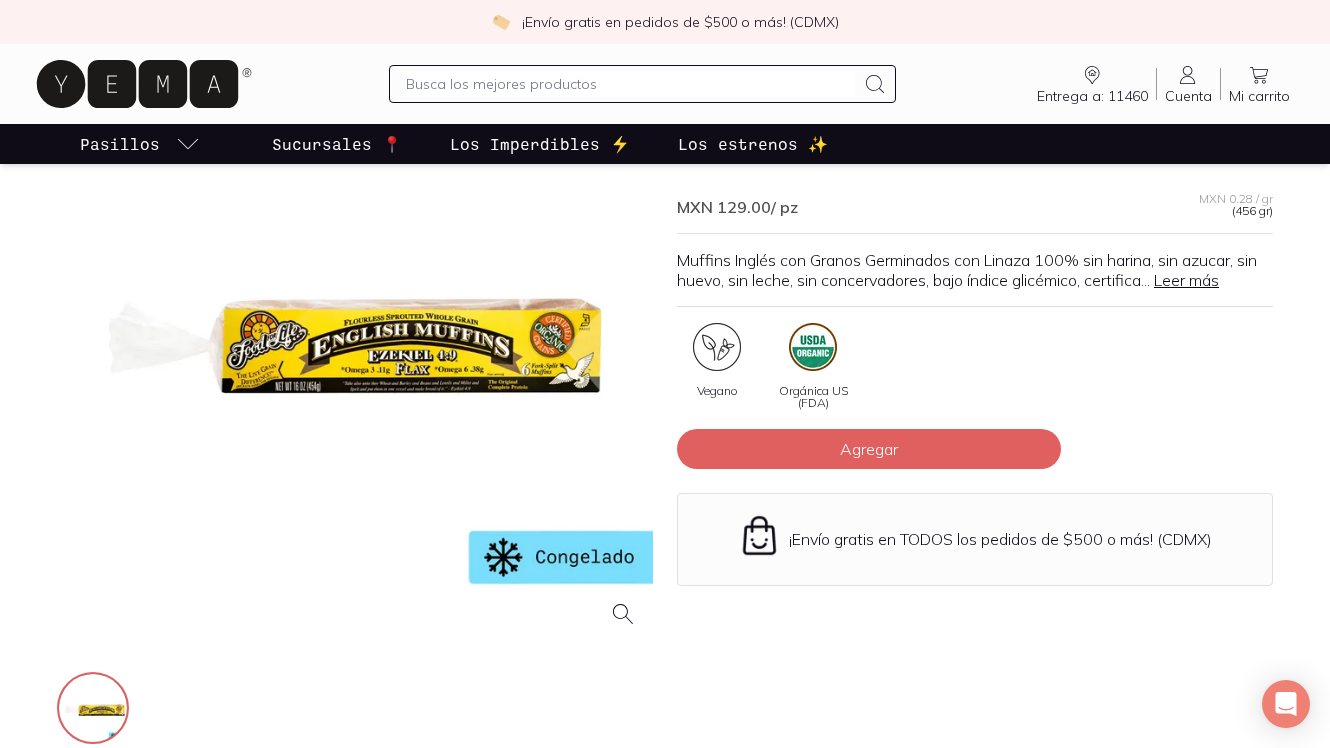 scroll, scrollTop: 71, scrollLeft: 0, axis: vertical 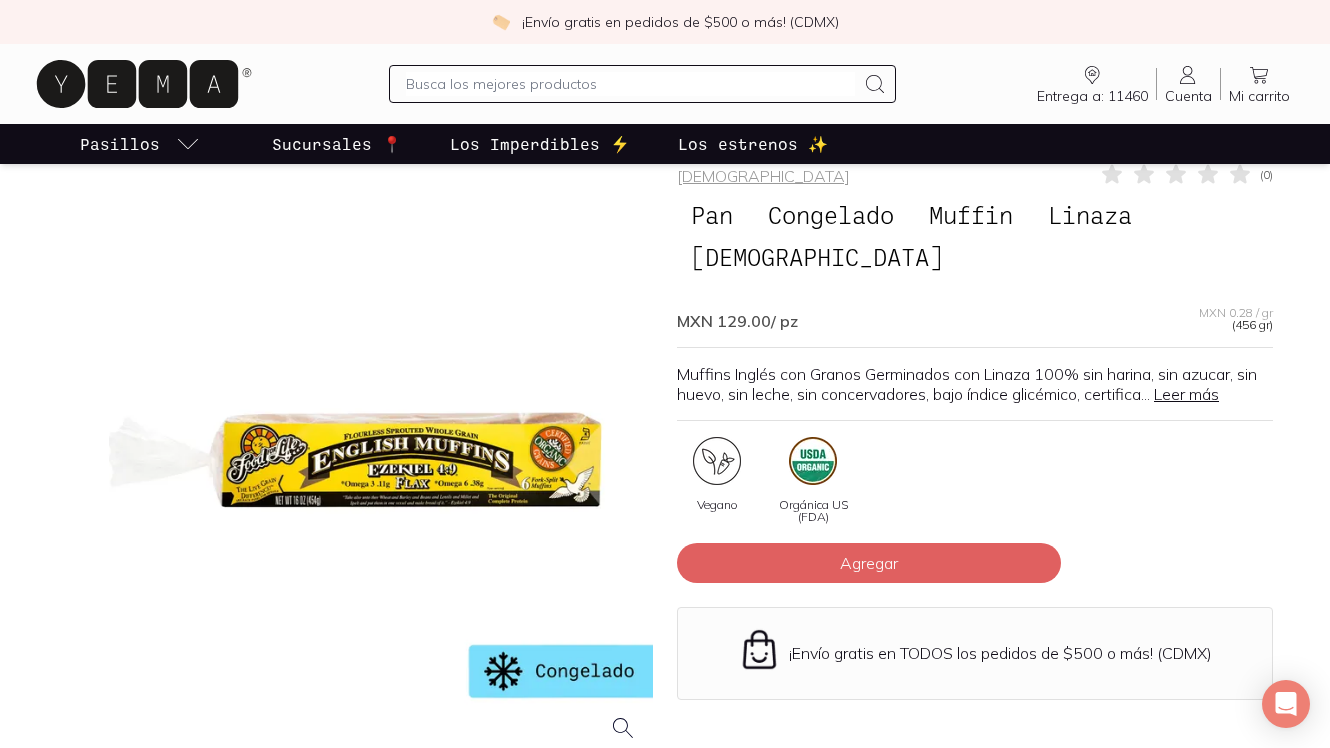 click at bounding box center (355, 460) 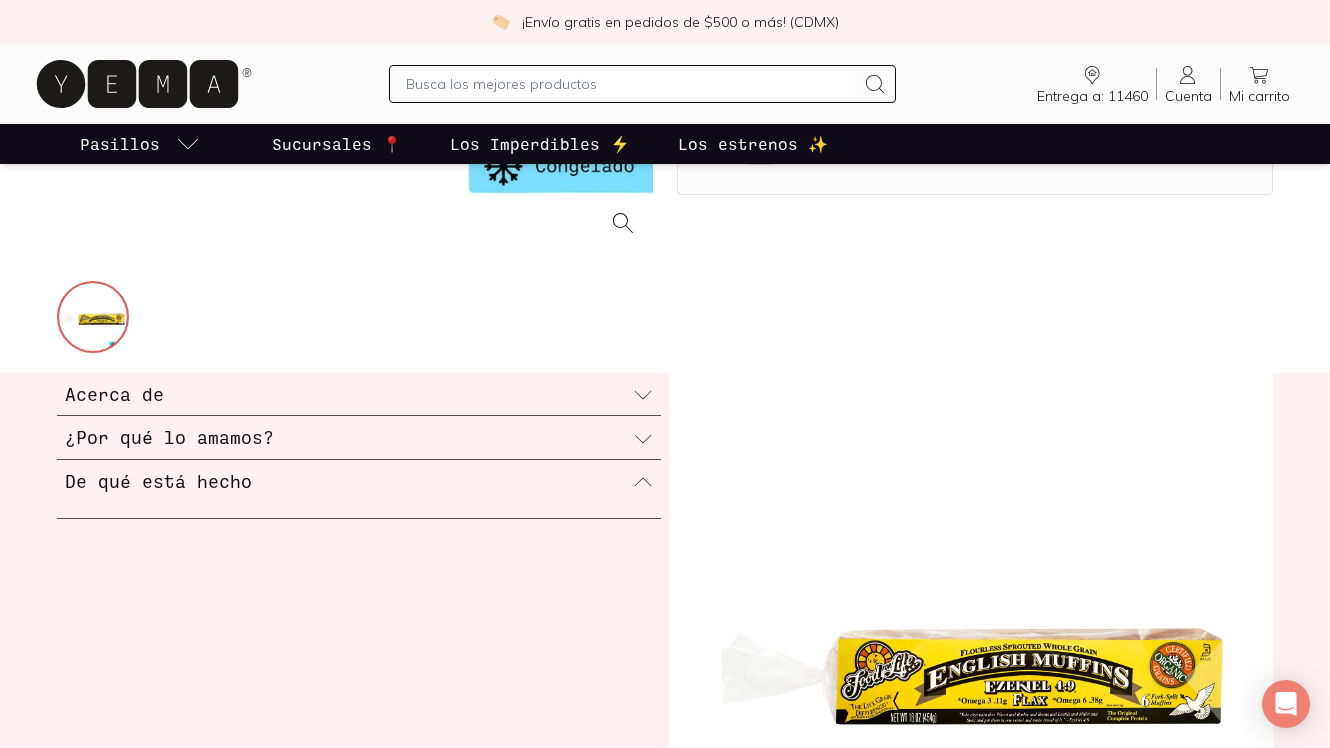 scroll, scrollTop: 583, scrollLeft: 0, axis: vertical 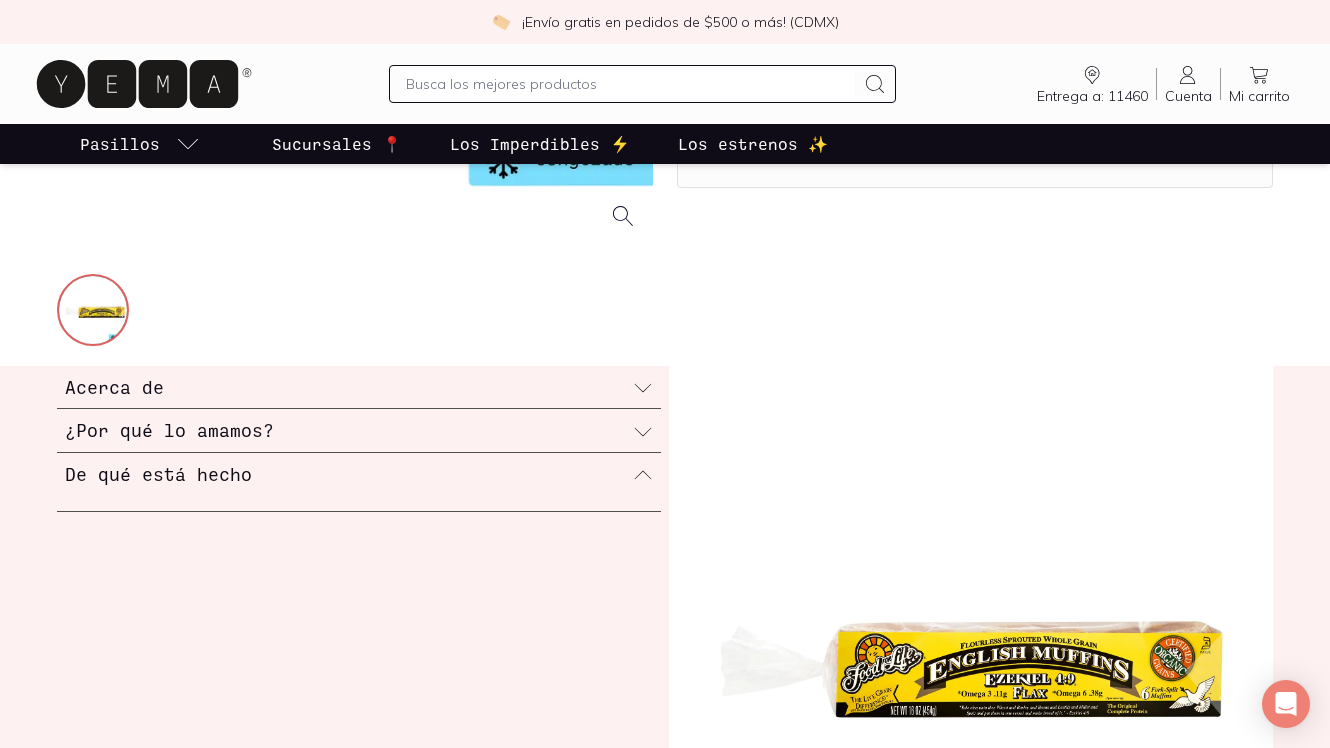 click on "De qué está hecho" at bounding box center (359, 474) 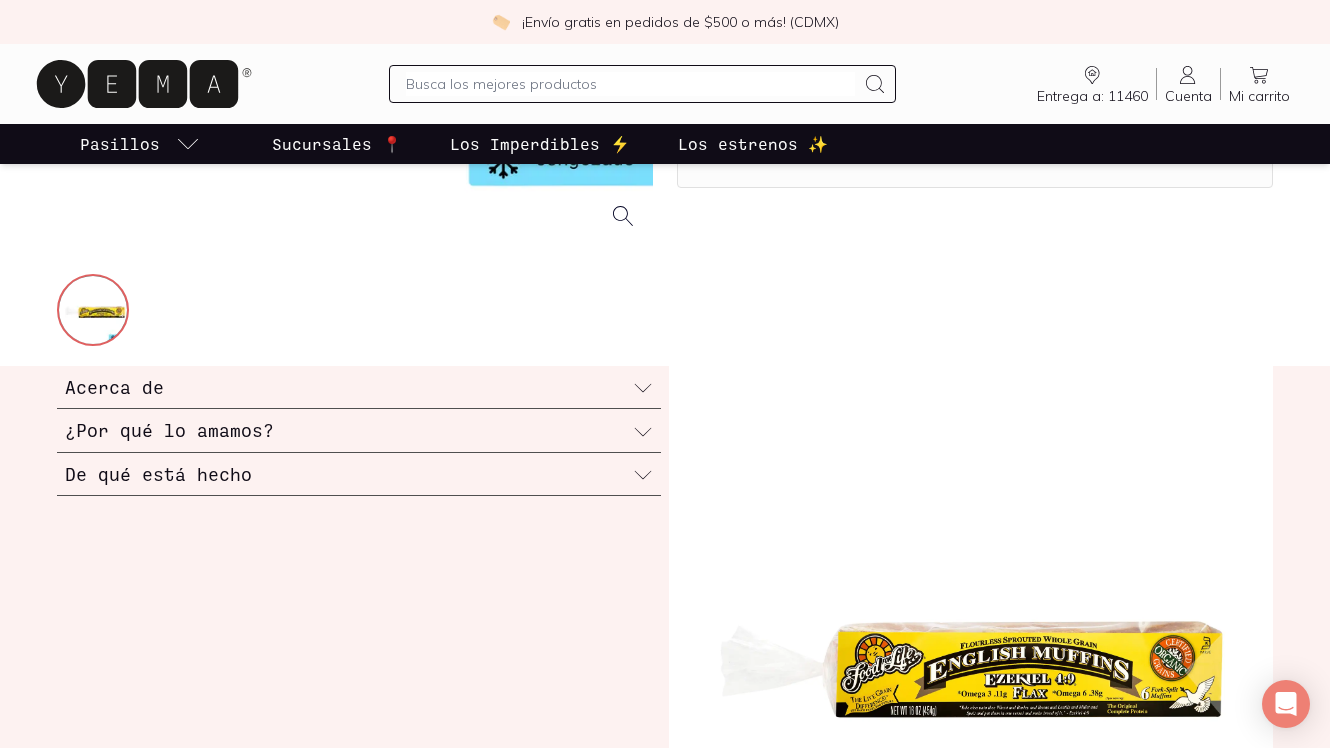 click on "De qué está hecho" at bounding box center [359, 474] 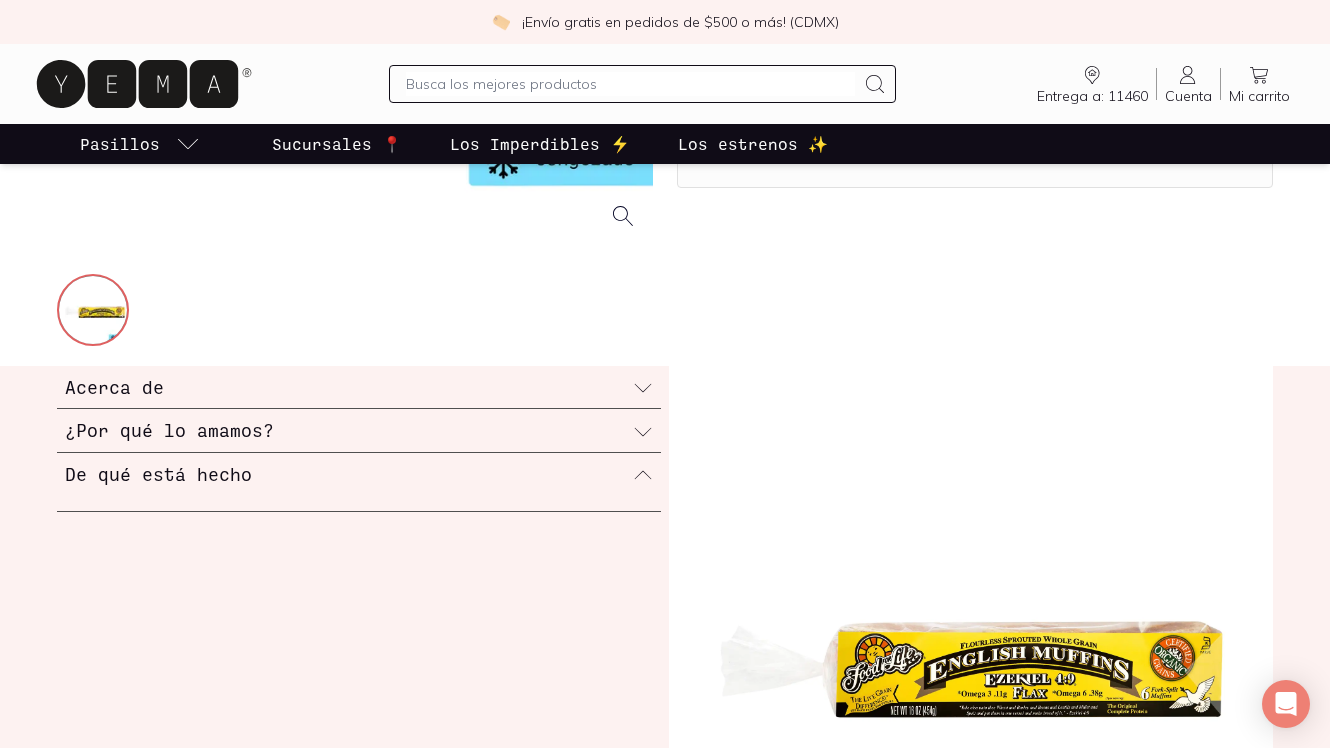 click on "¿Por qué lo amamos?" at bounding box center (359, 430) 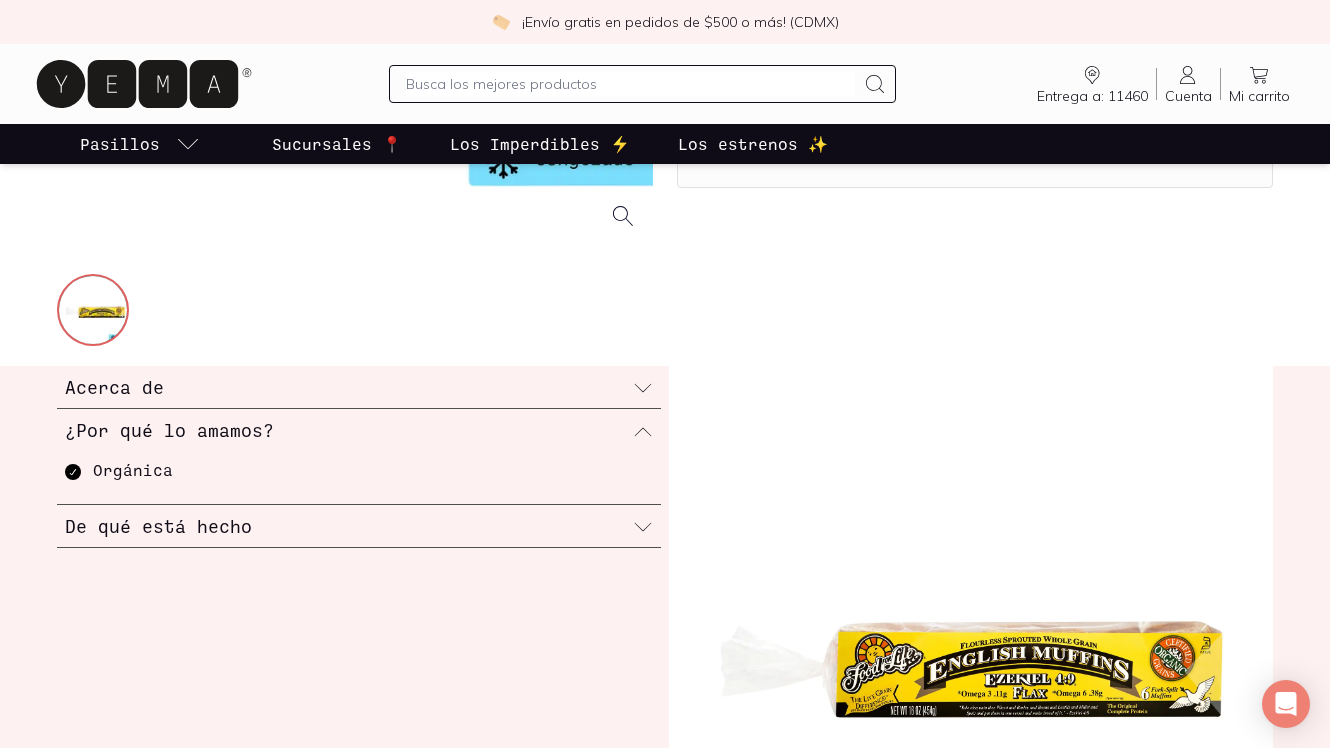 click on "Acerca de" at bounding box center [359, 387] 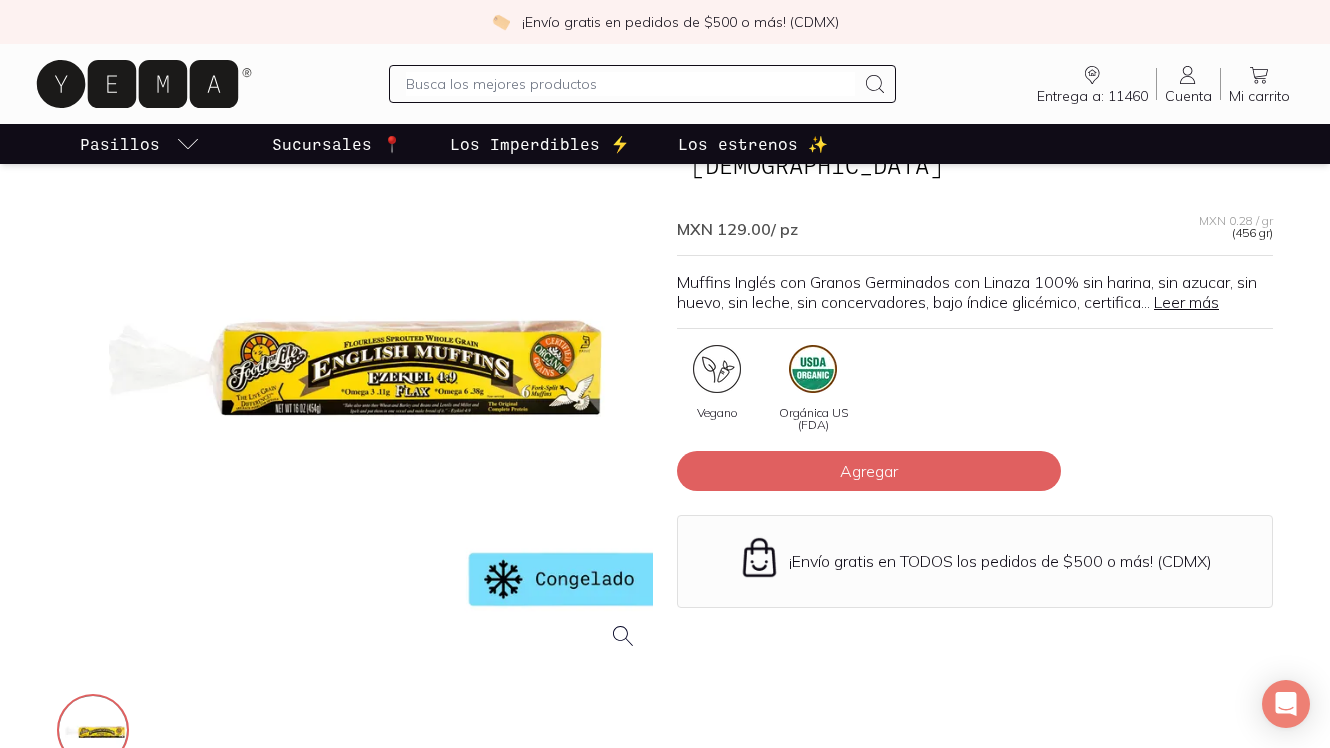 scroll, scrollTop: 161, scrollLeft: 0, axis: vertical 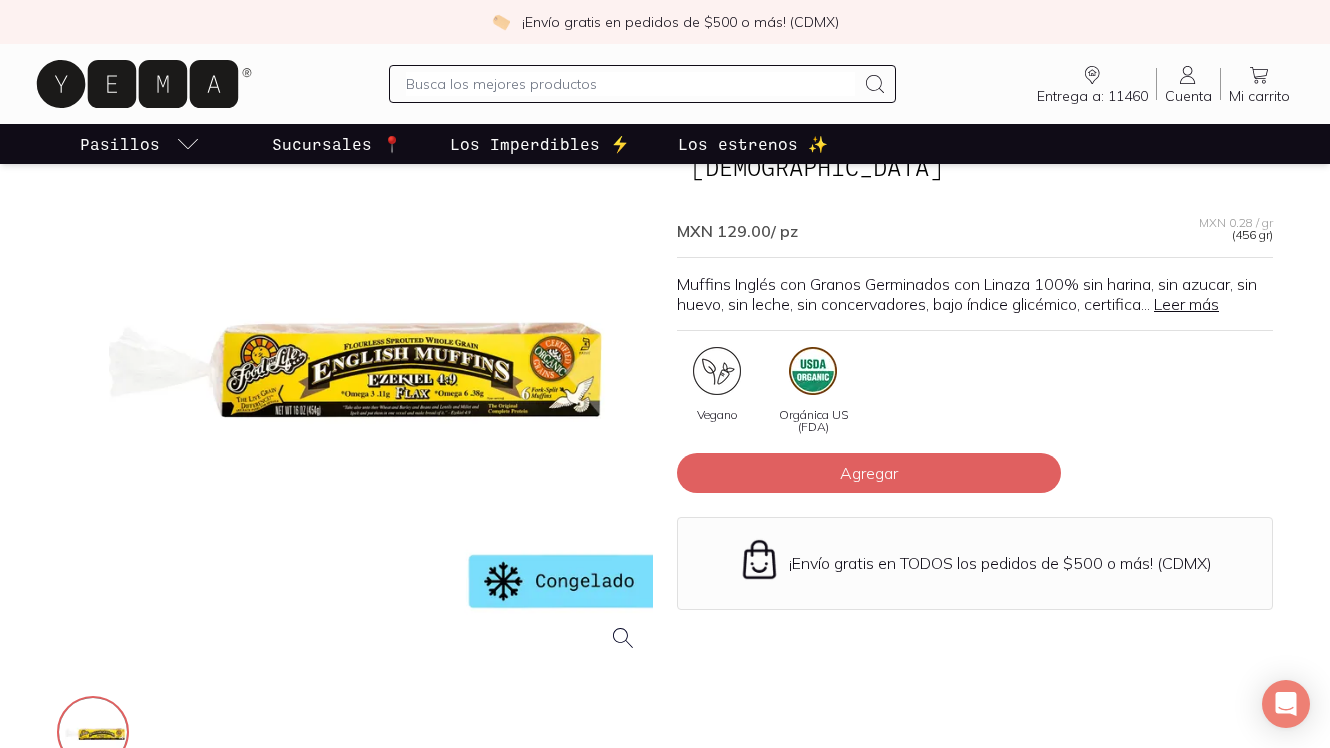 click at bounding box center [630, 84] 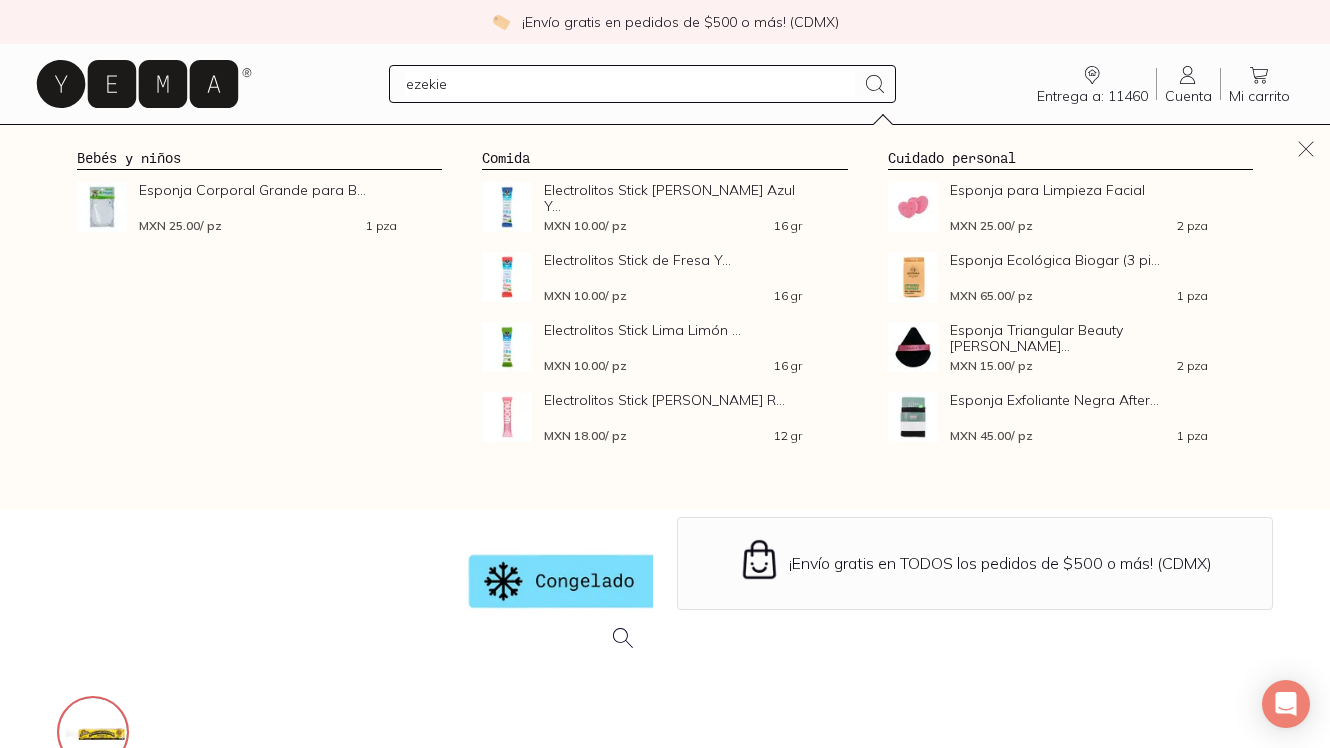 type on "ezekiel" 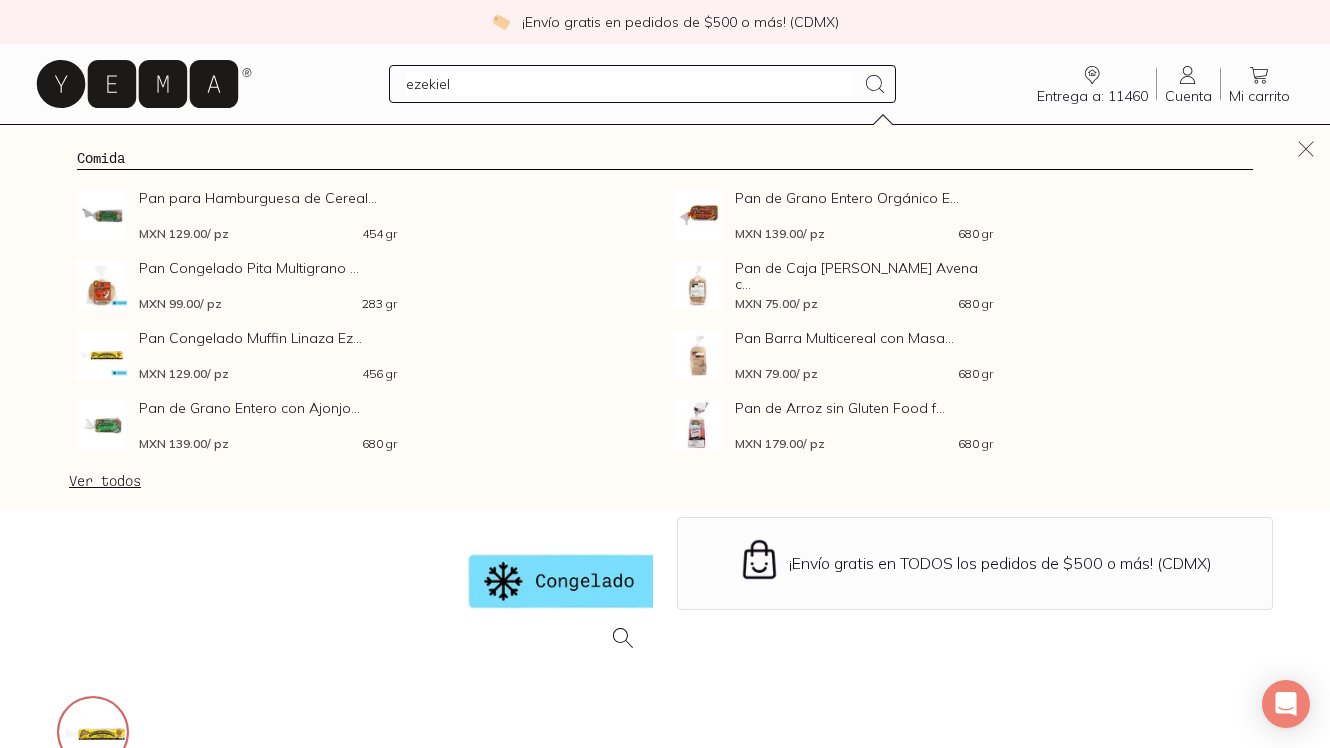 type 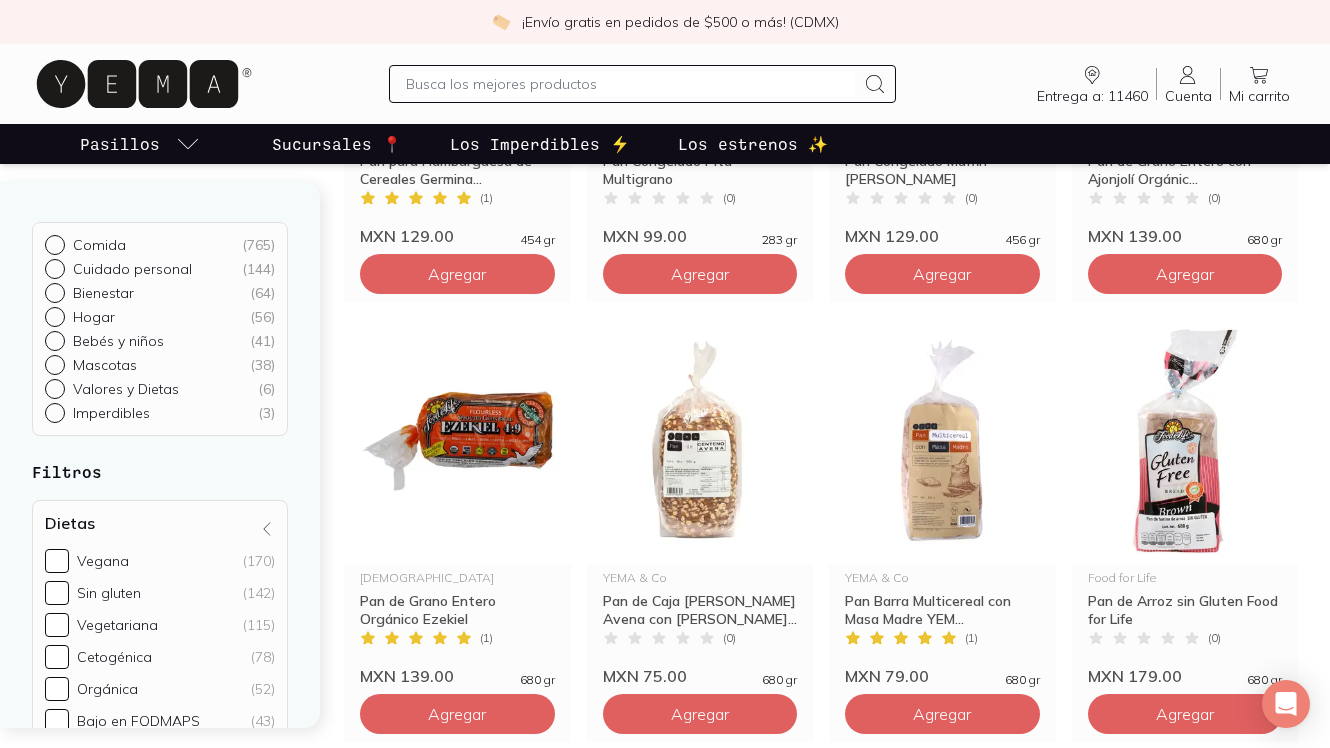 scroll, scrollTop: 507, scrollLeft: 0, axis: vertical 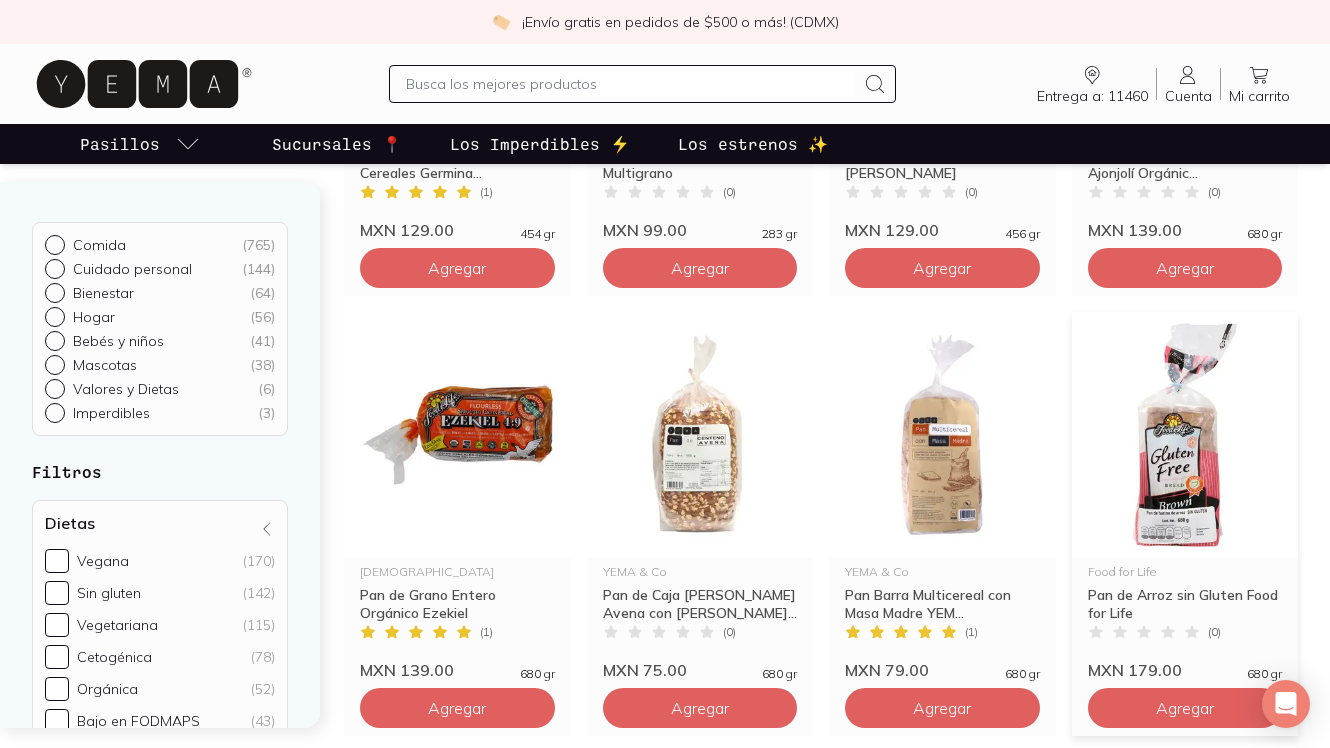 click at bounding box center [1185, 435] 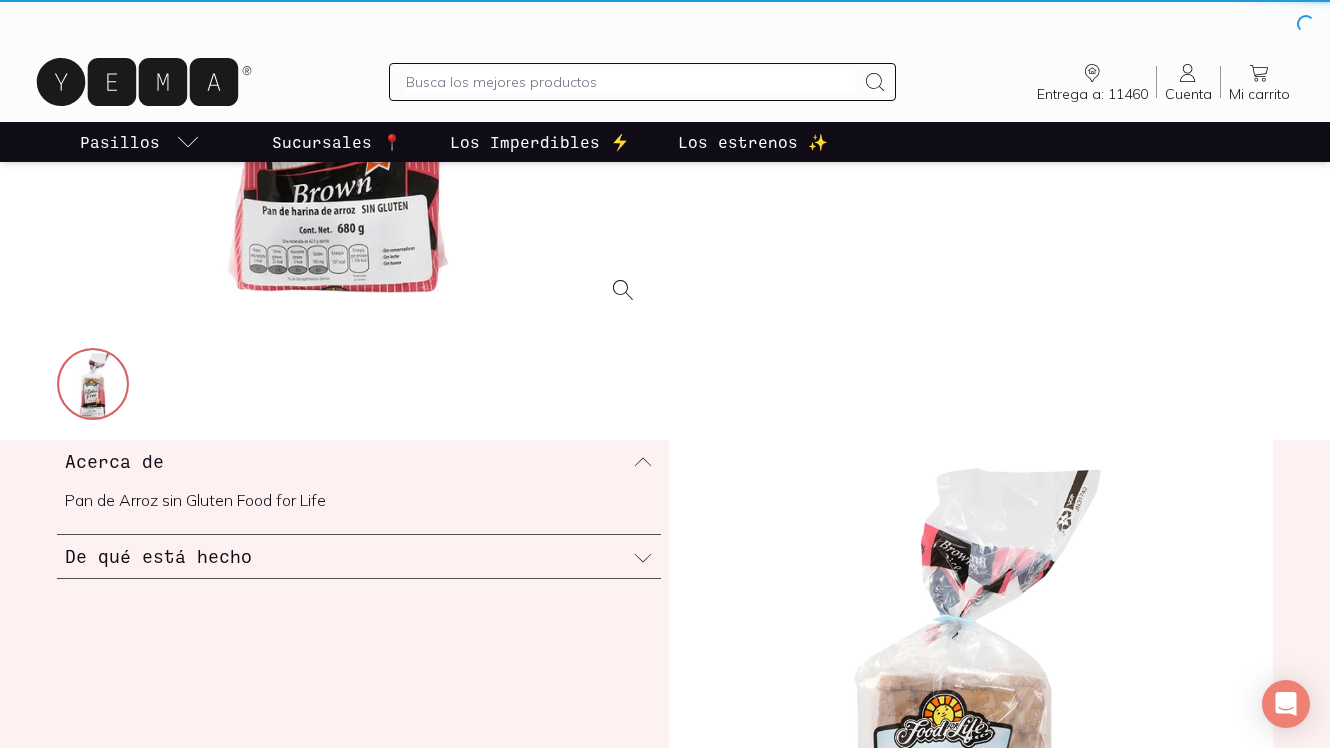 scroll, scrollTop: 0, scrollLeft: 0, axis: both 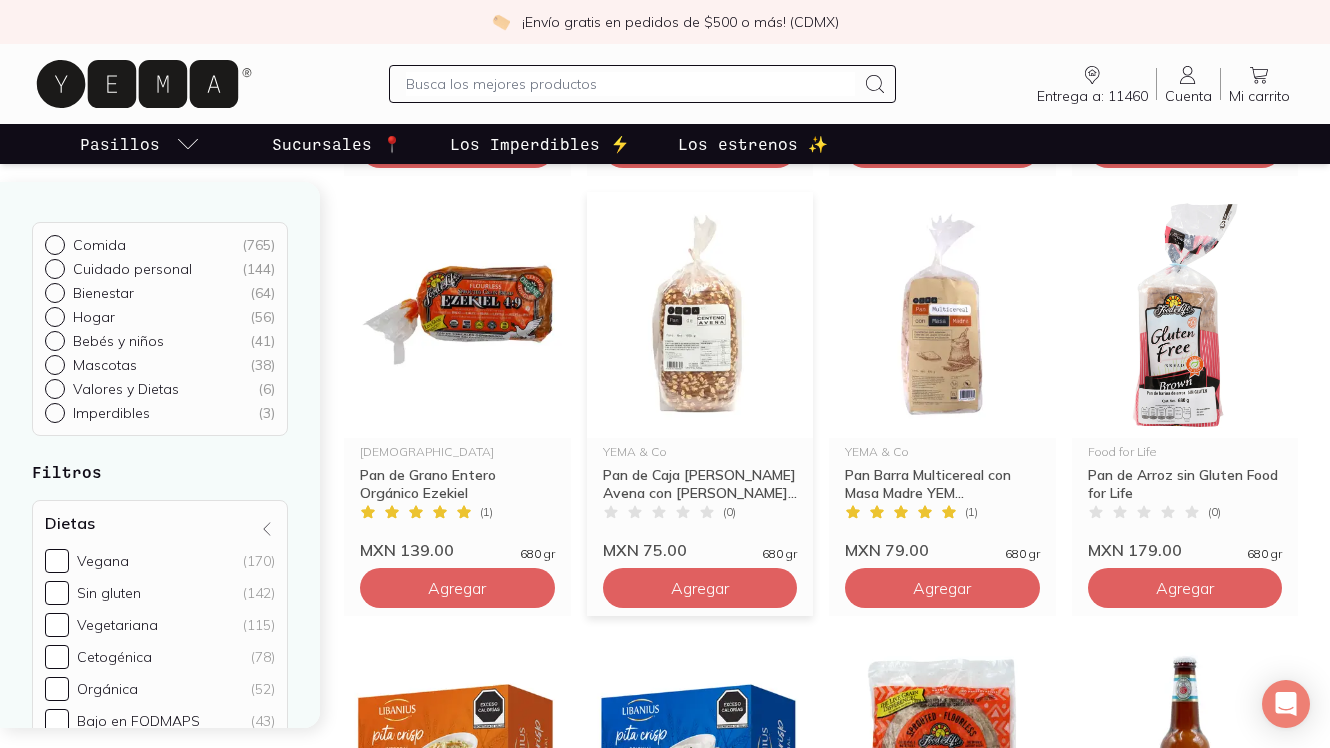 click at bounding box center (700, 315) 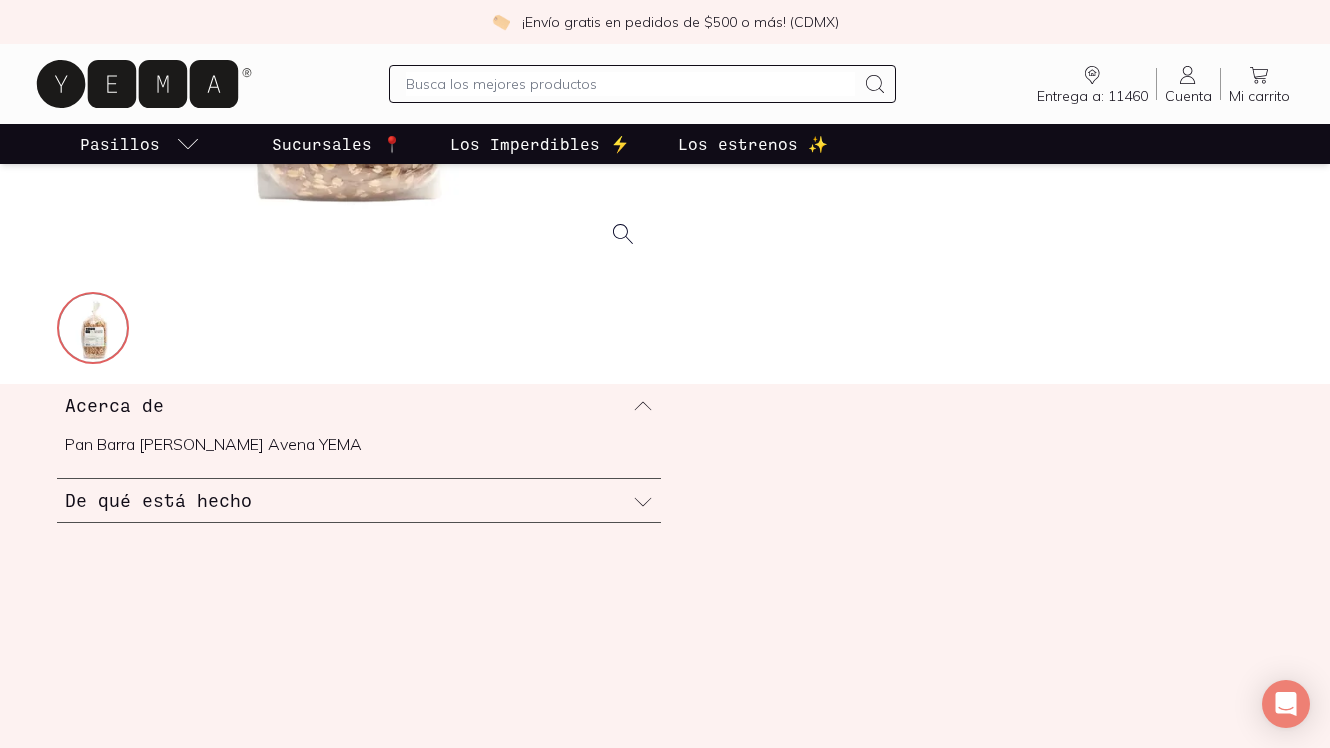 scroll, scrollTop: 599, scrollLeft: 0, axis: vertical 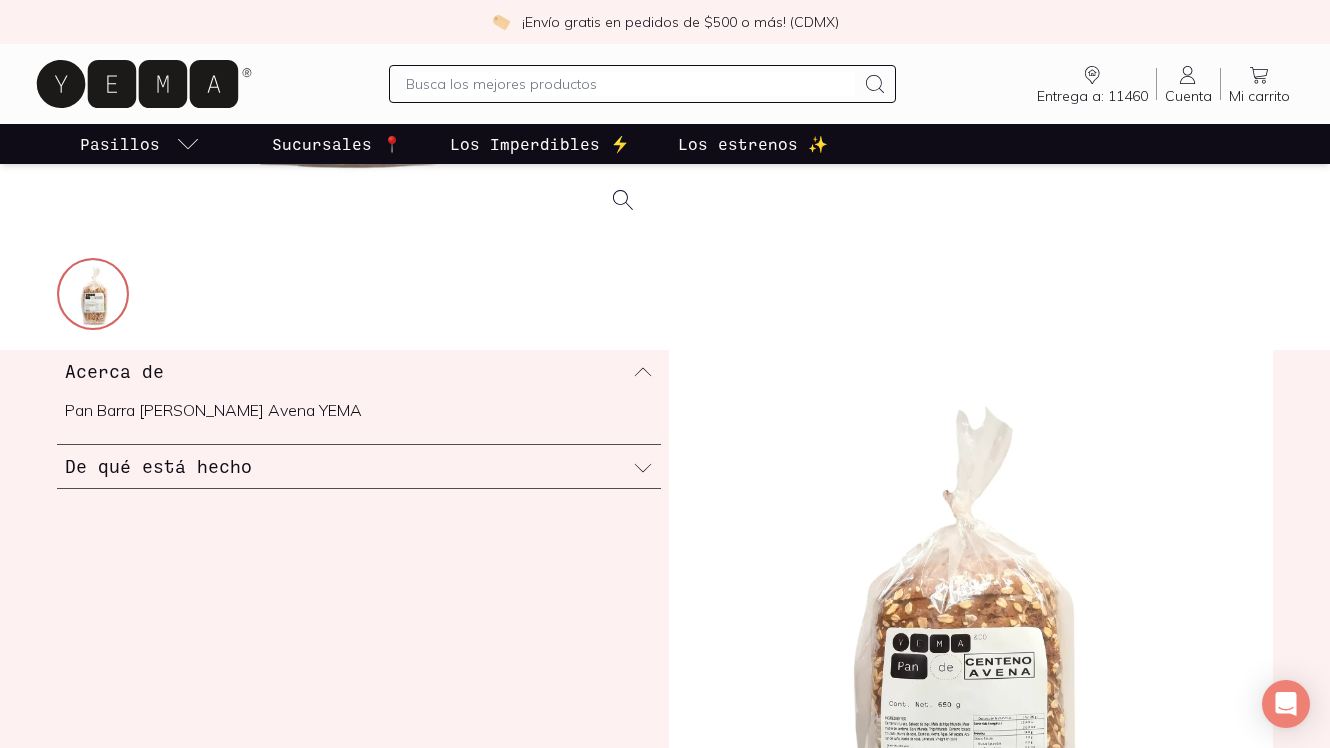 click on "De qué está hecho" at bounding box center (359, 466) 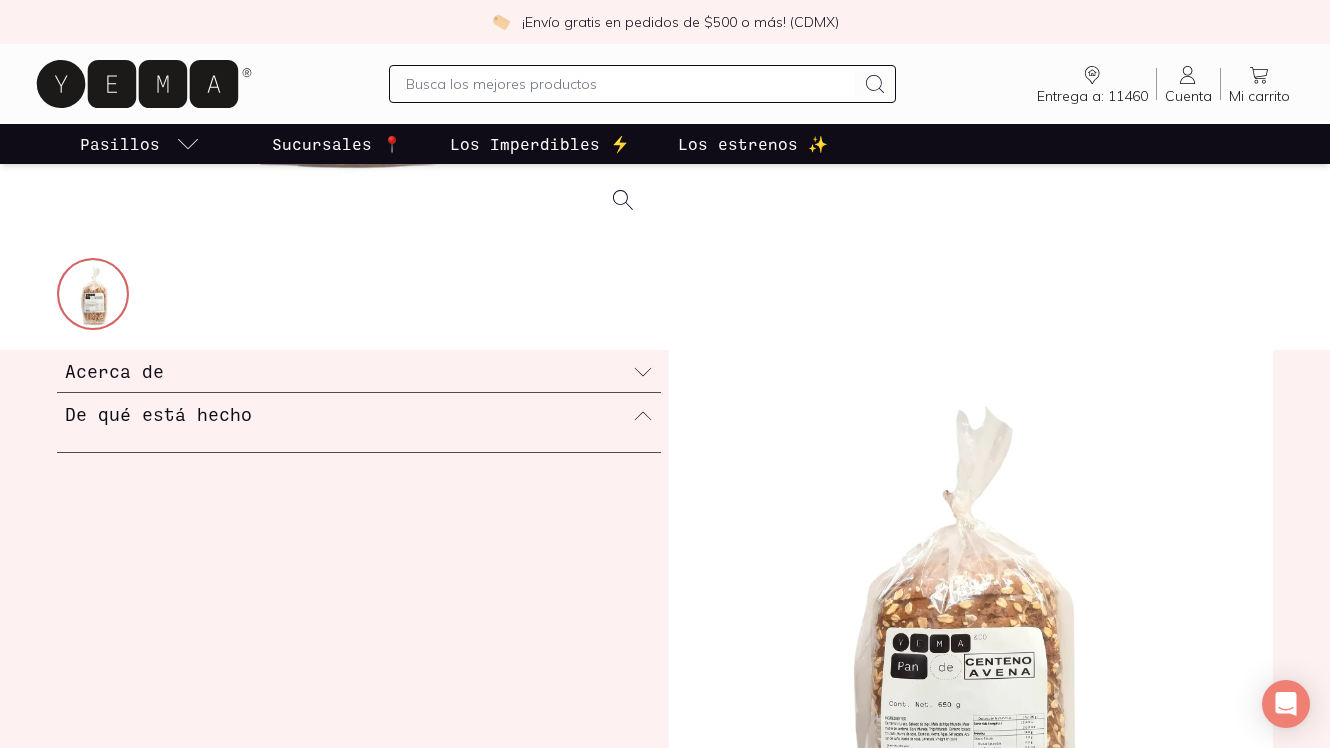click on "De qué está hecho" at bounding box center (359, 414) 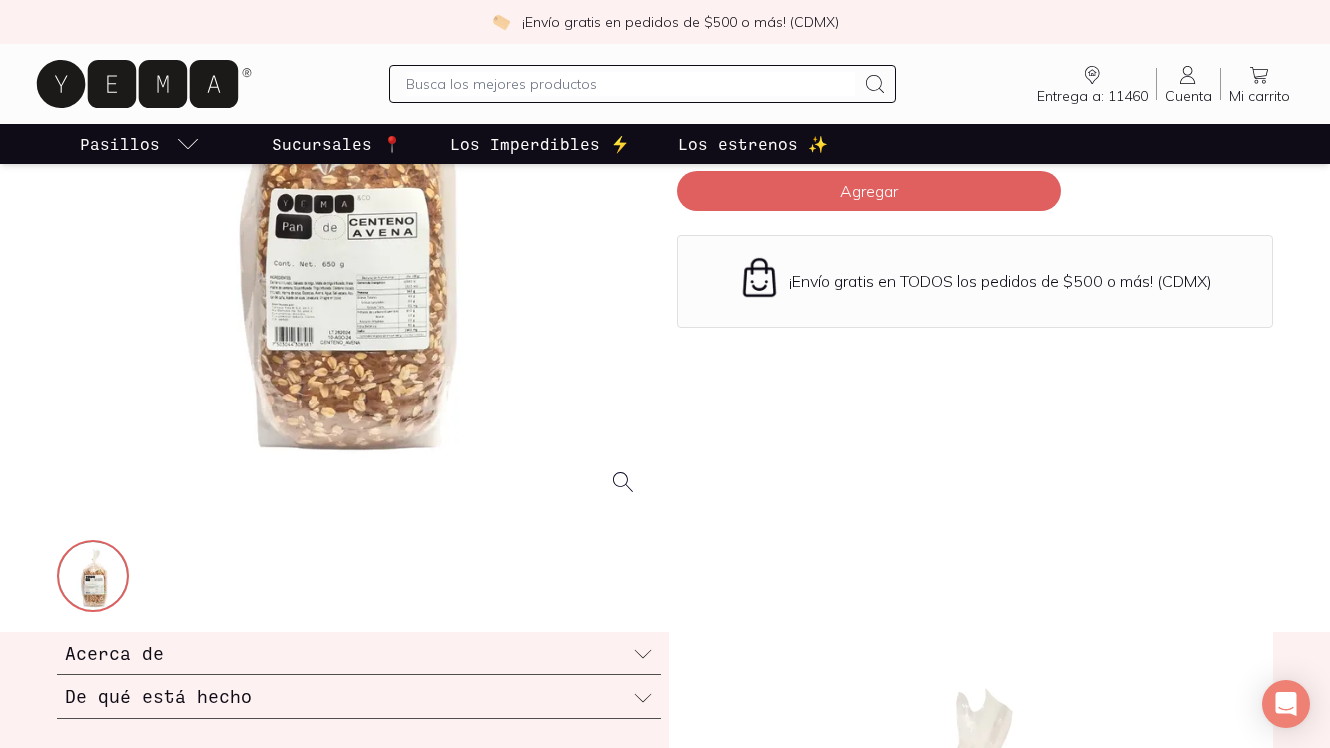 scroll, scrollTop: 306, scrollLeft: 0, axis: vertical 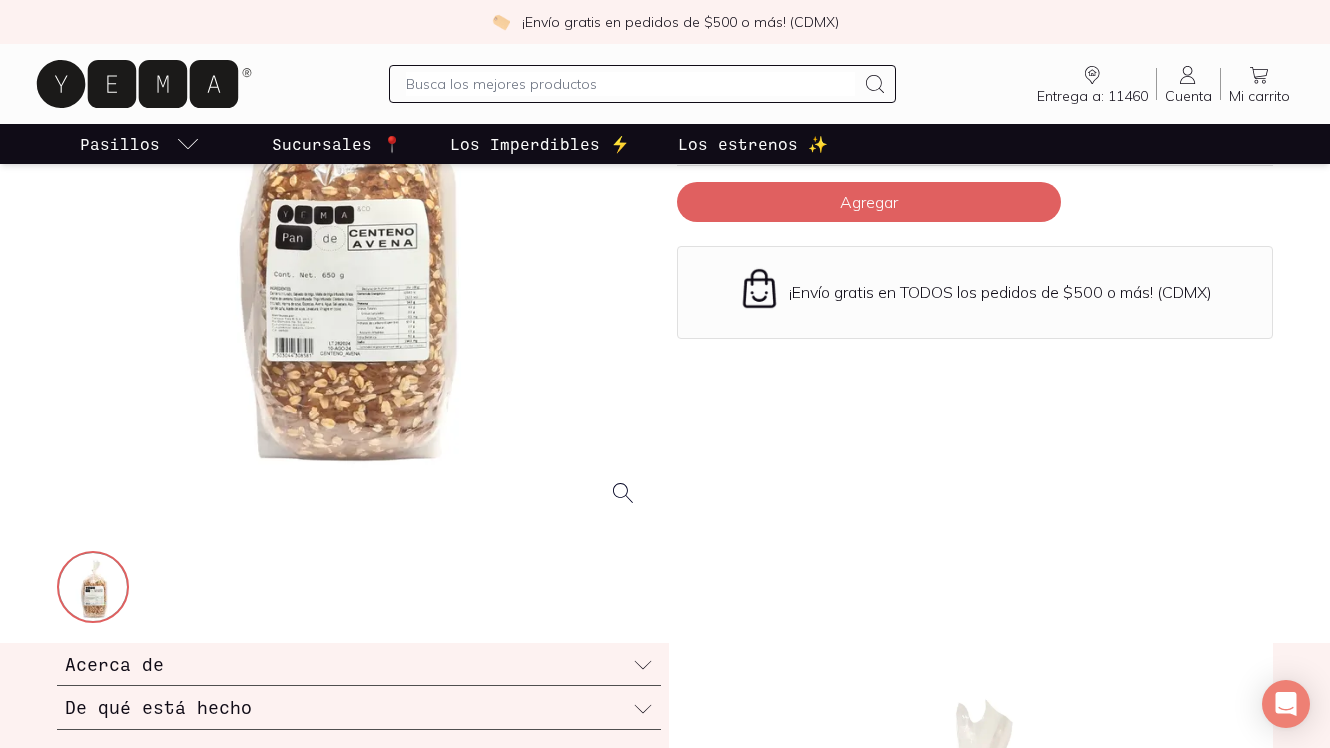 click at bounding box center [355, 225] 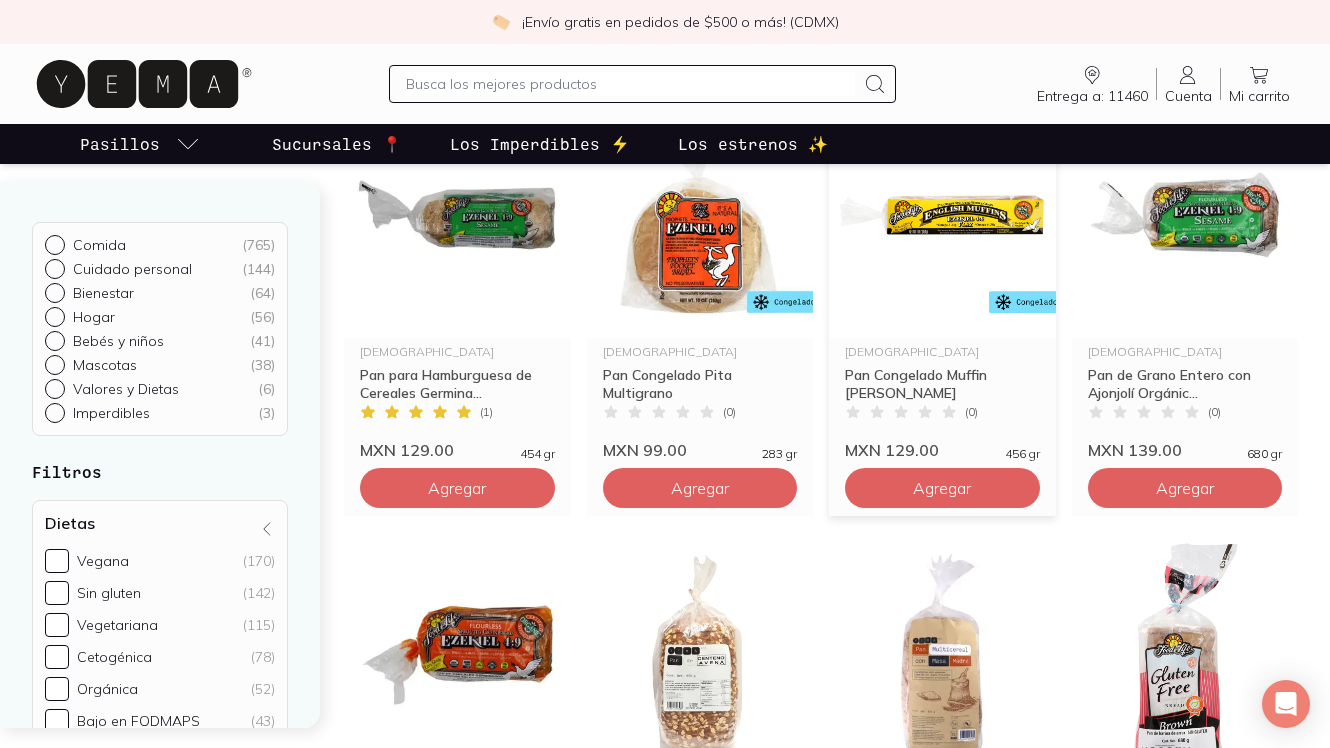 scroll, scrollTop: 520, scrollLeft: 0, axis: vertical 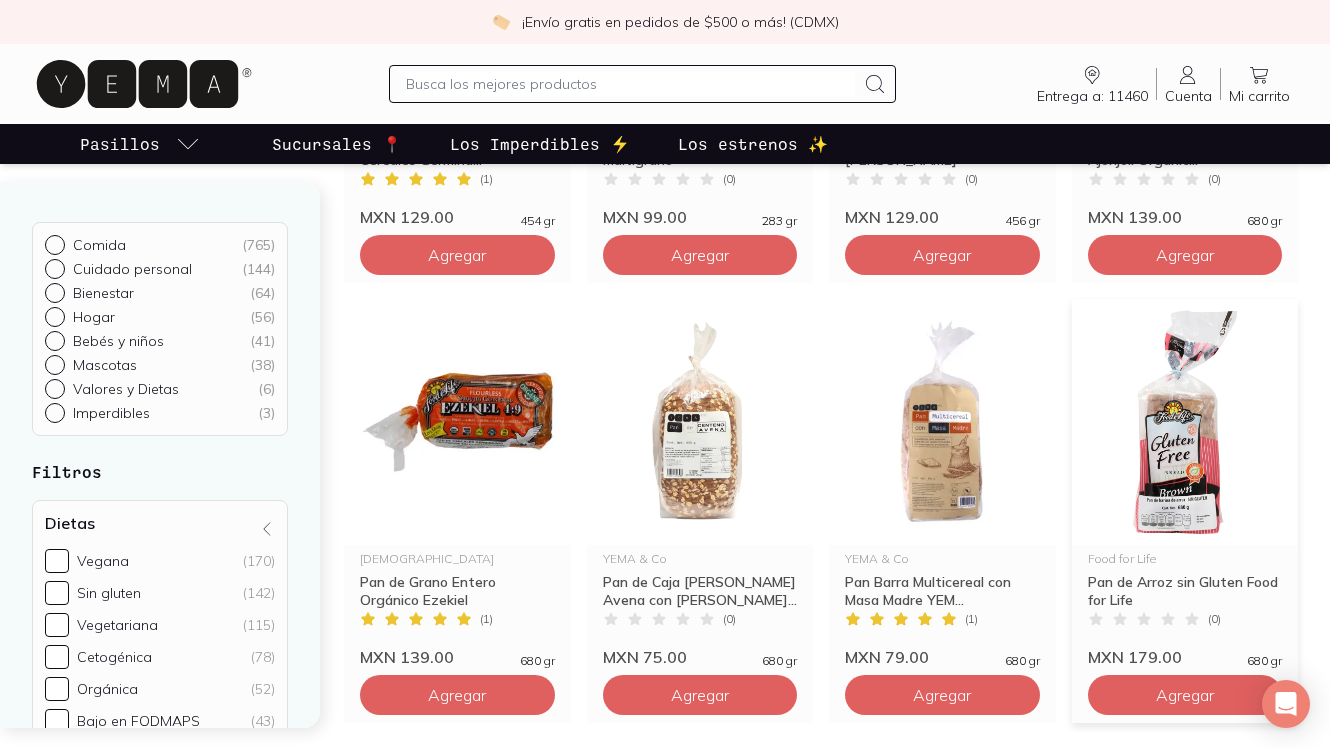 click at bounding box center (1185, 422) 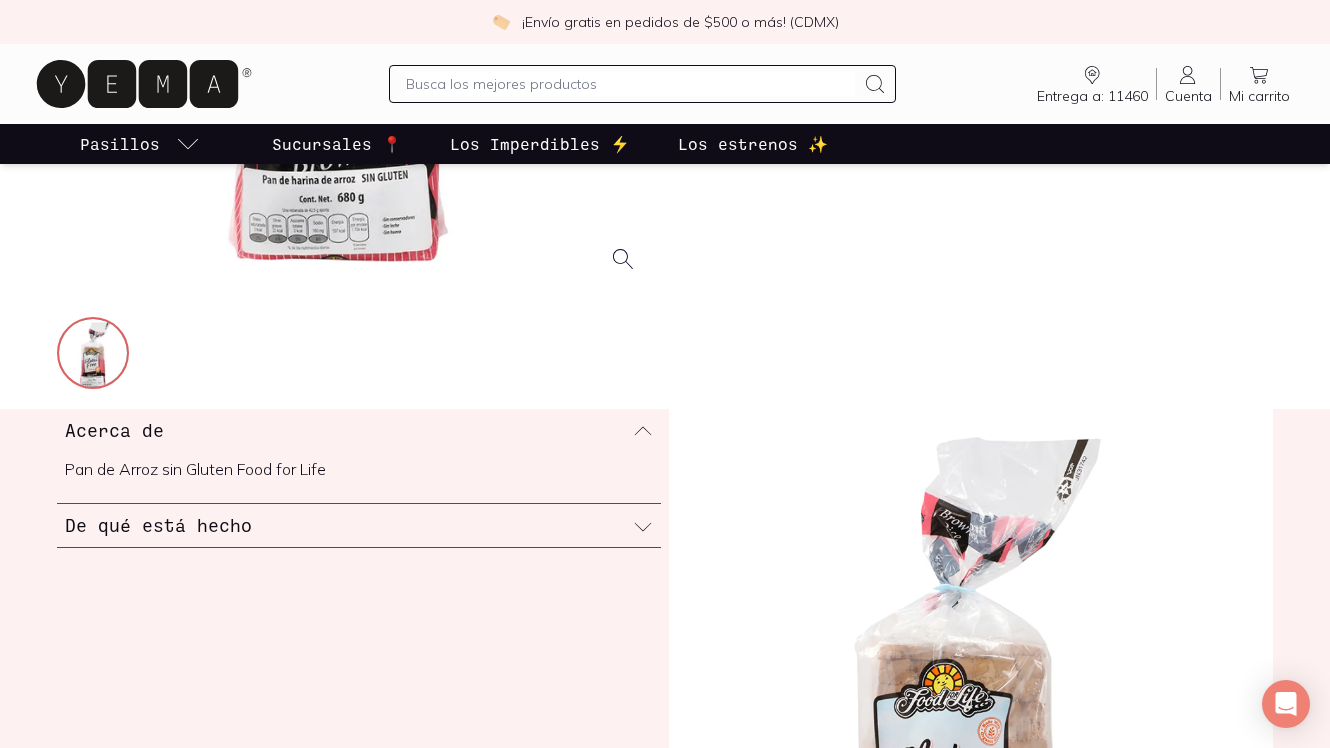 scroll, scrollTop: 547, scrollLeft: 0, axis: vertical 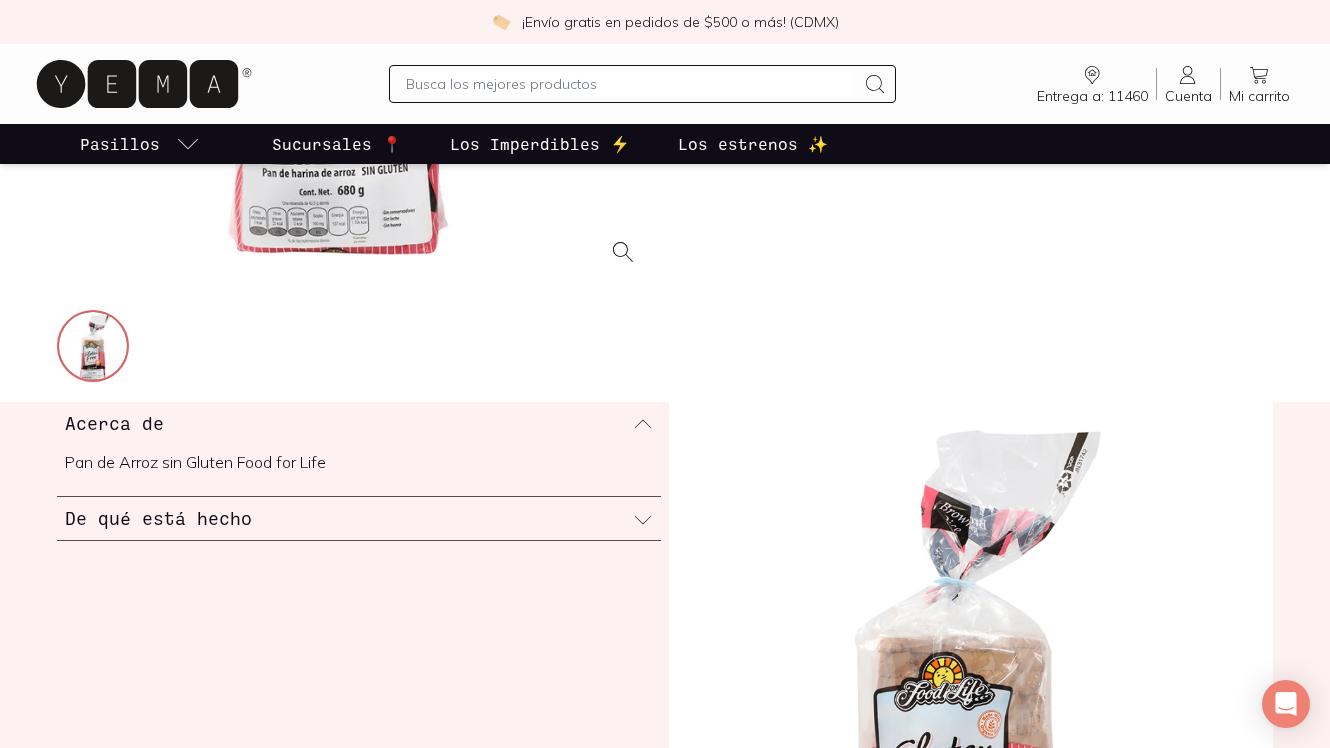 click on "De qué está hecho" at bounding box center [359, 518] 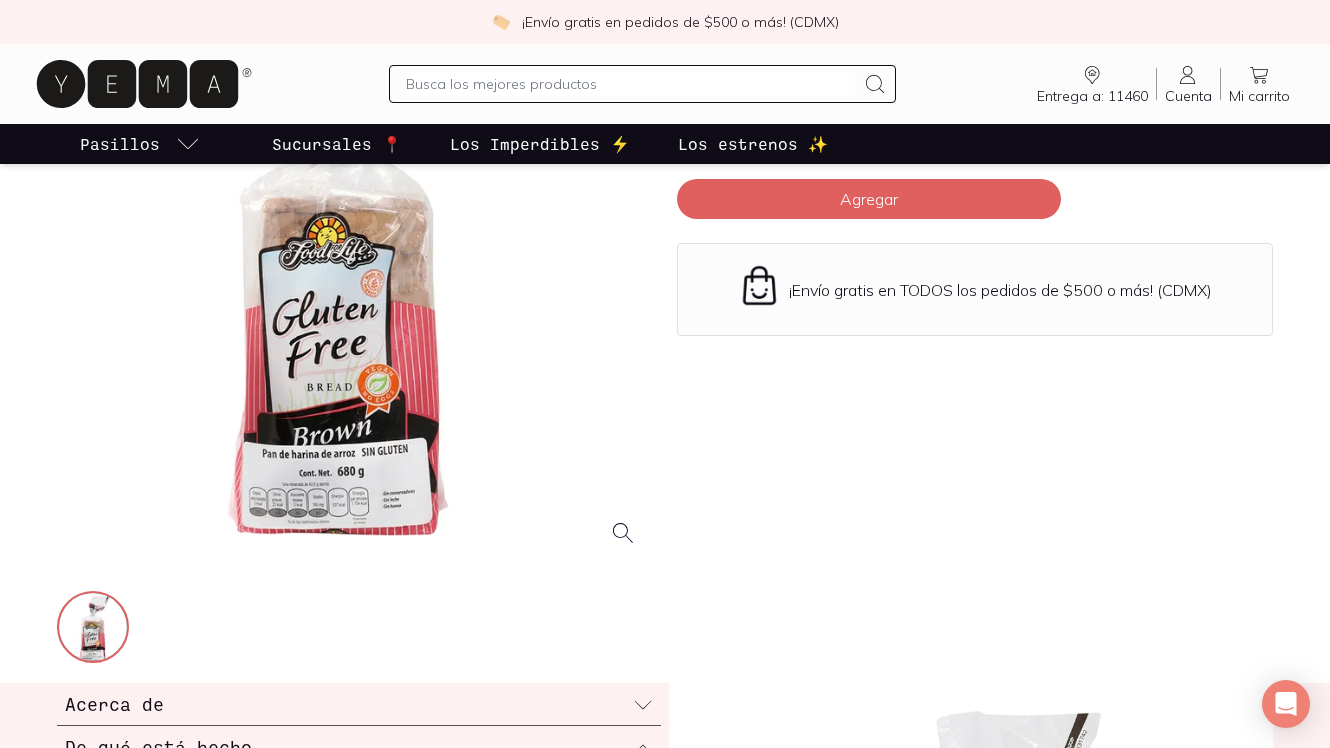 scroll, scrollTop: 265, scrollLeft: 0, axis: vertical 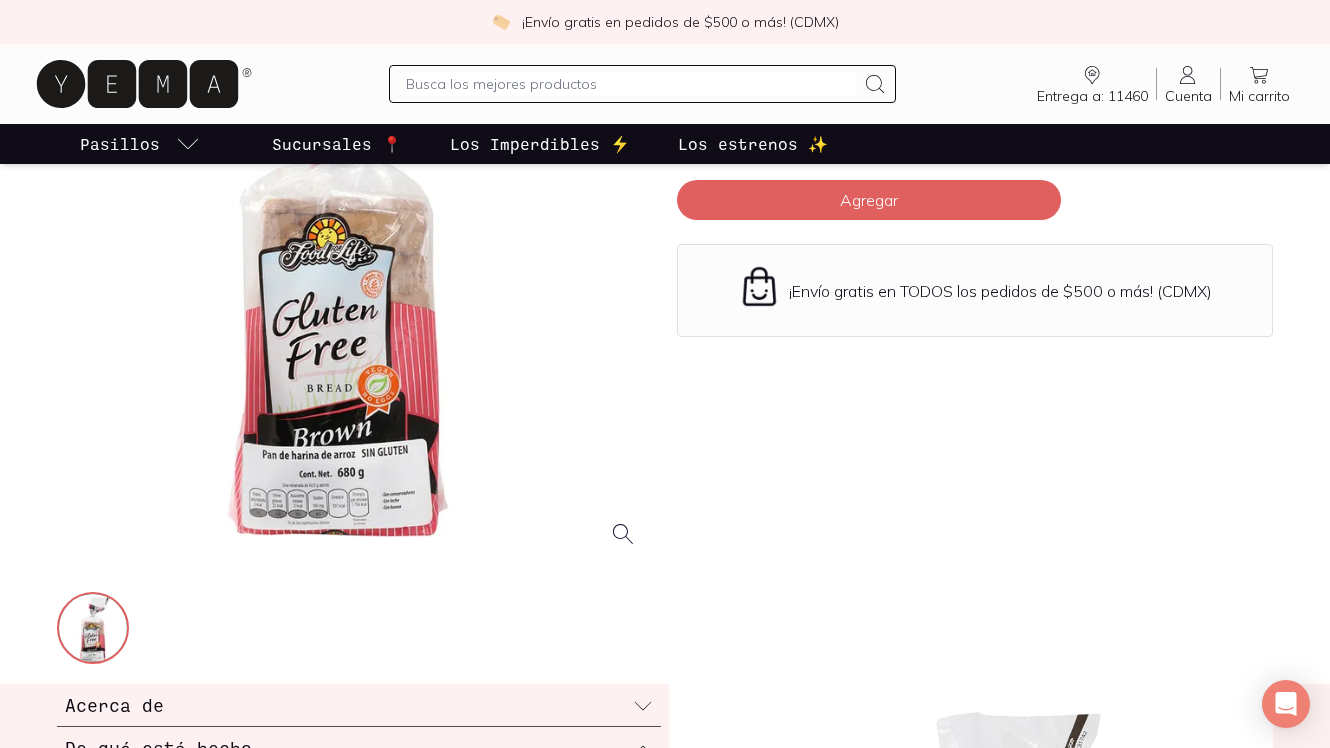 click at bounding box center [355, 266] 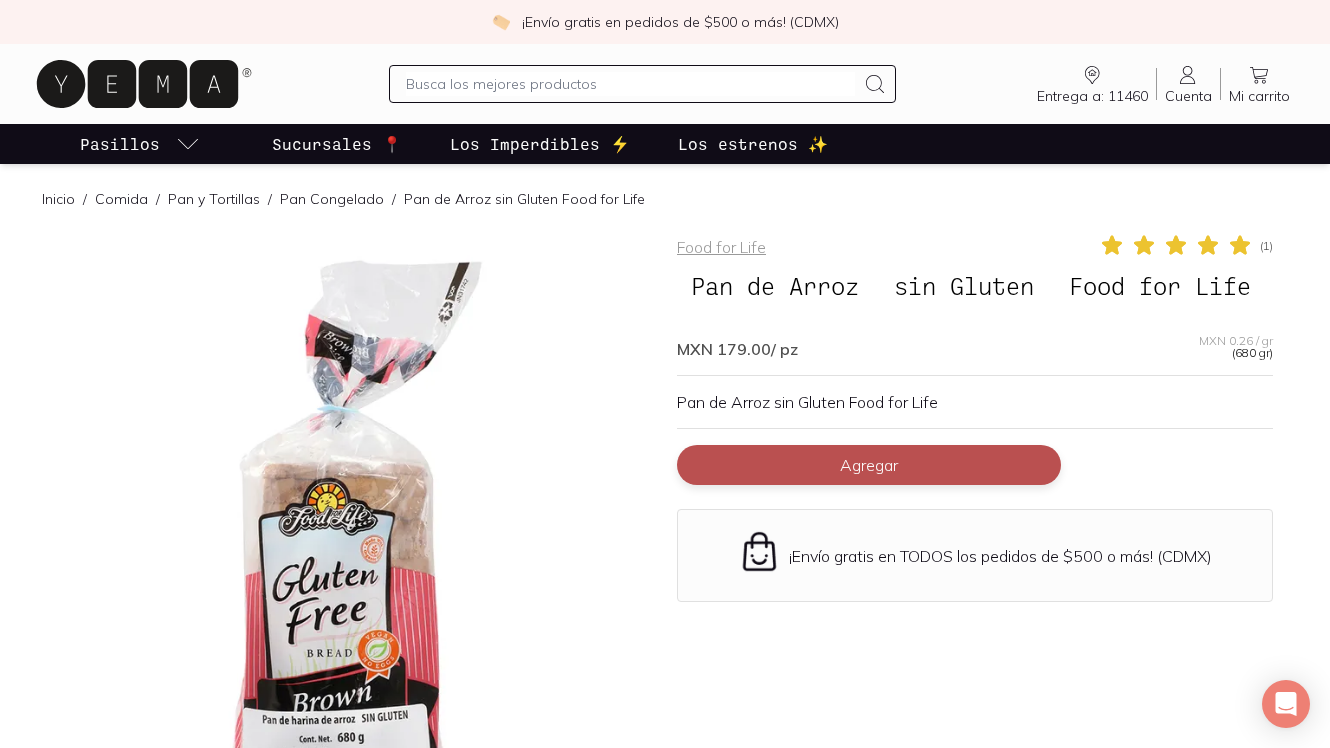 click on "Agregar" at bounding box center [869, 465] 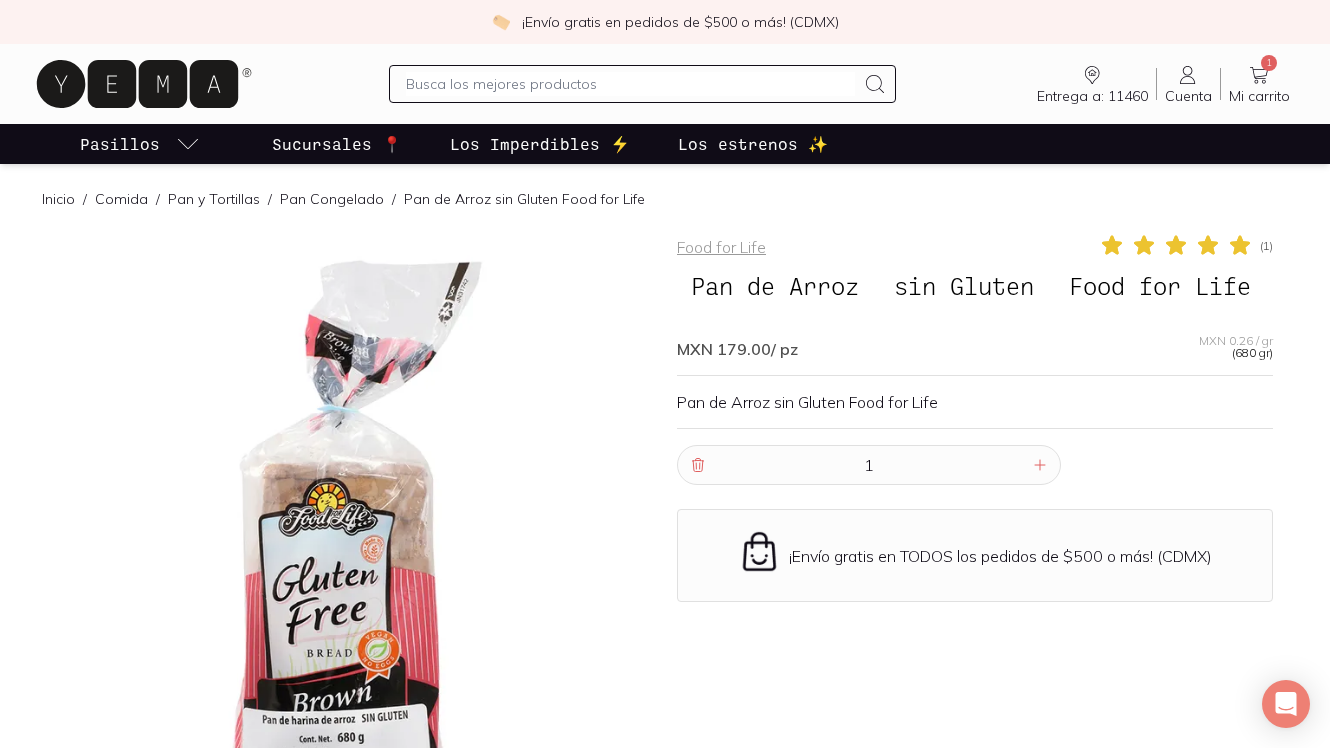 click at bounding box center (630, 84) 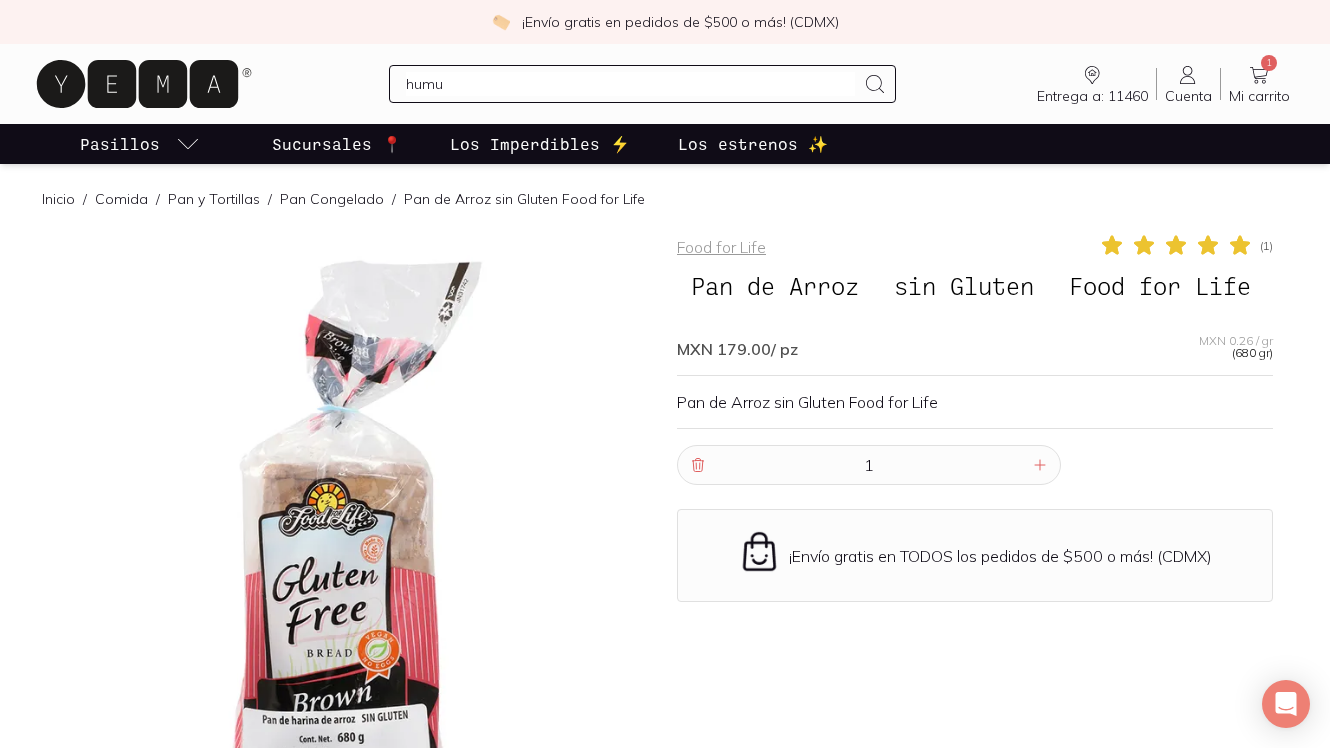 type on "humus" 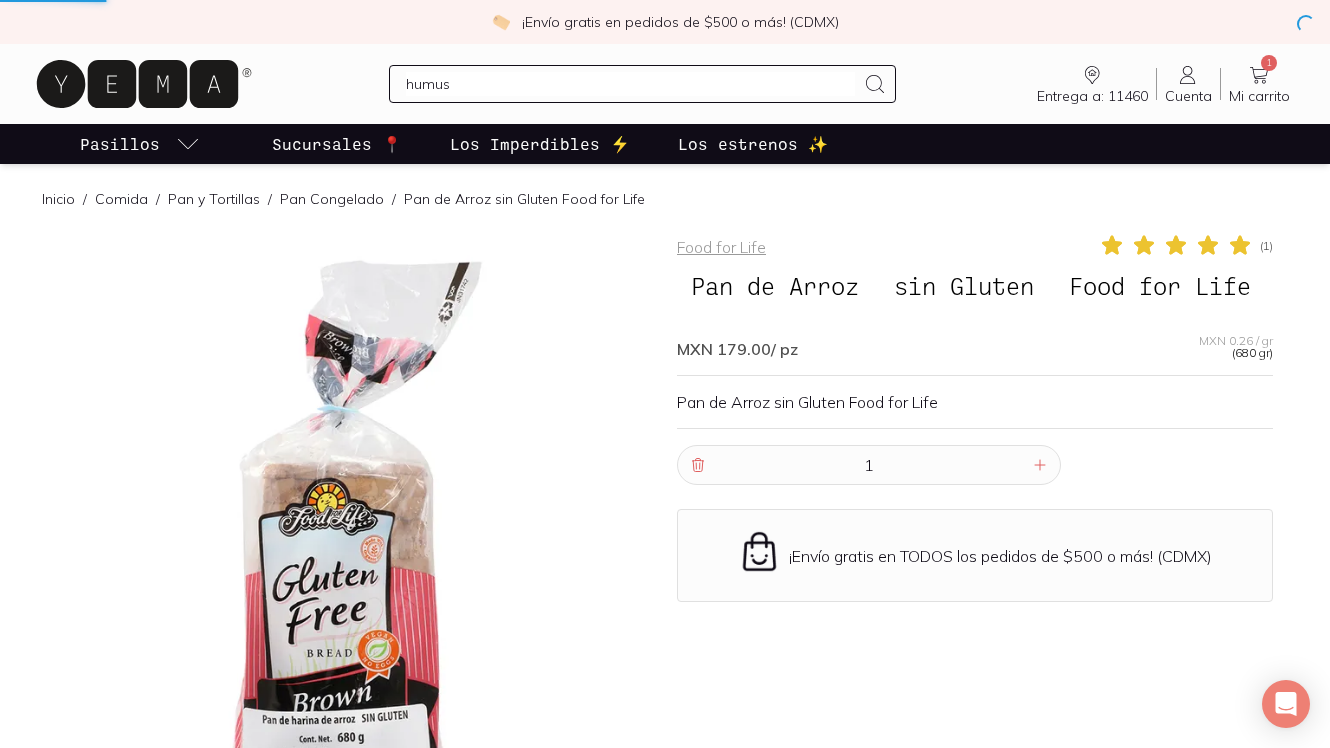 type 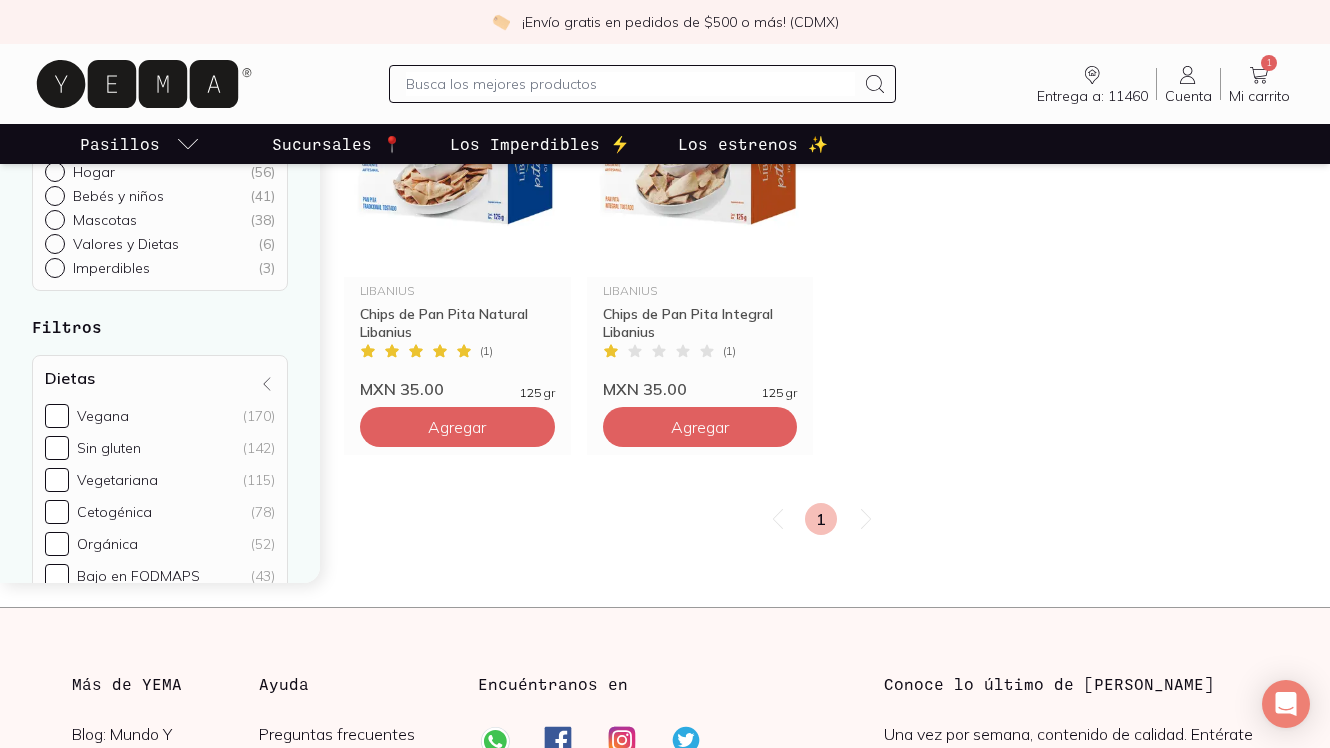 scroll, scrollTop: 0, scrollLeft: 0, axis: both 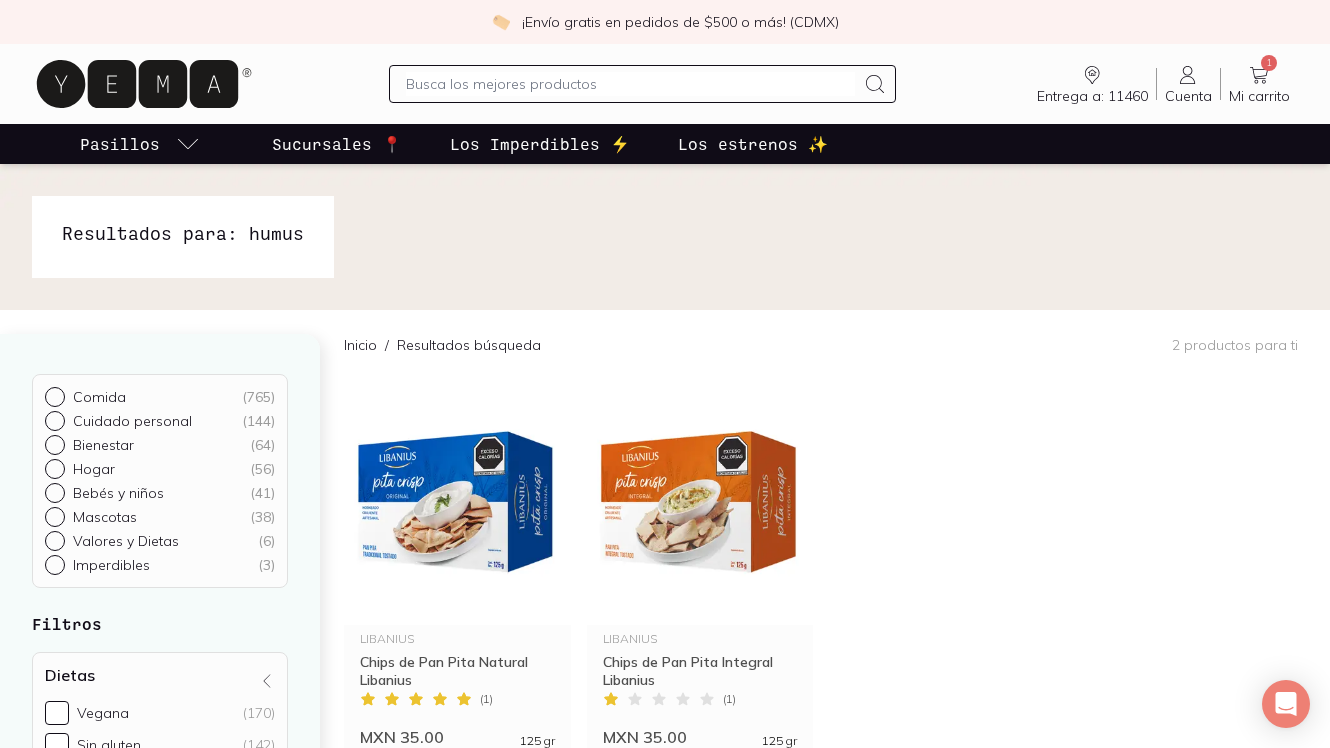 click at bounding box center [630, 84] 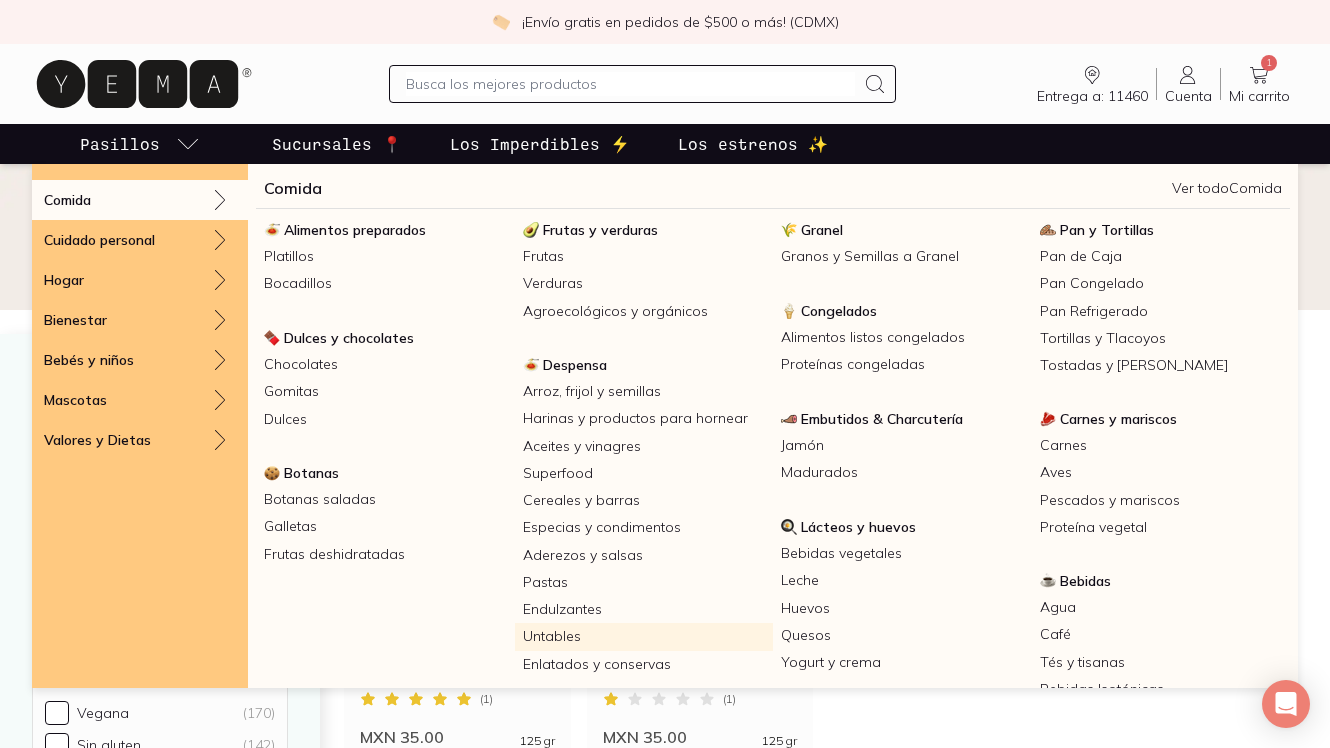 click on "Untables" at bounding box center [644, 636] 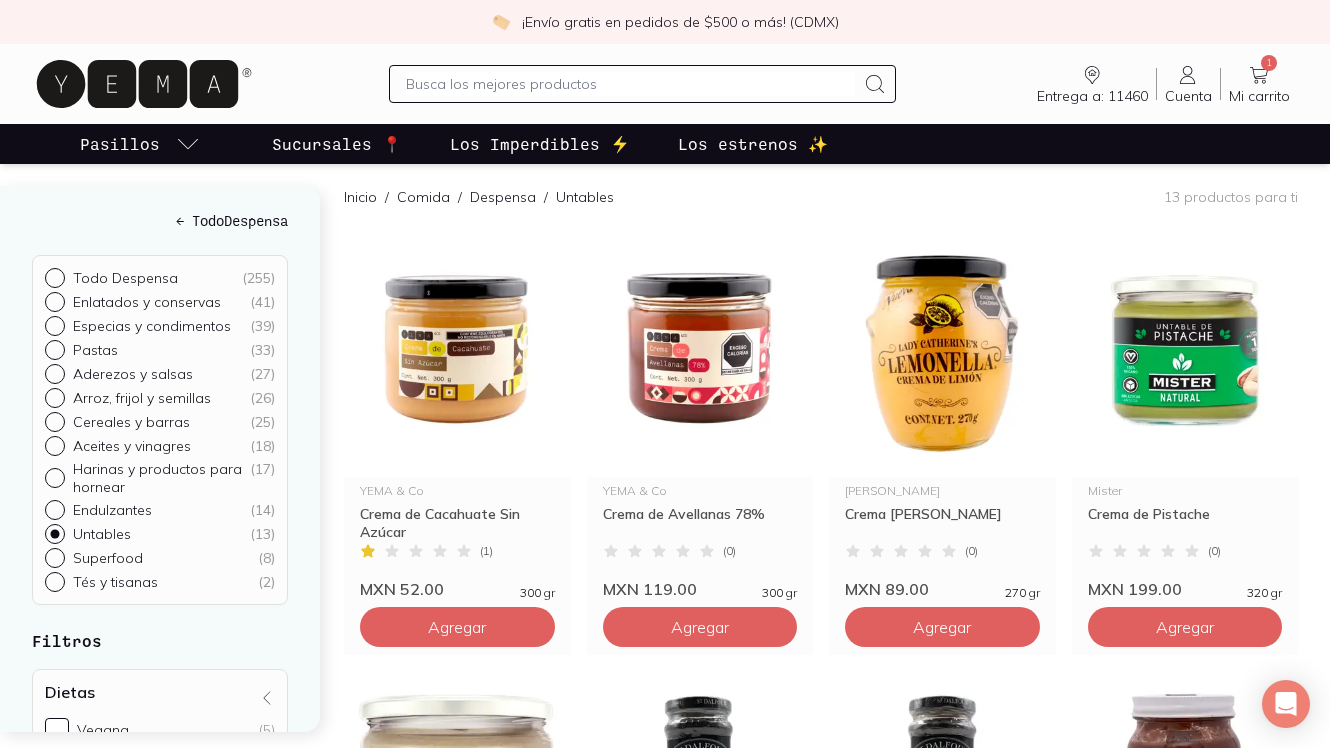 scroll, scrollTop: 0, scrollLeft: 0, axis: both 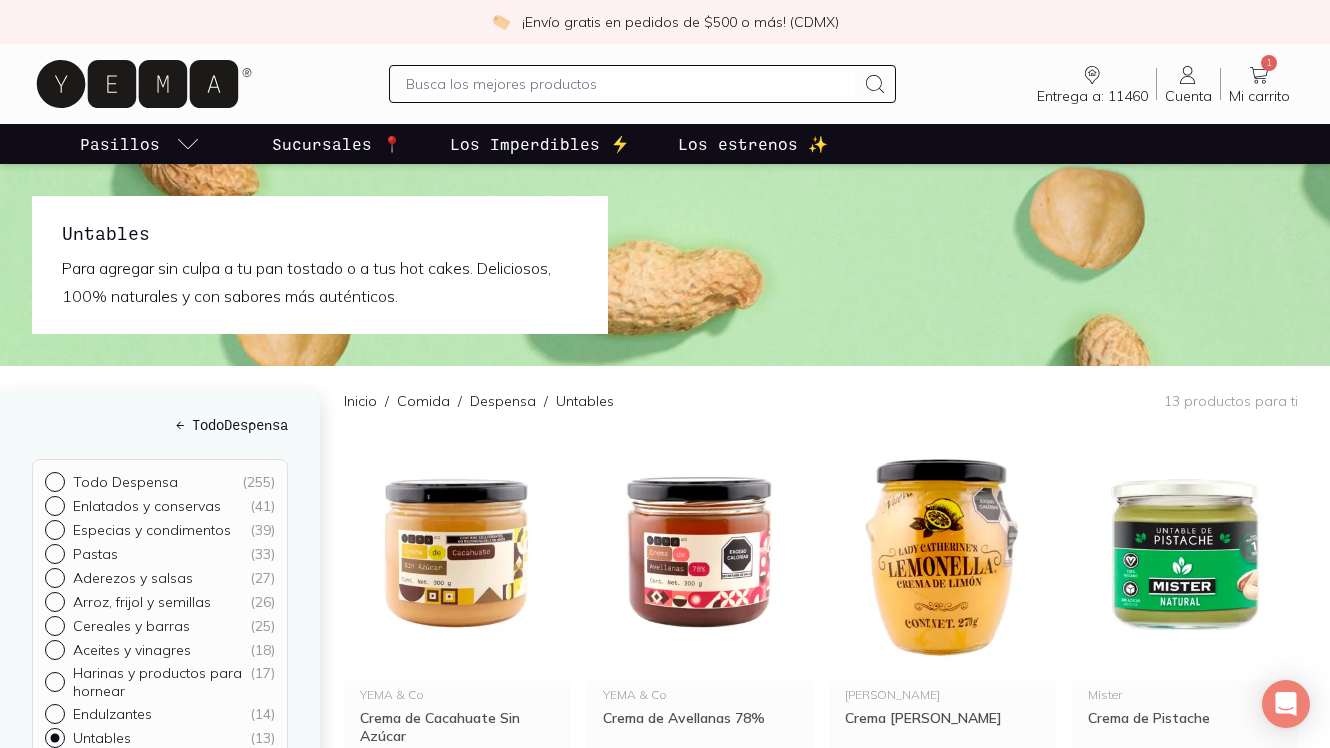 click at bounding box center [630, 84] 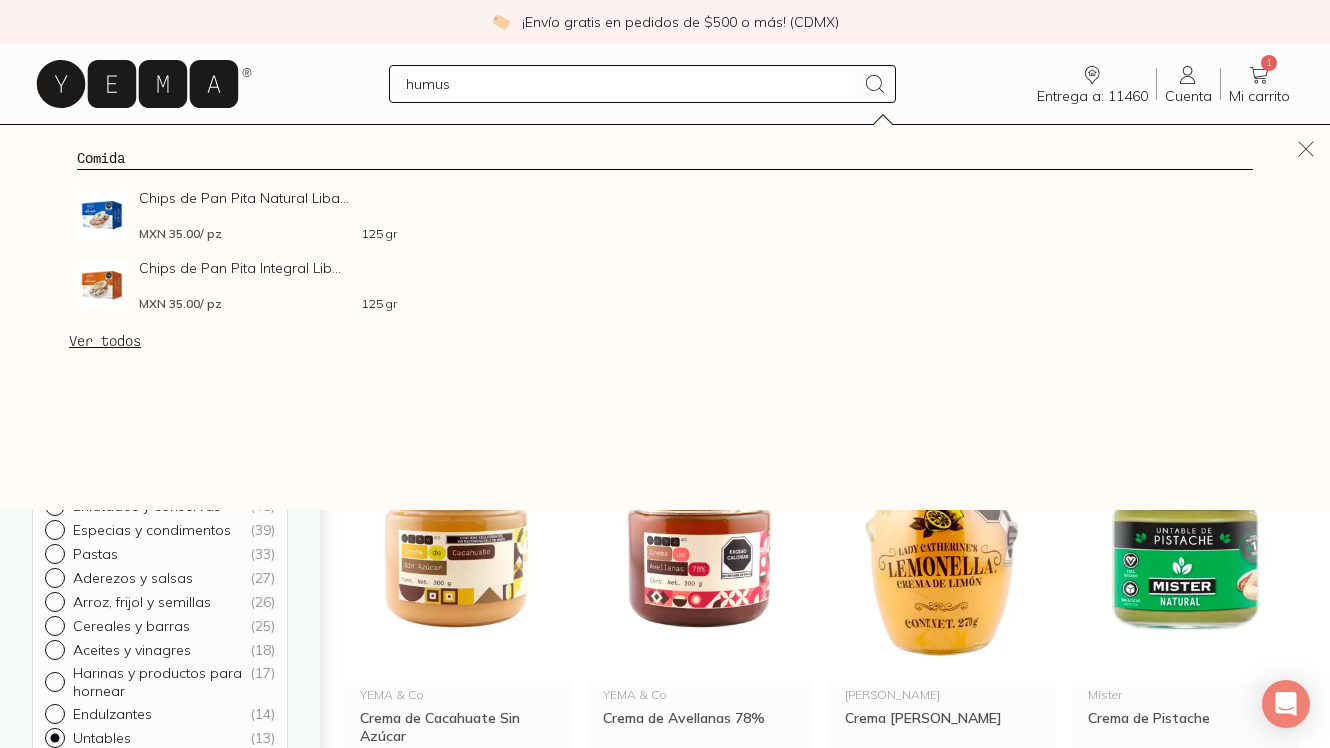 type on "humus" 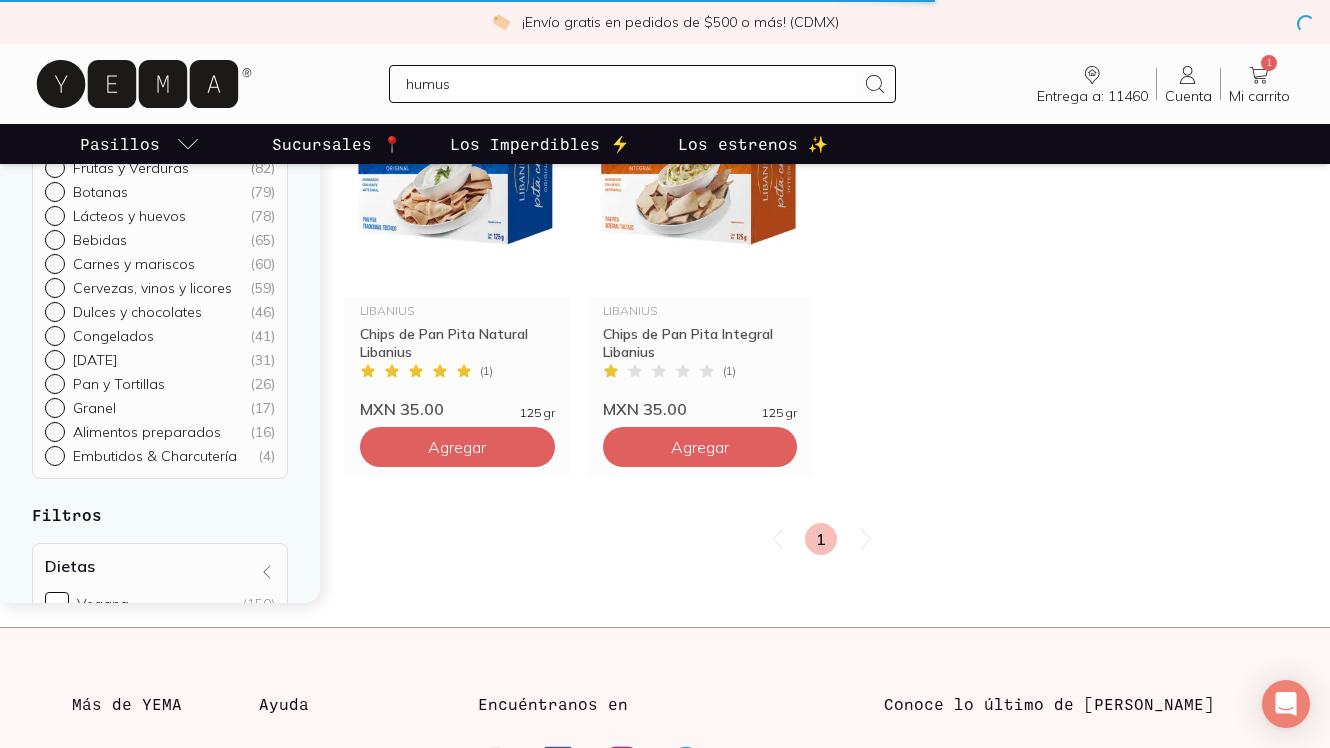 scroll, scrollTop: 0, scrollLeft: 0, axis: both 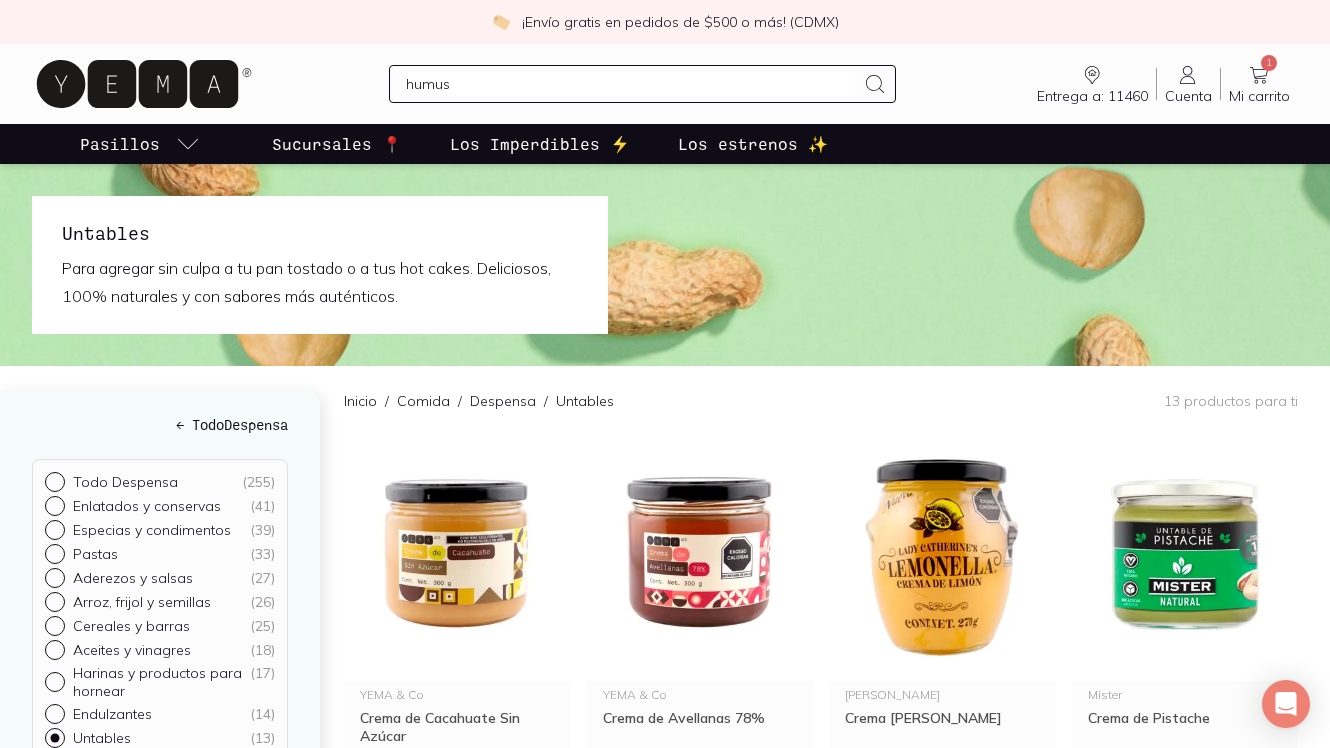 drag, startPoint x: 492, startPoint y: 82, endPoint x: 300, endPoint y: 25, distance: 200.2823 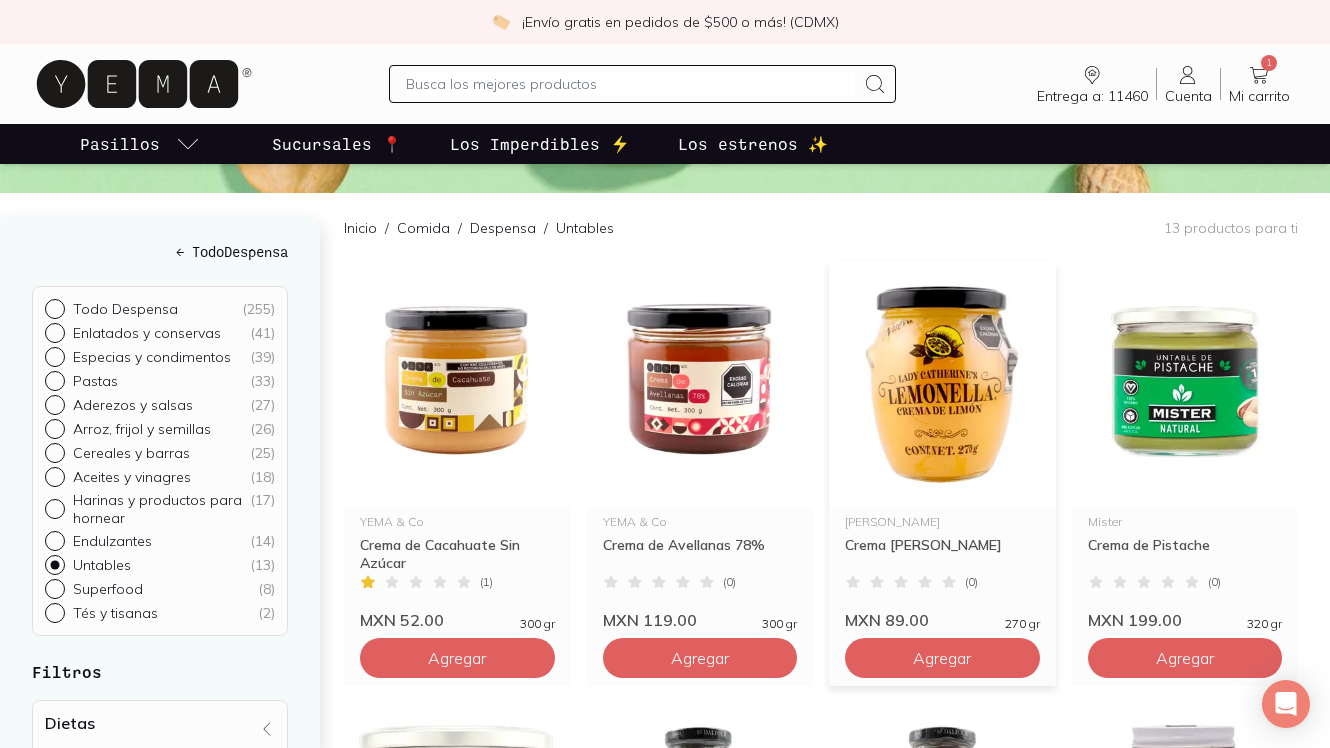 scroll, scrollTop: 179, scrollLeft: 0, axis: vertical 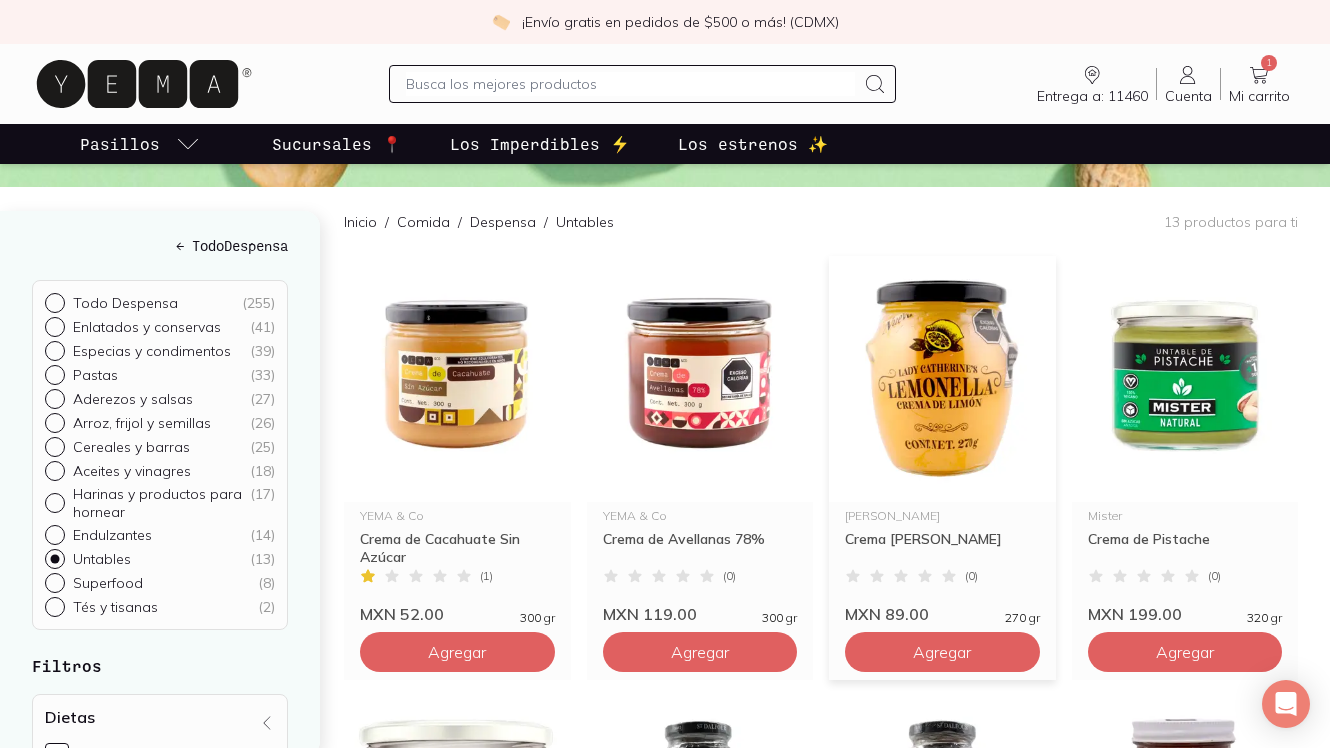 type 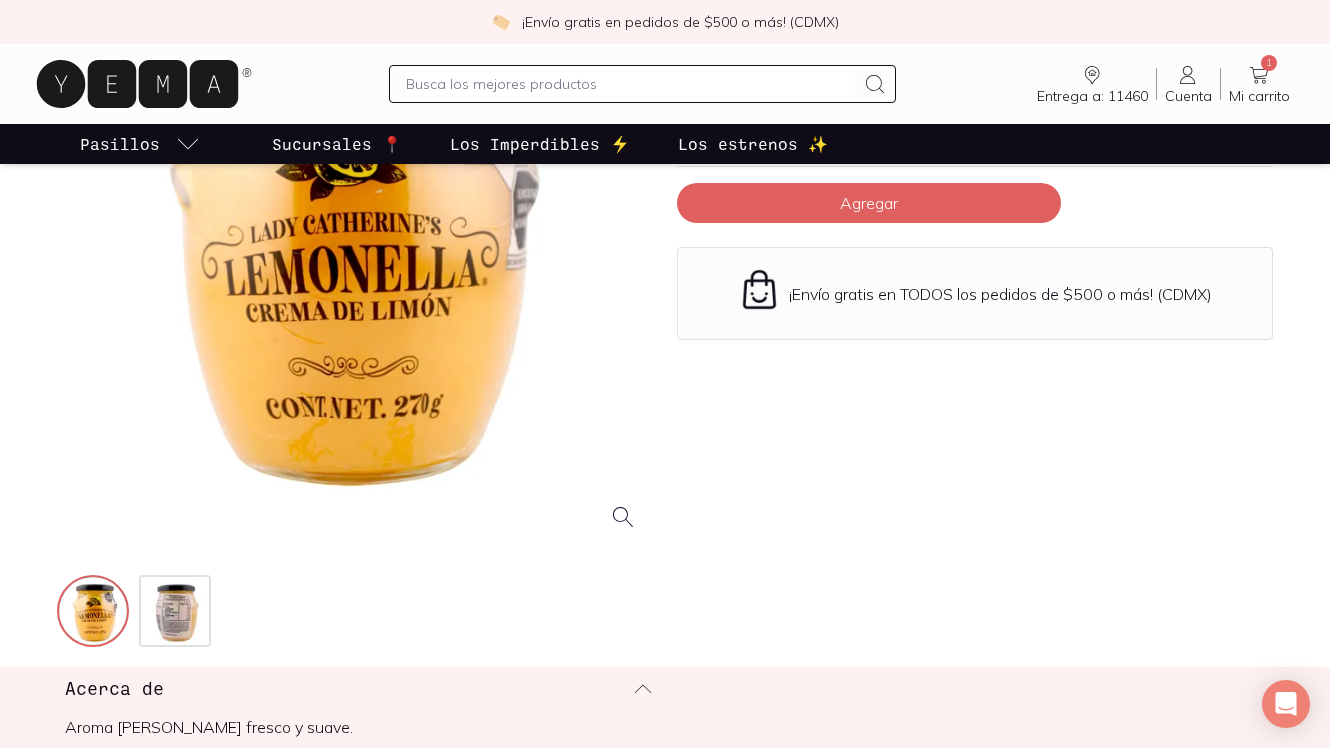 scroll, scrollTop: 379, scrollLeft: 0, axis: vertical 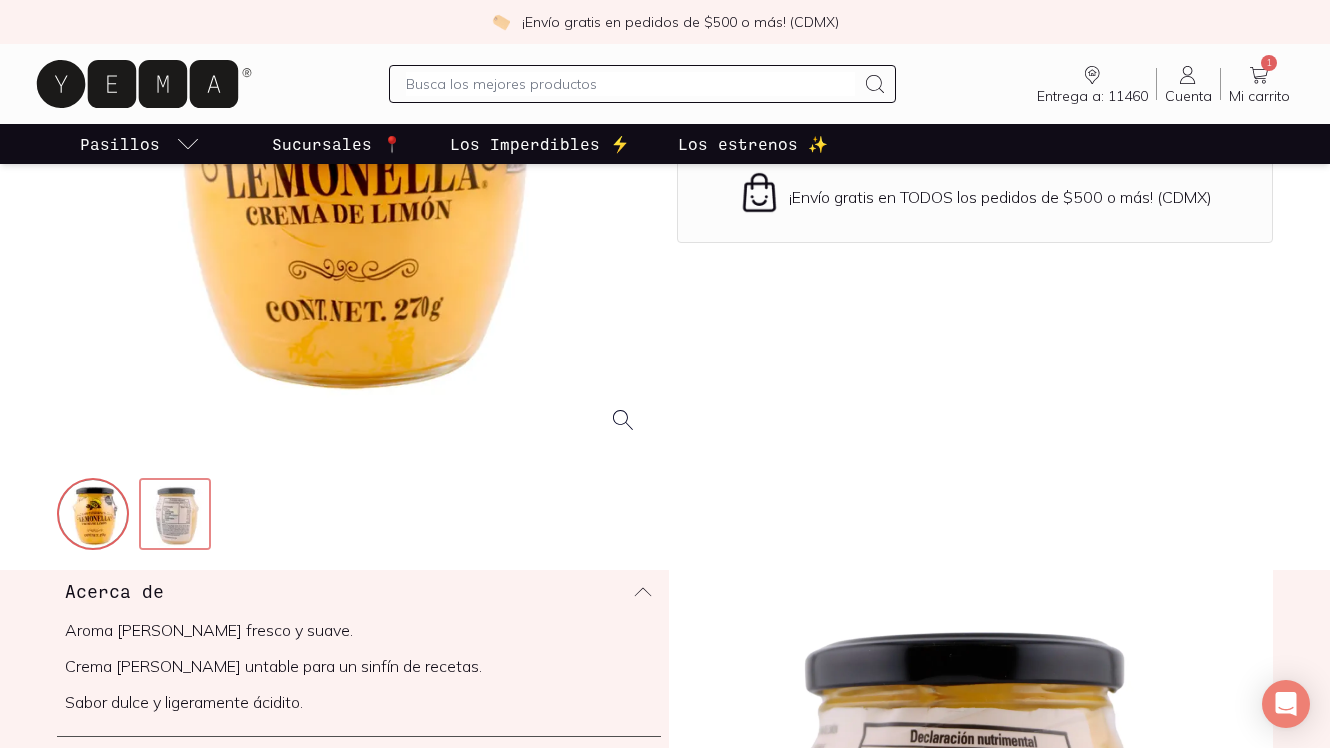 click at bounding box center (177, 516) 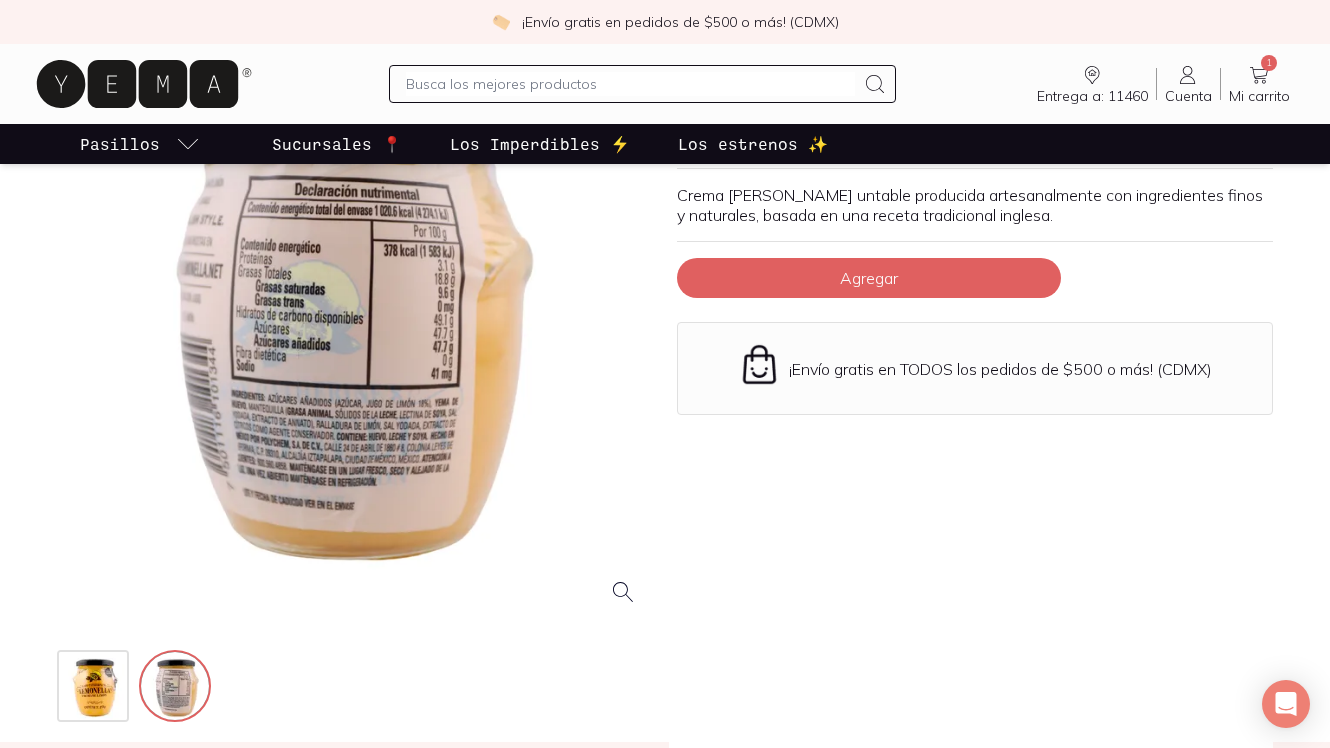 scroll, scrollTop: 201, scrollLeft: 0, axis: vertical 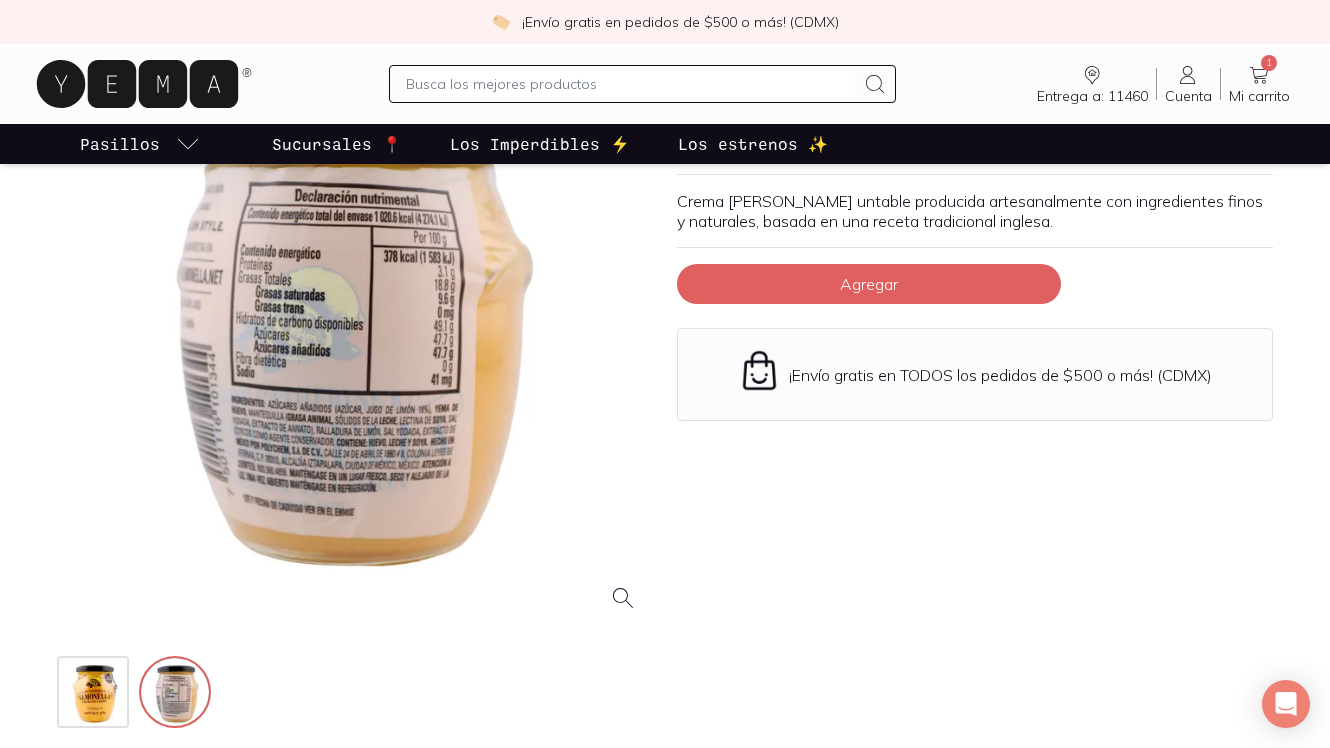 click at bounding box center [355, 330] 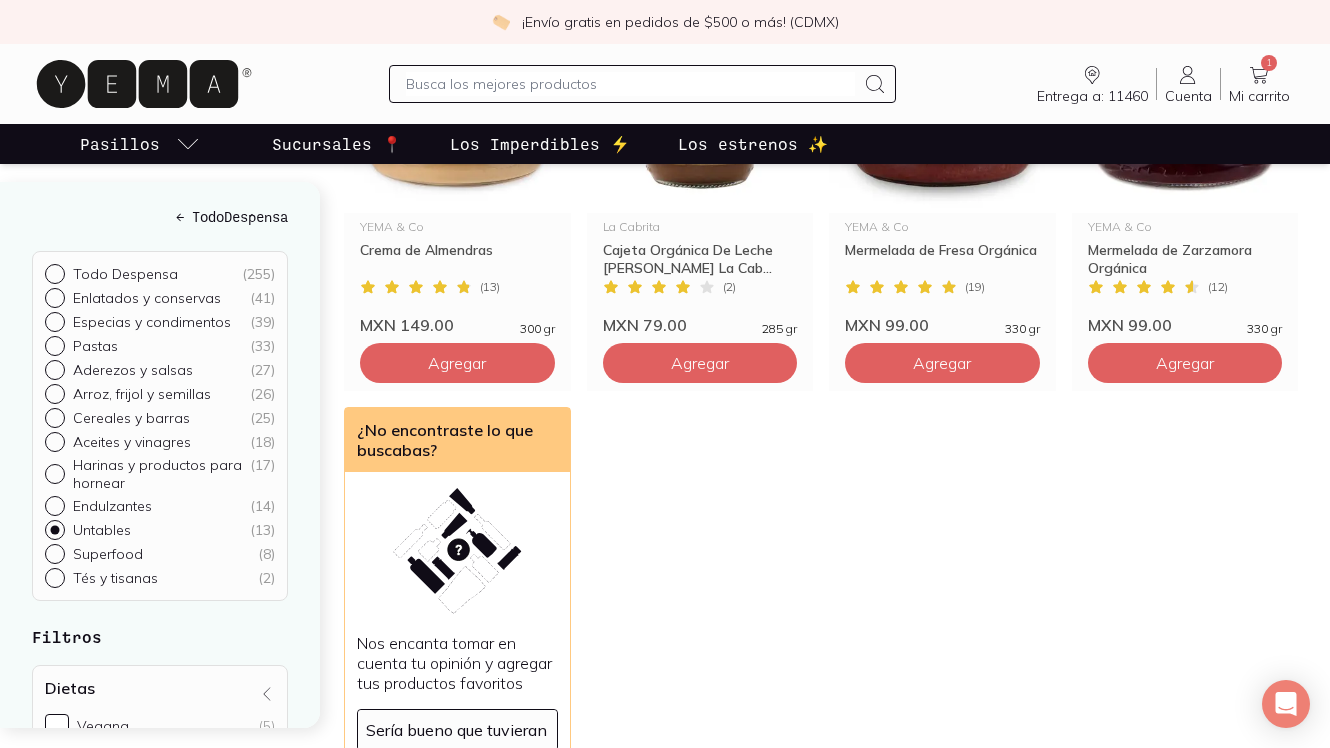 scroll, scrollTop: 1351, scrollLeft: 0, axis: vertical 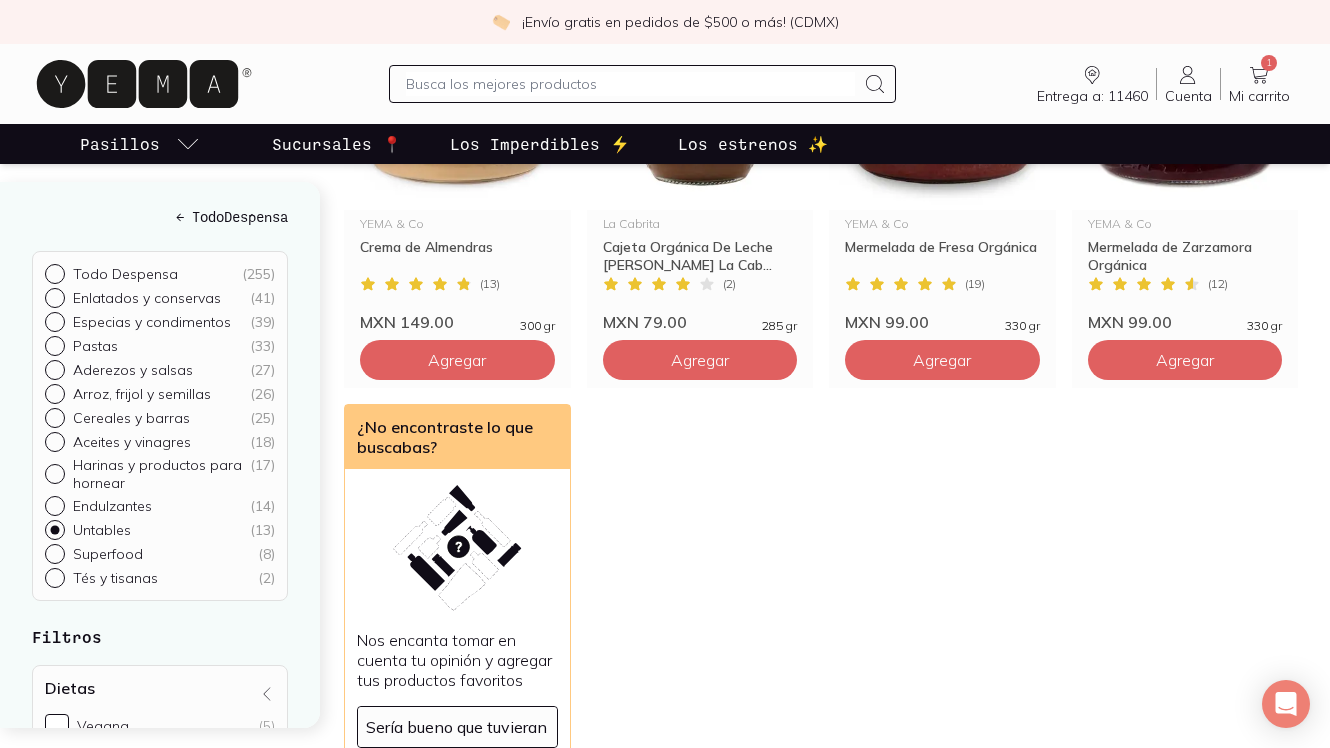 click on "Aderezos y salsas ( 27 )" at bounding box center (53, 368) 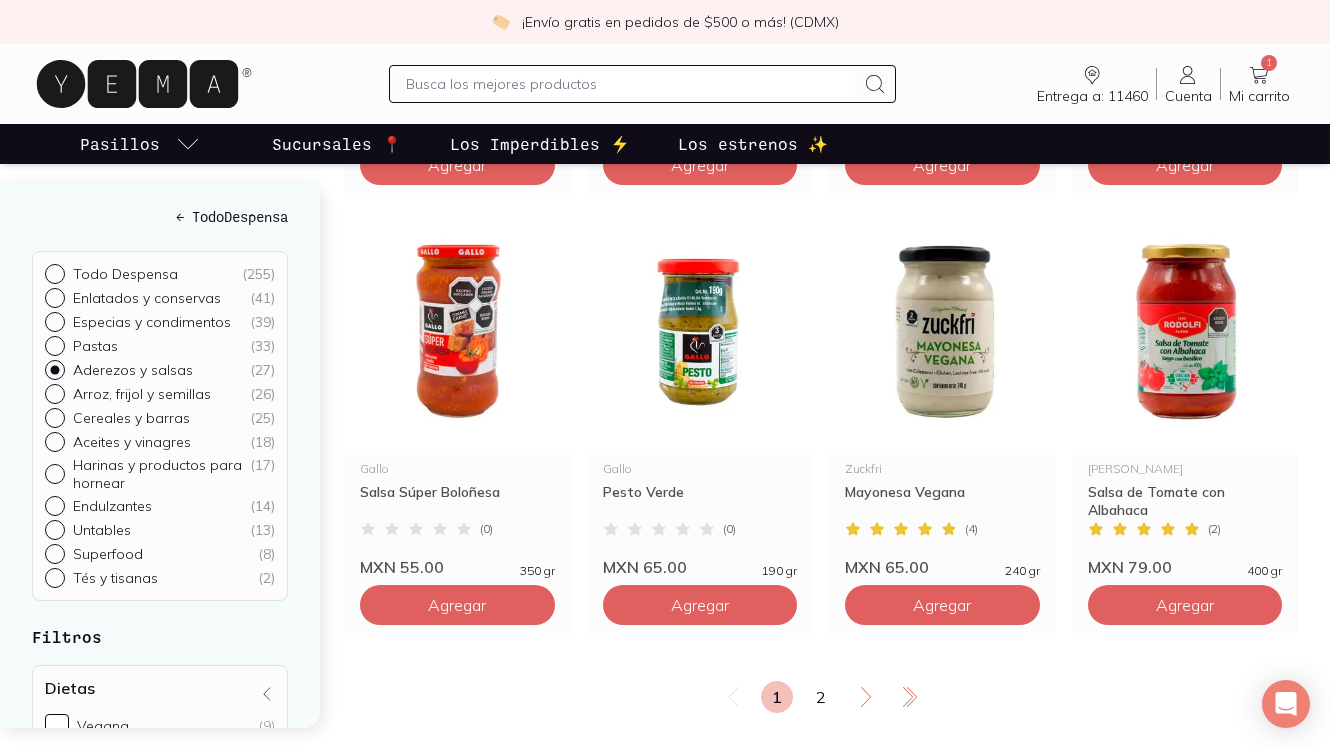 scroll, scrollTop: 2367, scrollLeft: 0, axis: vertical 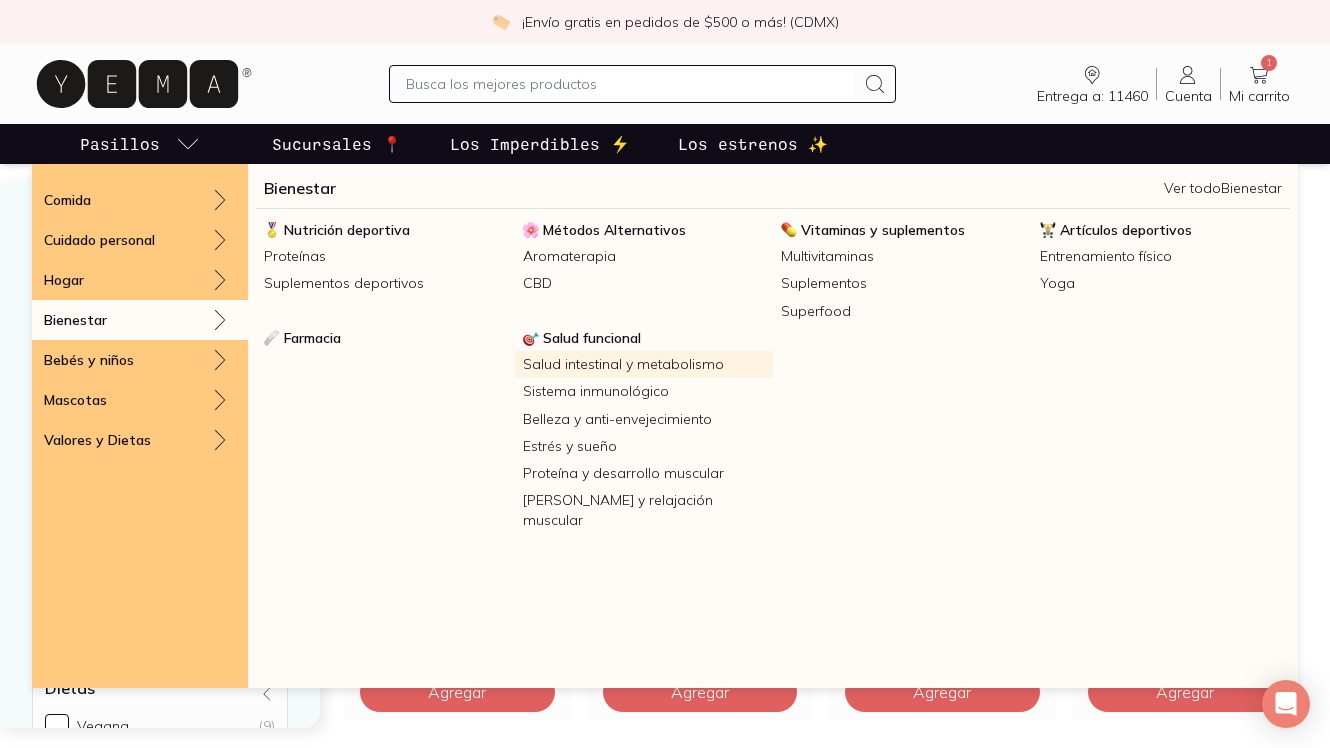 click on "Salud intestinal y metabolismo" at bounding box center [644, 364] 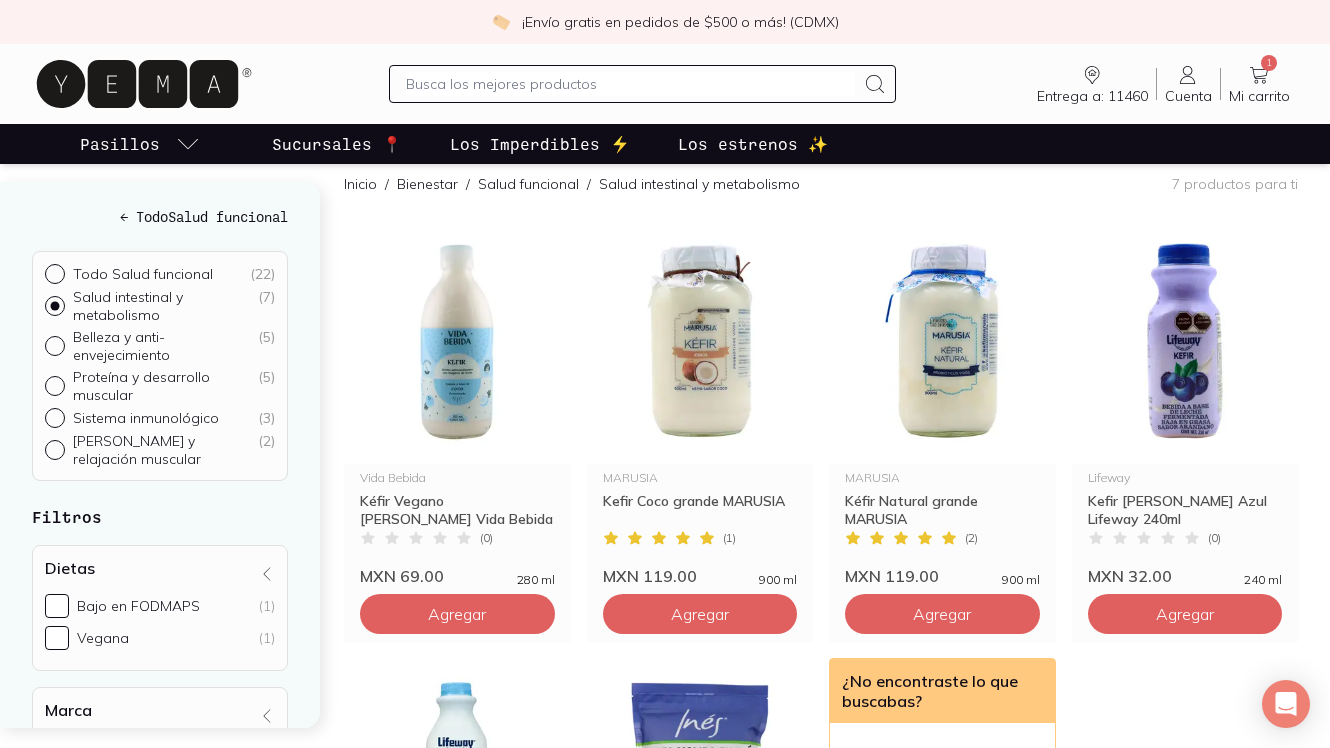 scroll, scrollTop: 193, scrollLeft: 0, axis: vertical 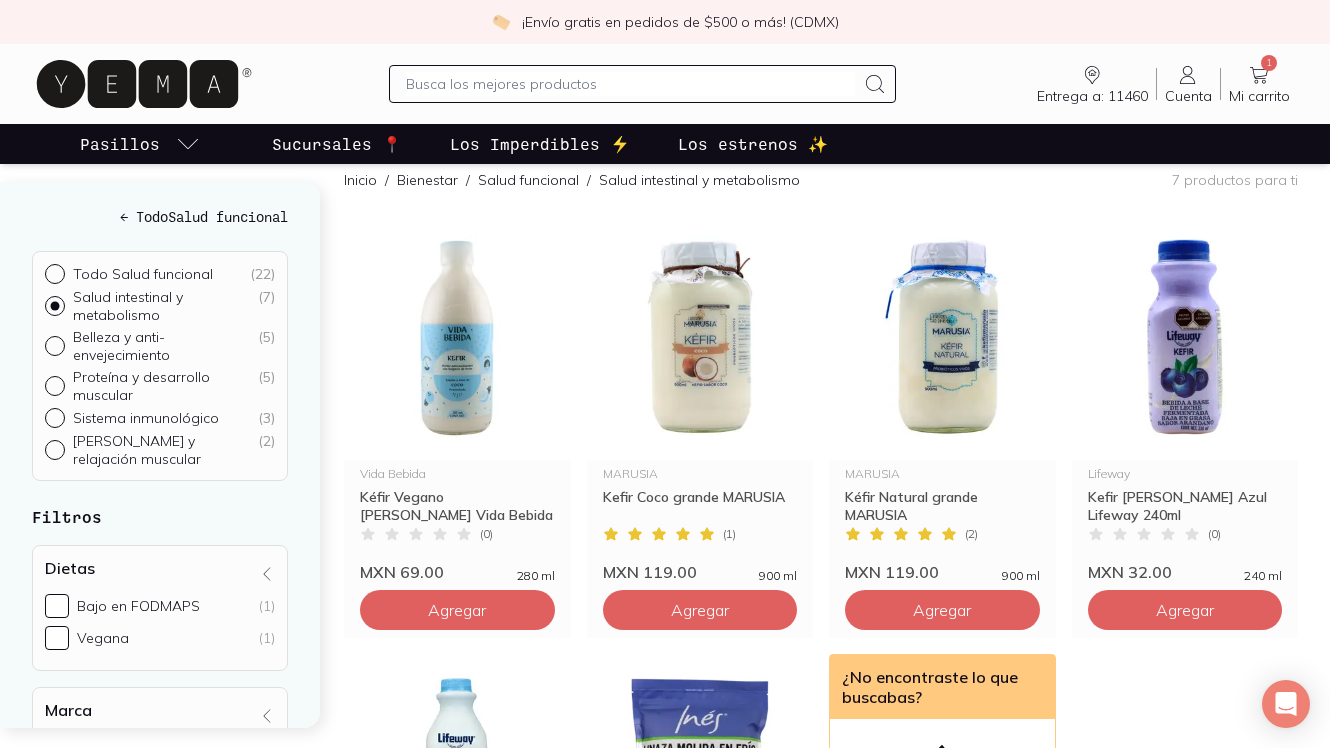 click at bounding box center [630, 84] 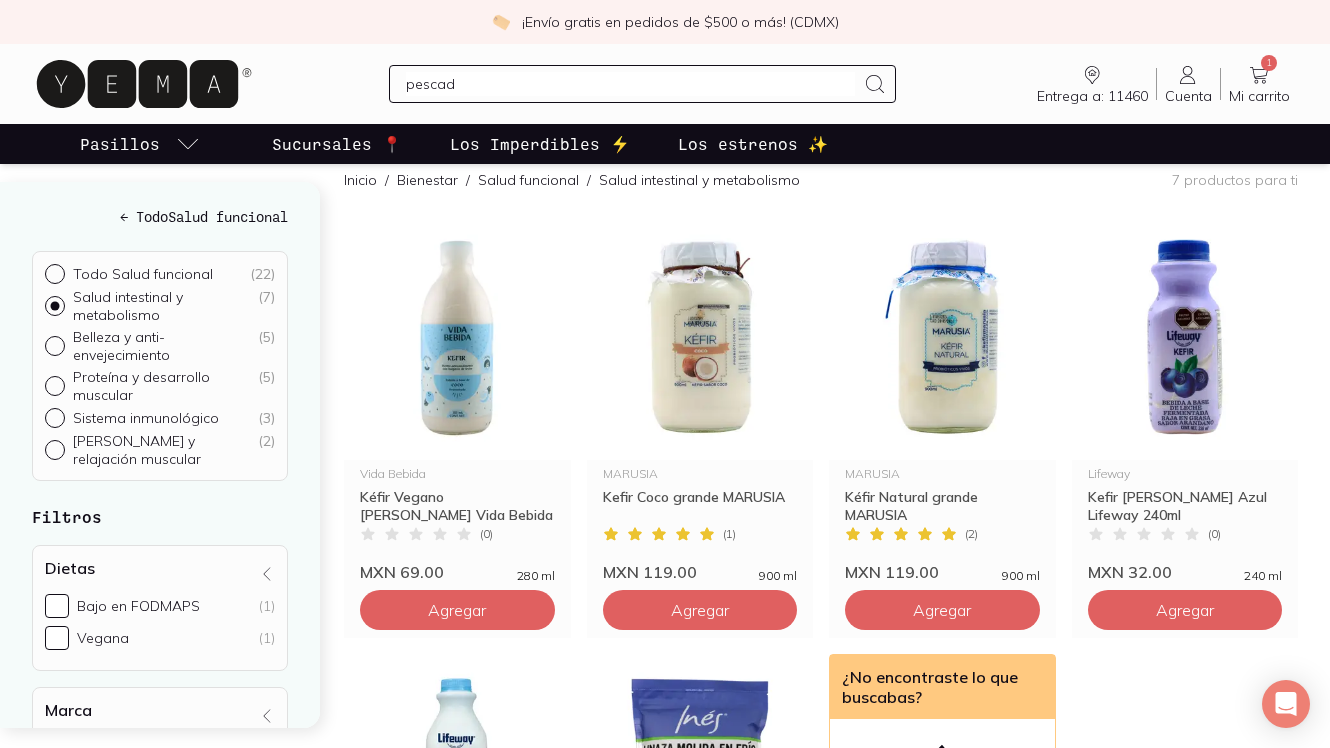 type on "pescado" 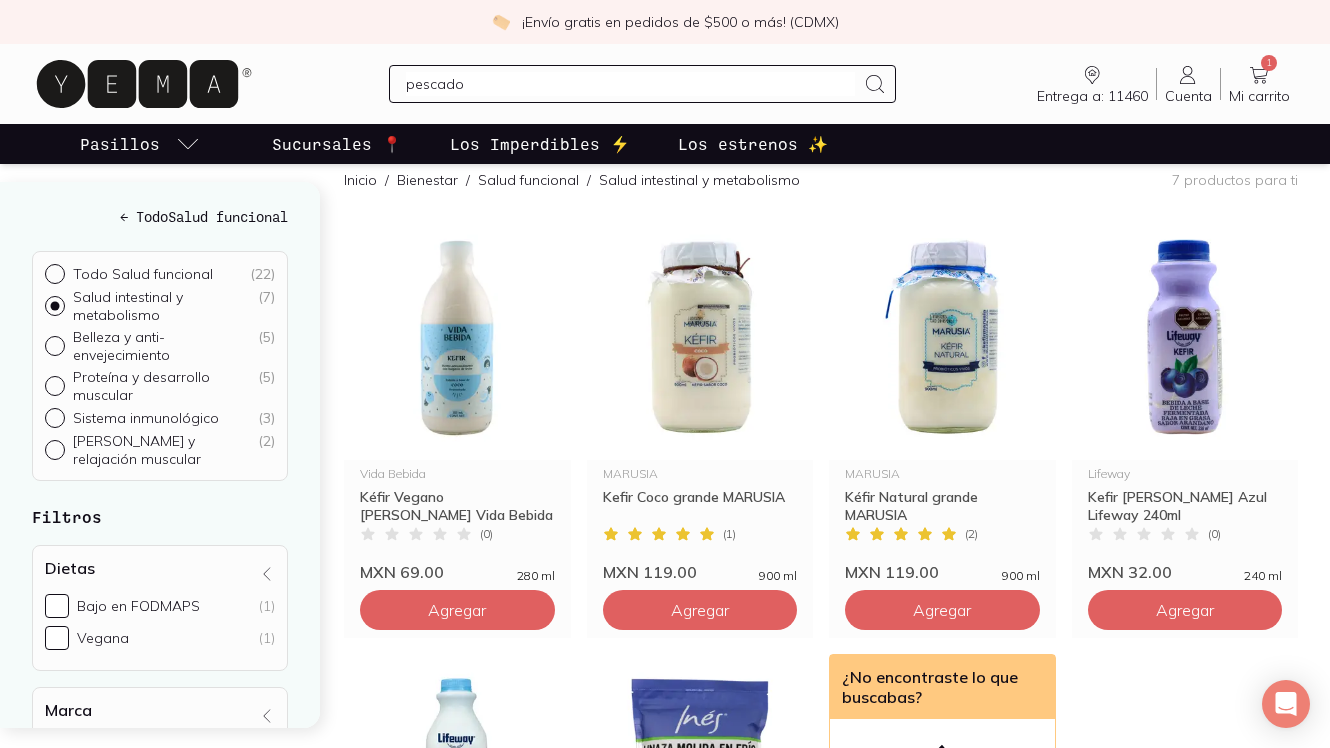 type 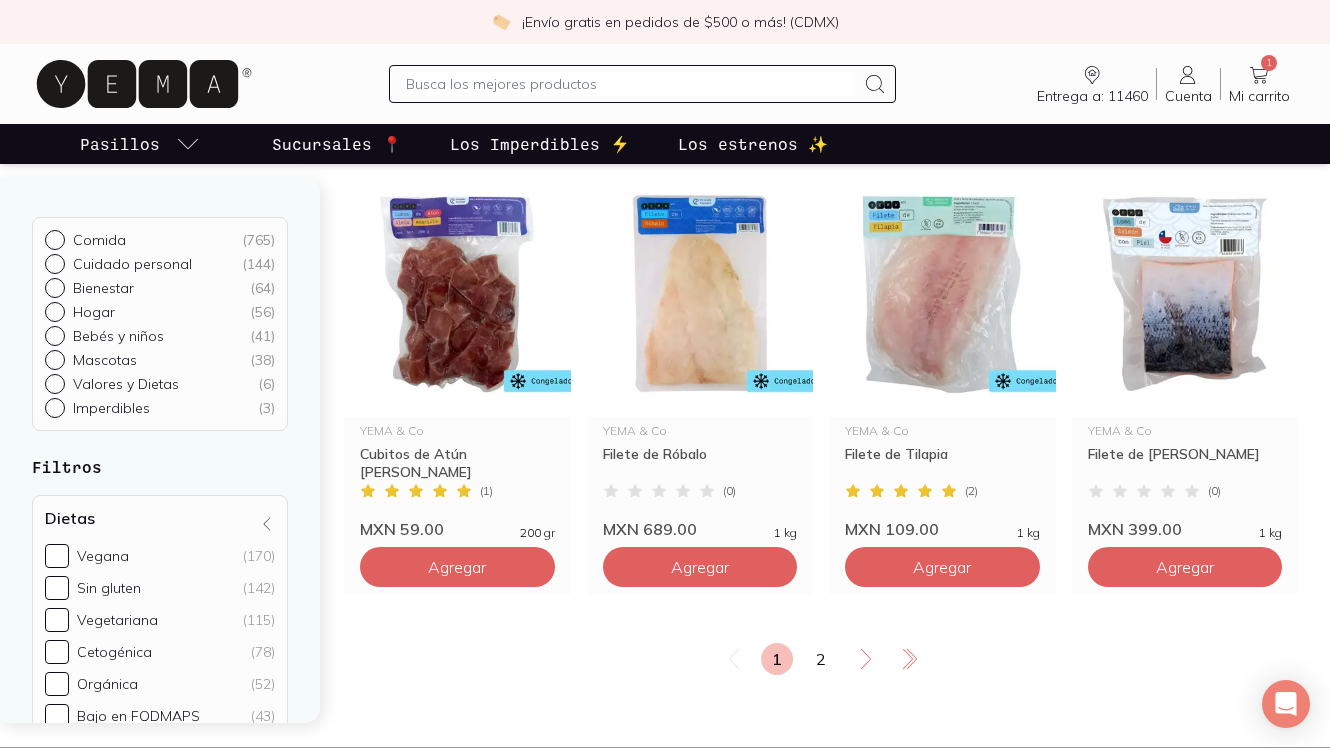 scroll, scrollTop: 2411, scrollLeft: 0, axis: vertical 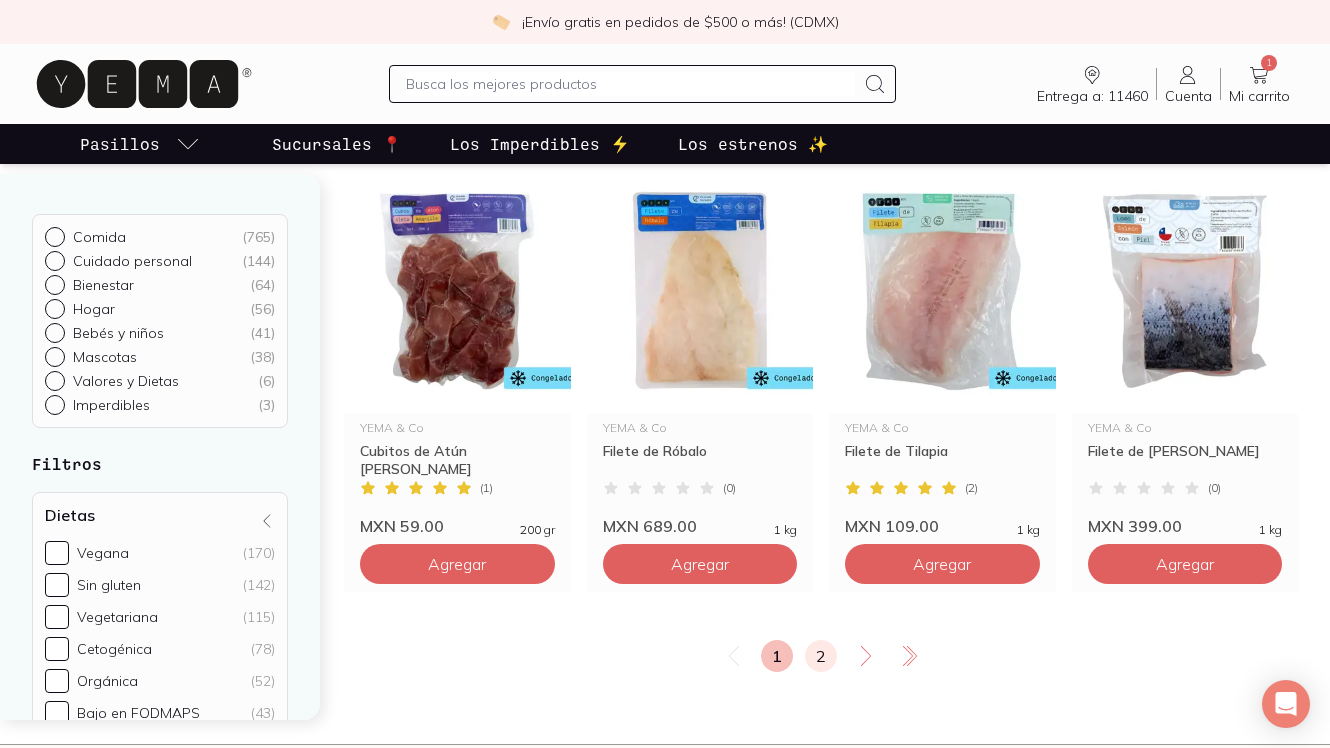 click on "2" at bounding box center [821, 656] 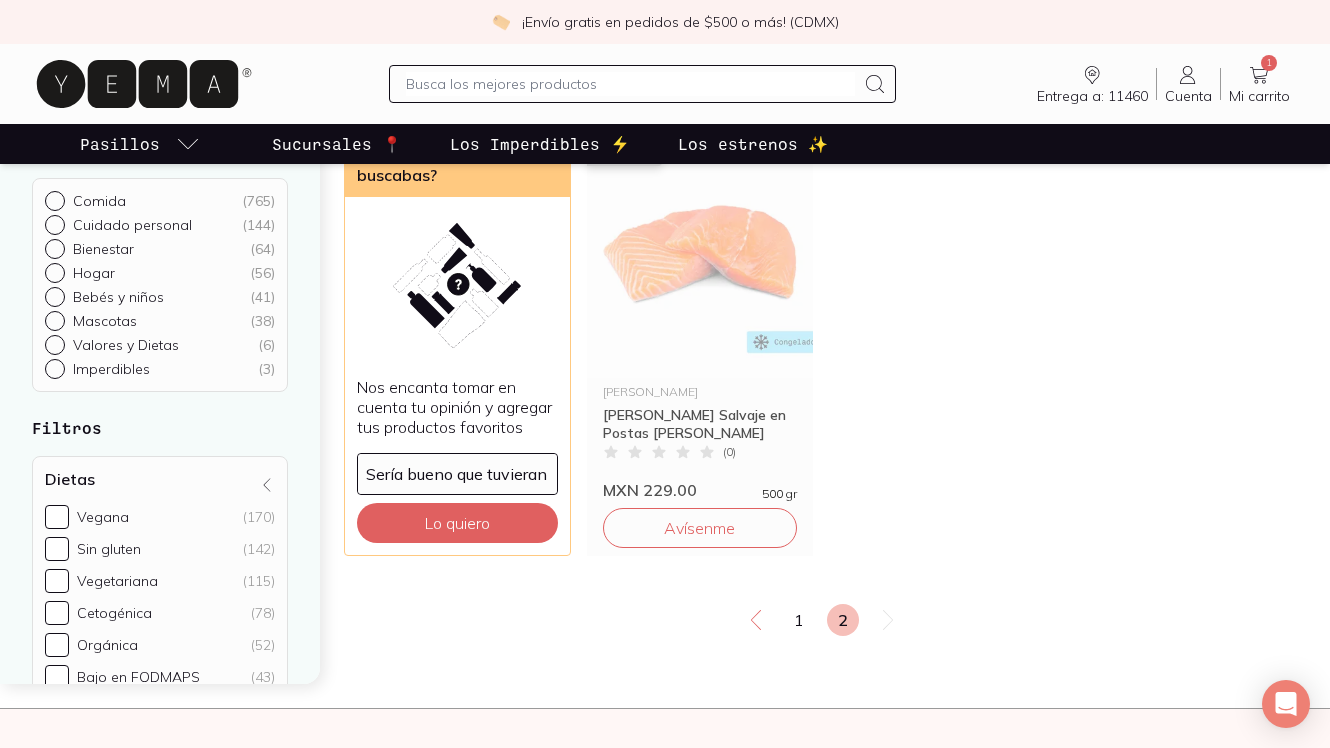 scroll, scrollTop: 248, scrollLeft: 0, axis: vertical 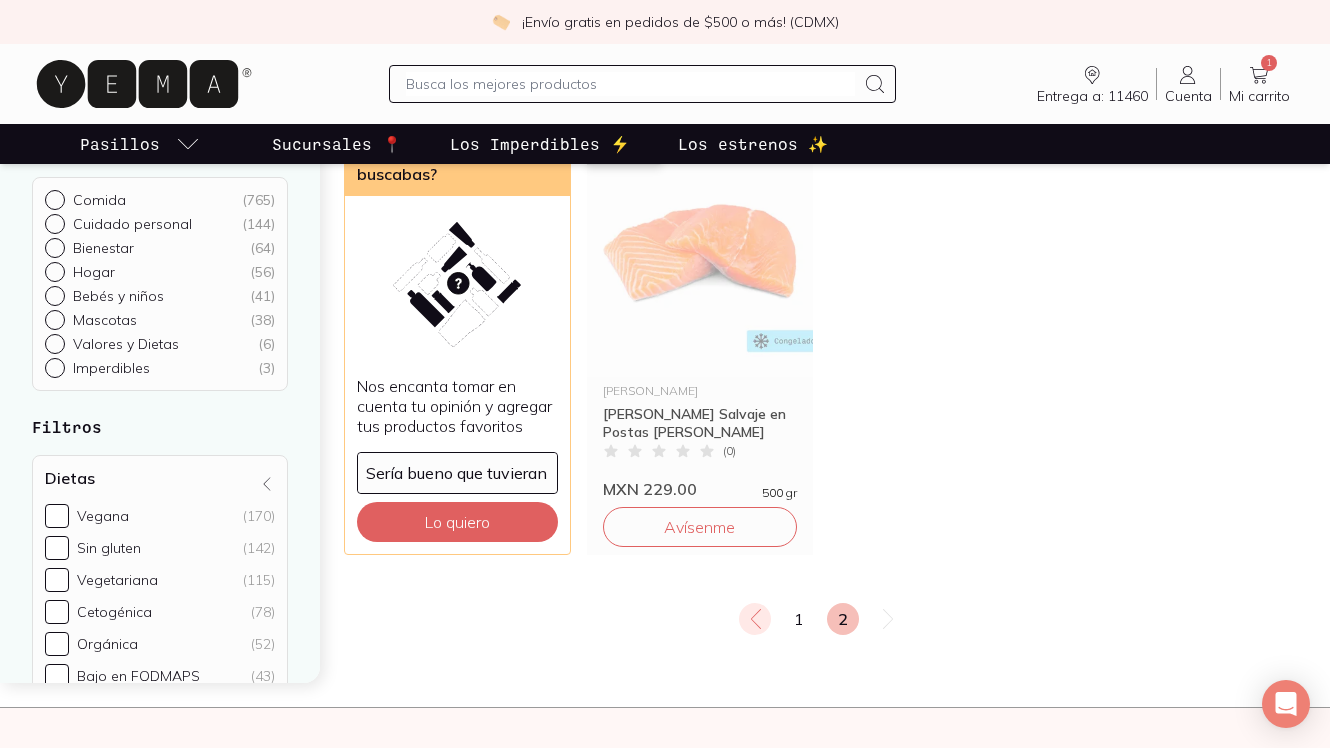 click 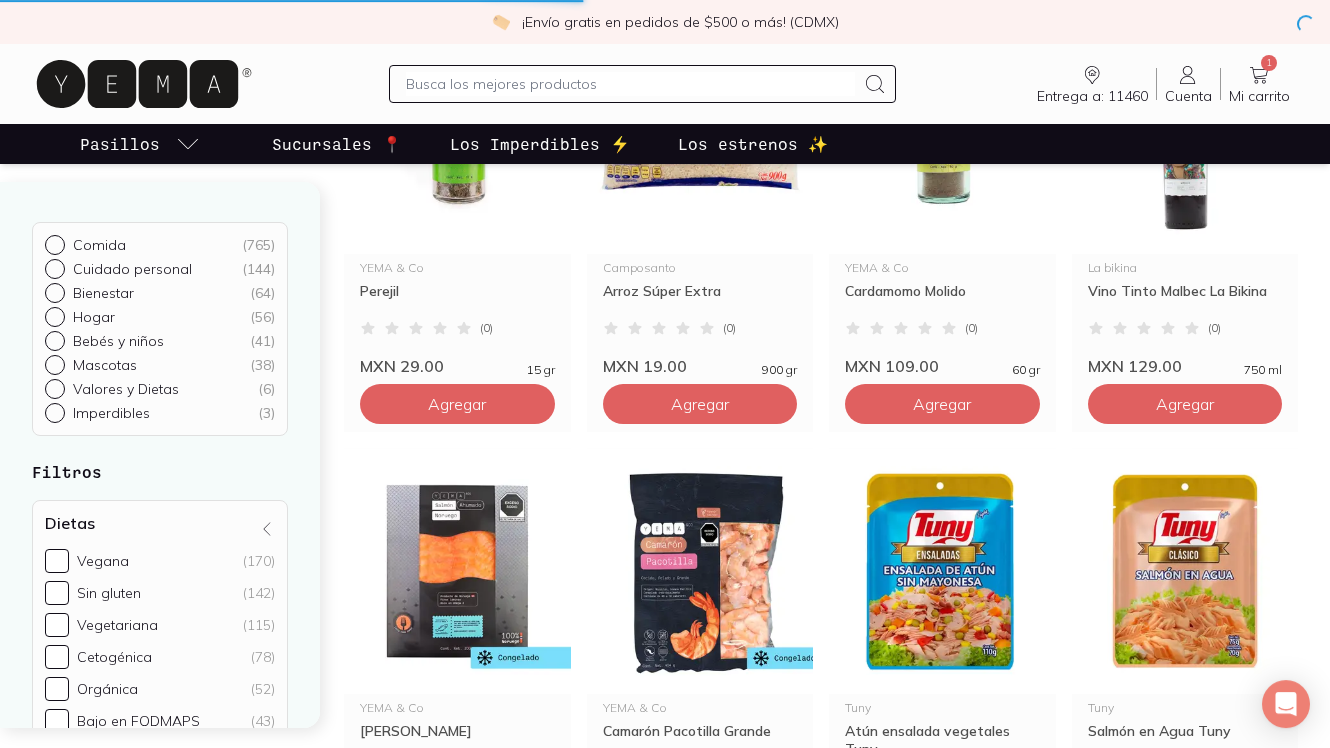 scroll, scrollTop: 559, scrollLeft: 0, axis: vertical 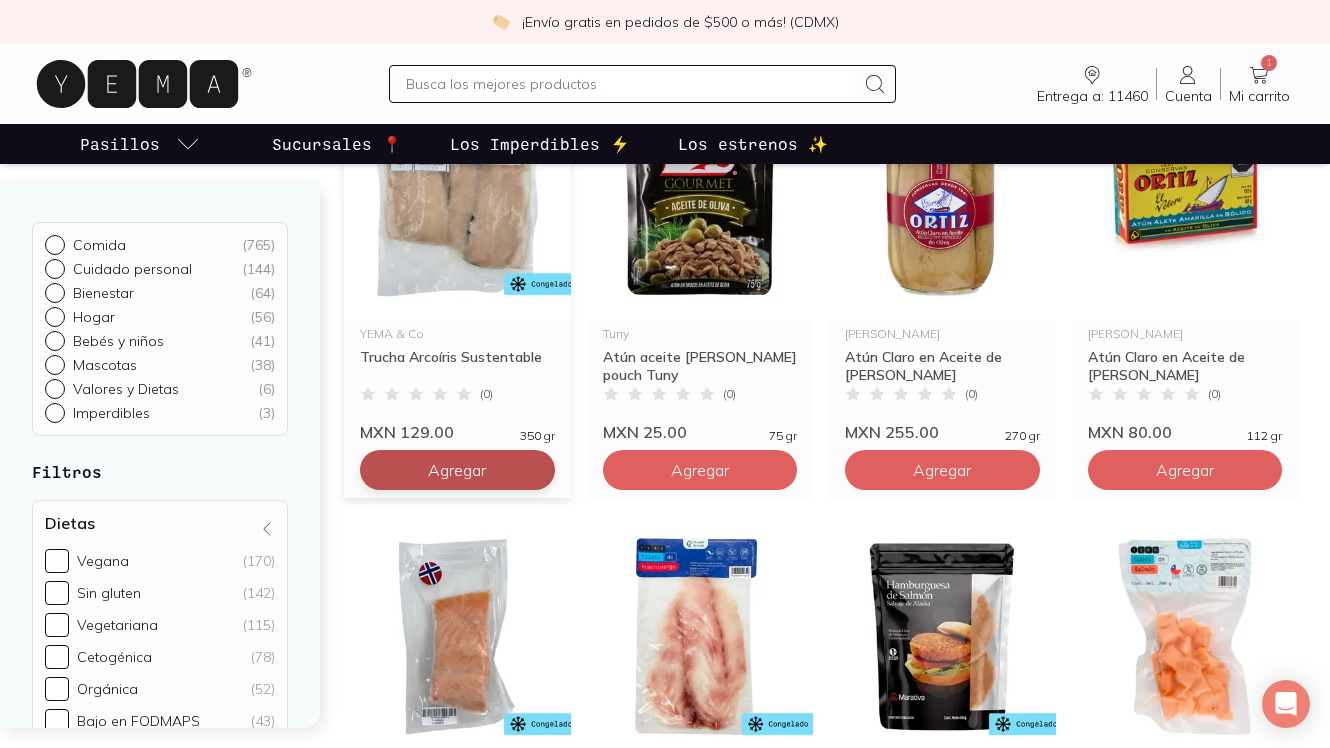 click on "Agregar" at bounding box center [457, -850] 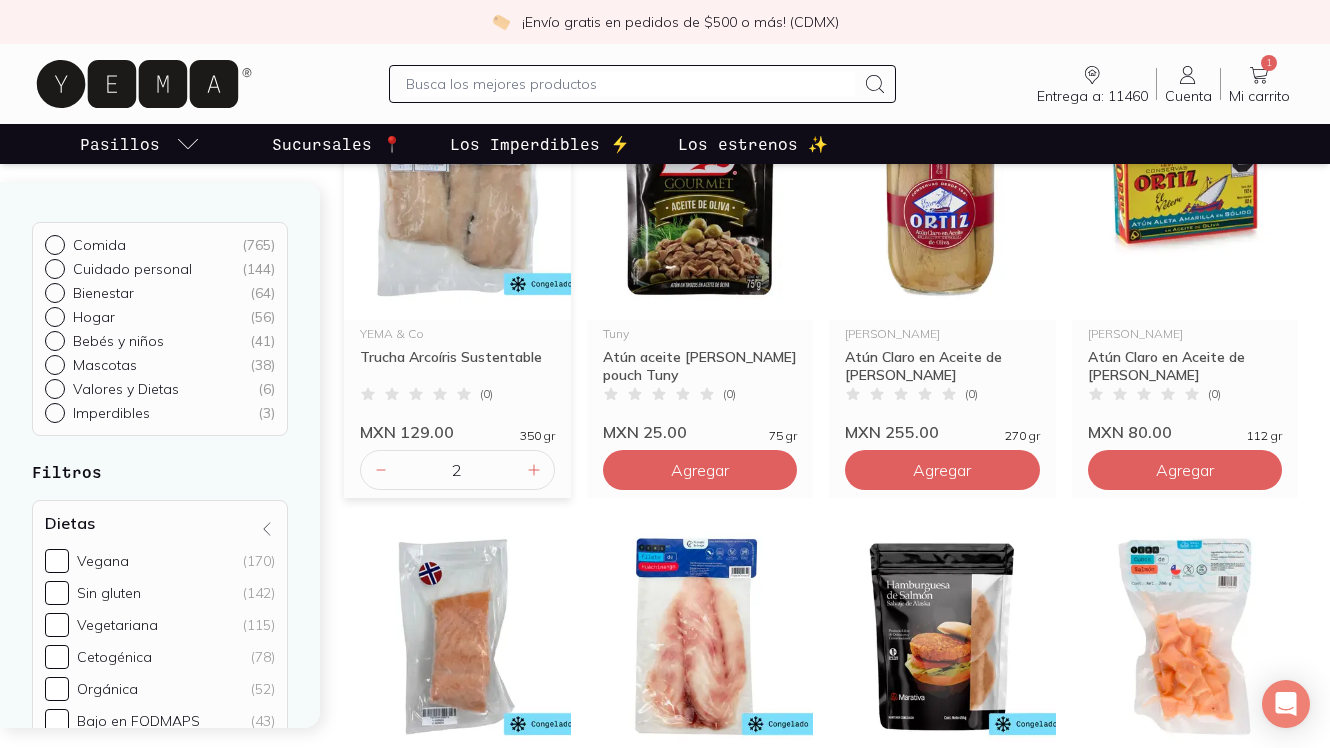 type on "2" 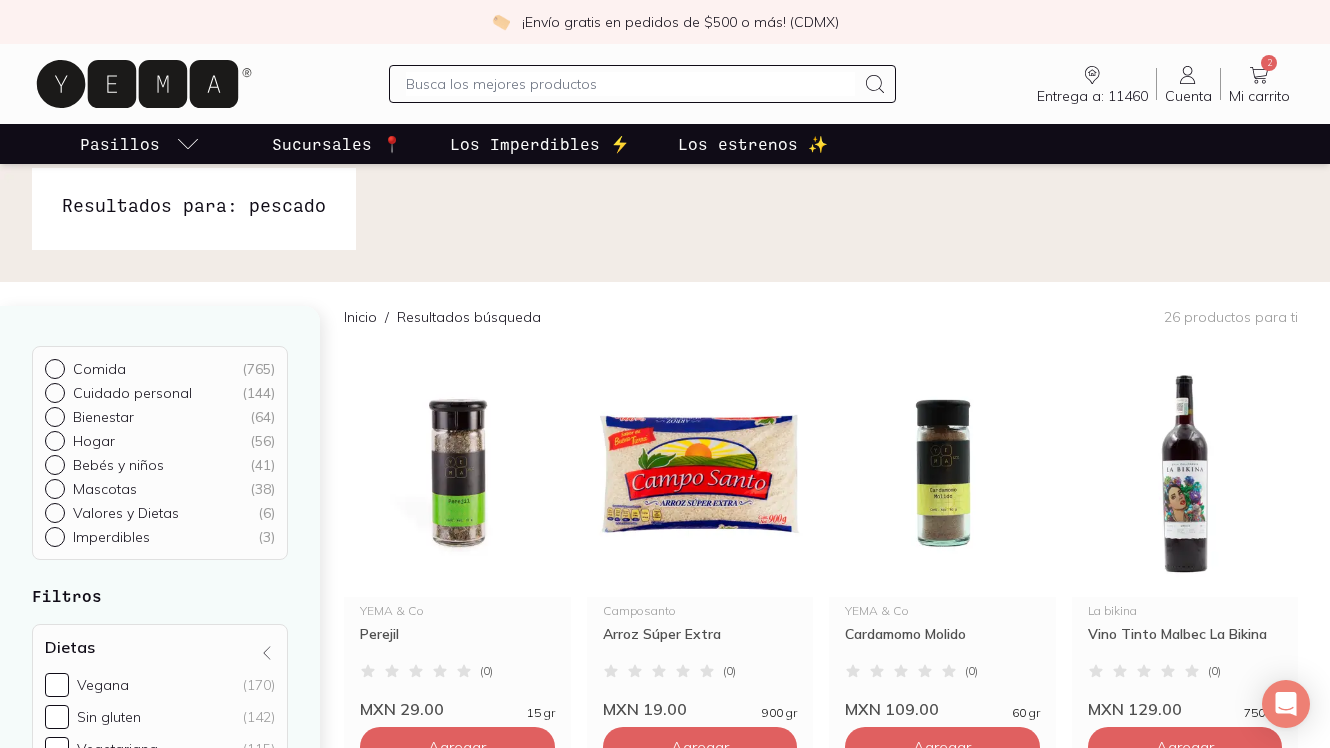 scroll, scrollTop: 24, scrollLeft: 0, axis: vertical 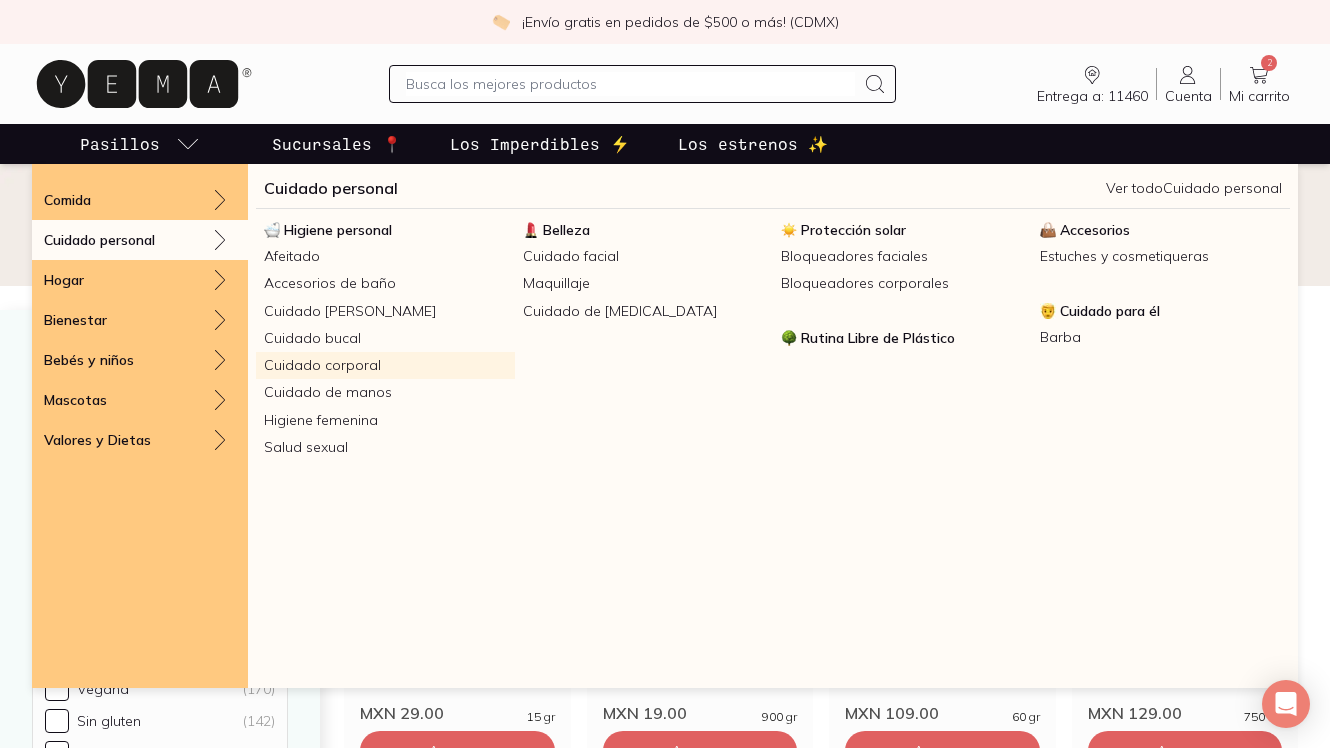 click on "Cuidado corporal" at bounding box center [385, 365] 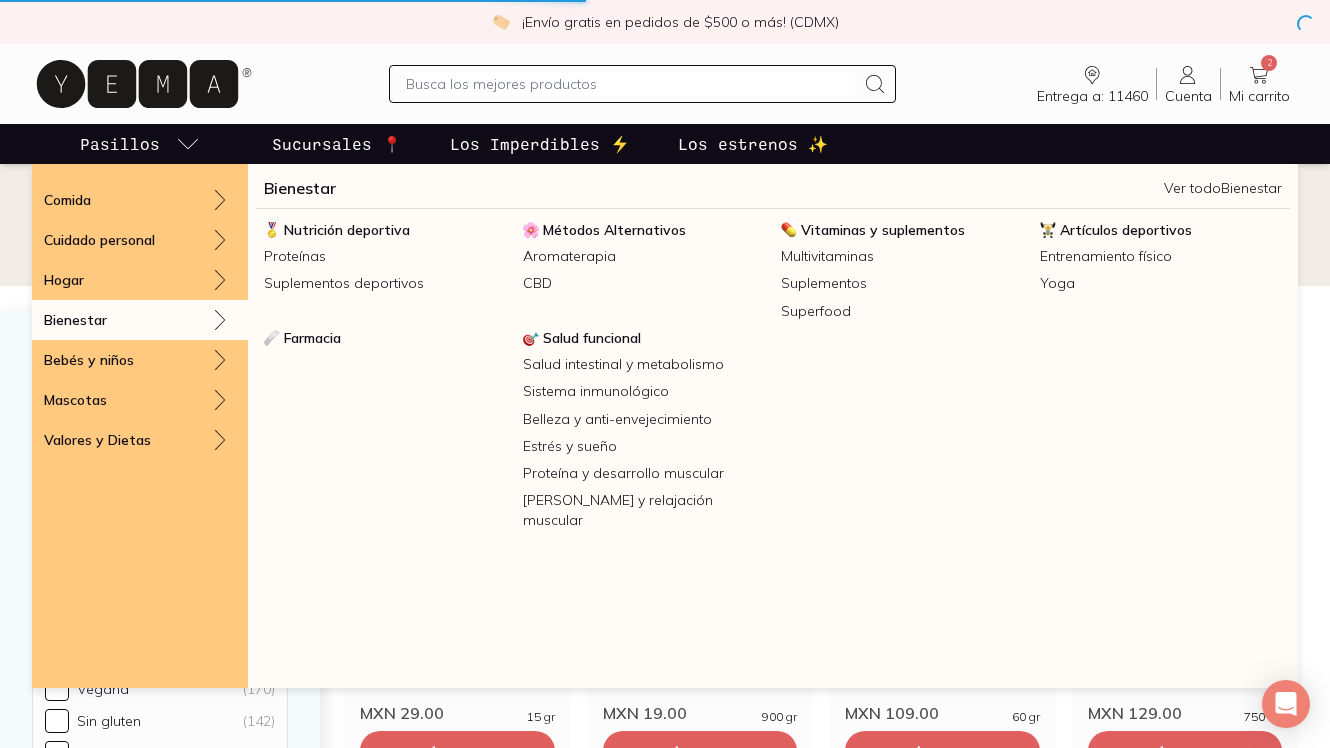 click on "Nutrición deportiva Proteínas Suplementos deportivos Métodos Alternativos Aromaterapia CBD Vitaminas y suplementos Multivitaminas Suplementos Superfood Artículos deportivos Entrenamiento físico Yoga Farmacia Salud funcional Salud intestinal y metabolismo Sistema inmunológico Belleza y anti-envejecimiento Estrés y sueño Proteína y desarrollo muscular Alivio y relajación muscular" at bounding box center [773, 445] 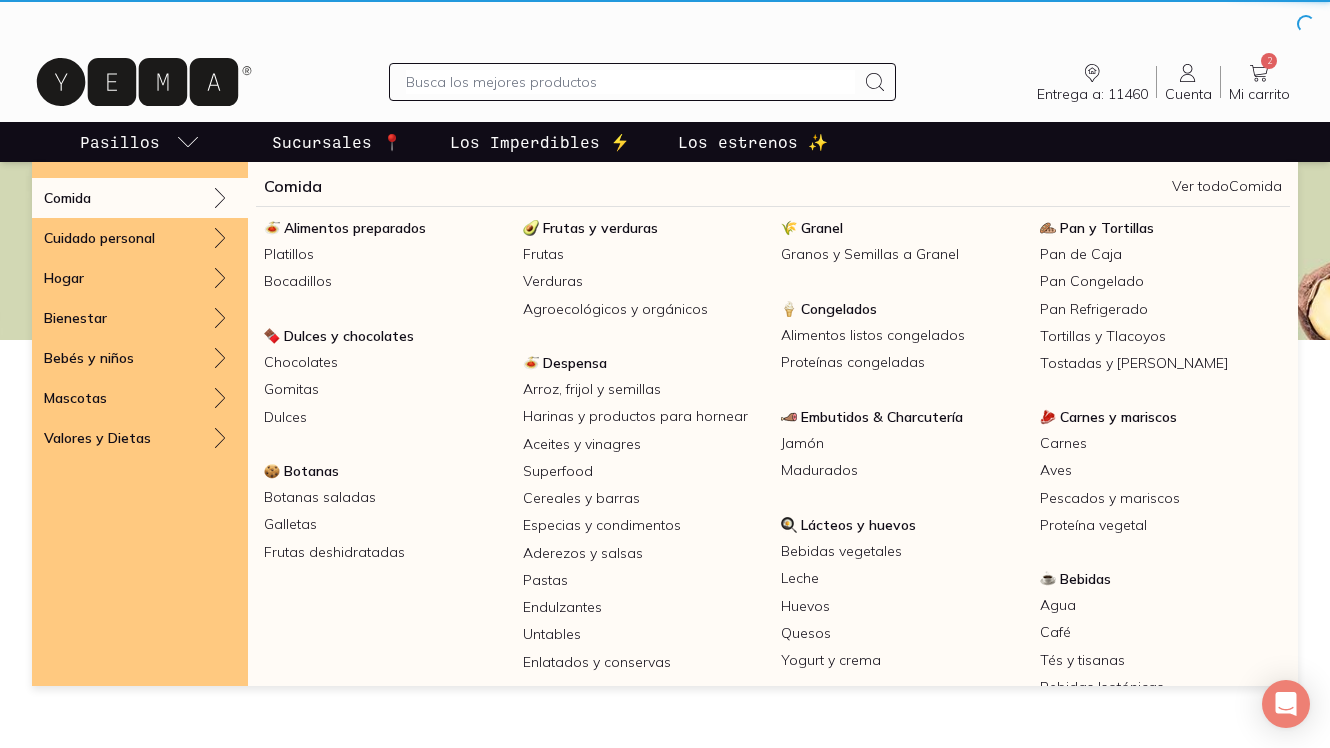 scroll, scrollTop: 0, scrollLeft: 0, axis: both 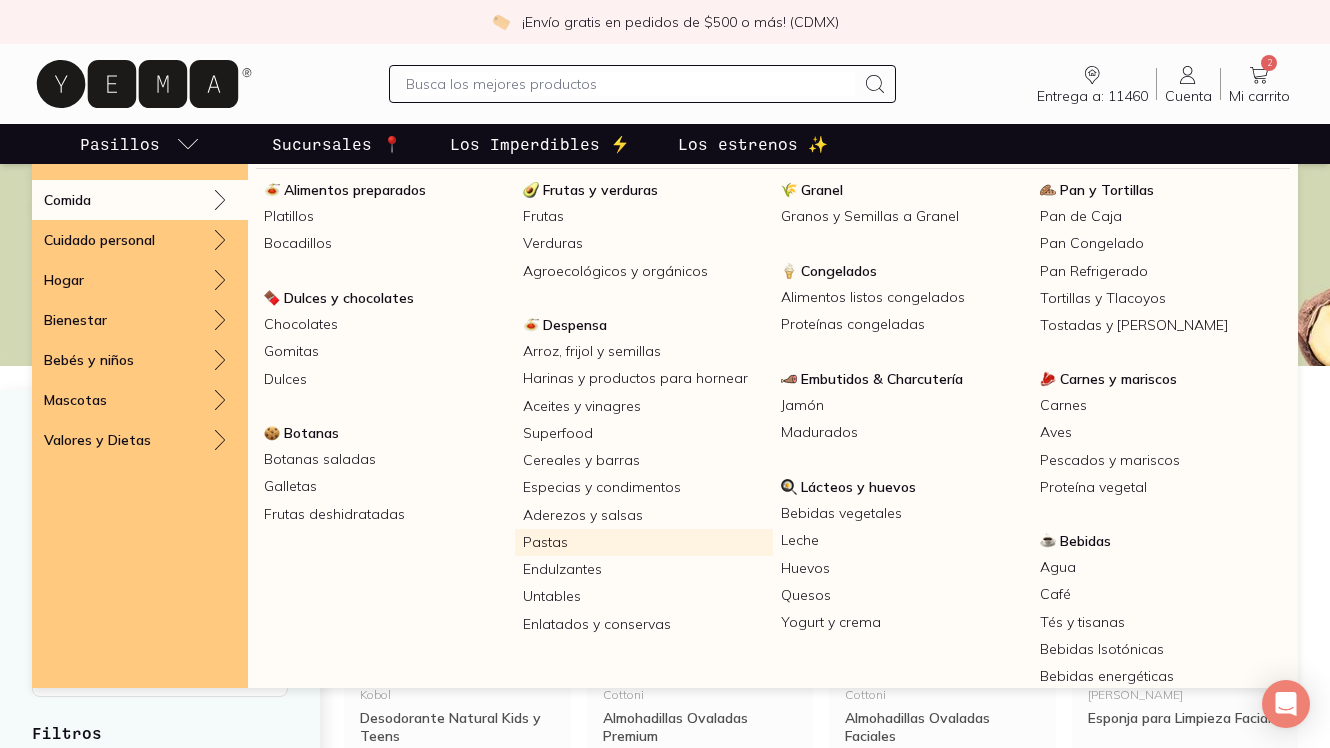 click on "Pastas" at bounding box center (644, 542) 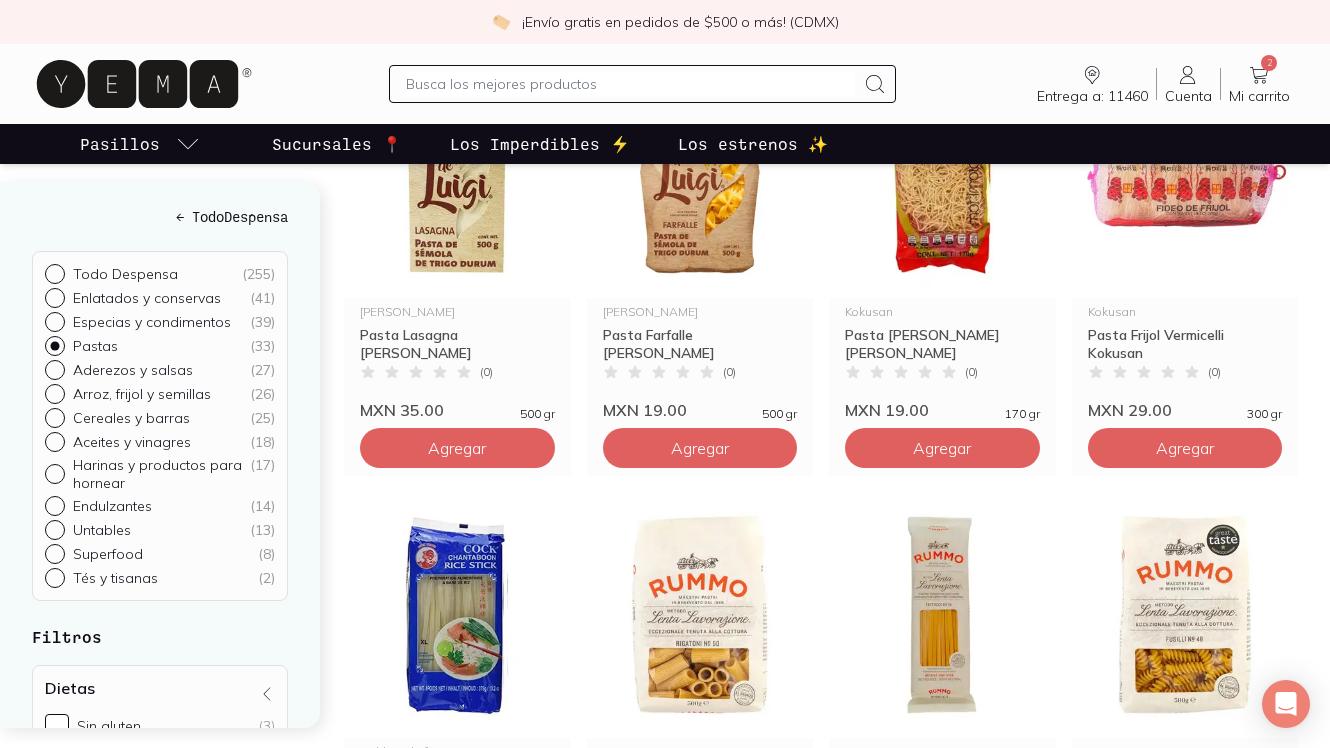 scroll, scrollTop: 857, scrollLeft: 0, axis: vertical 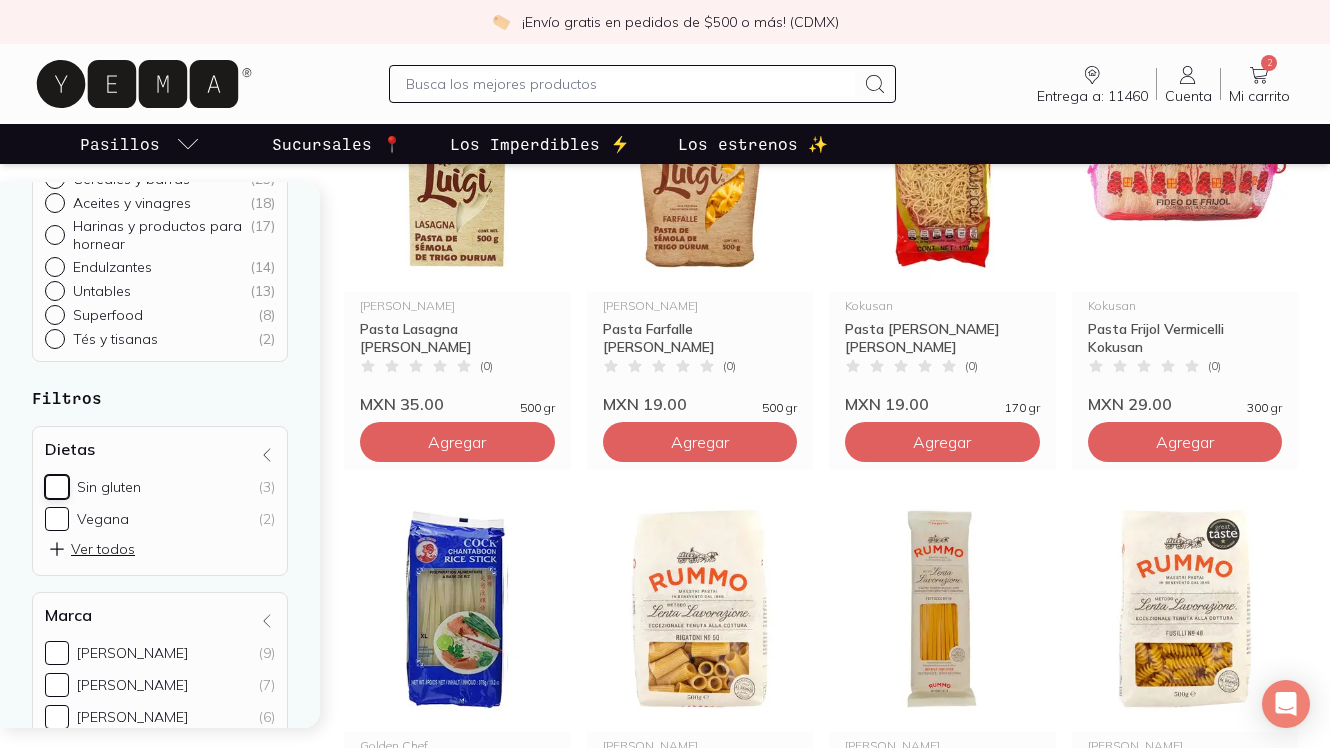 click on "Sin gluten (3)" at bounding box center [57, 487] 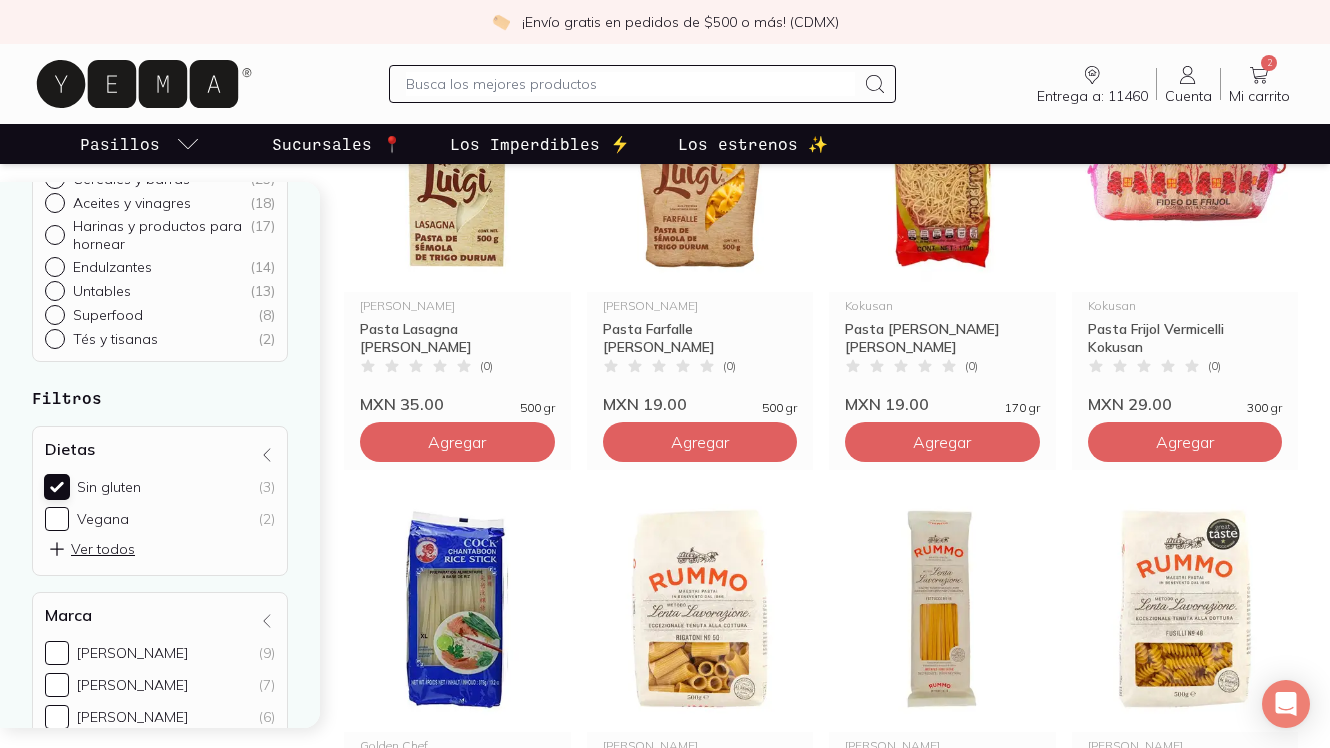 checkbox on "true" 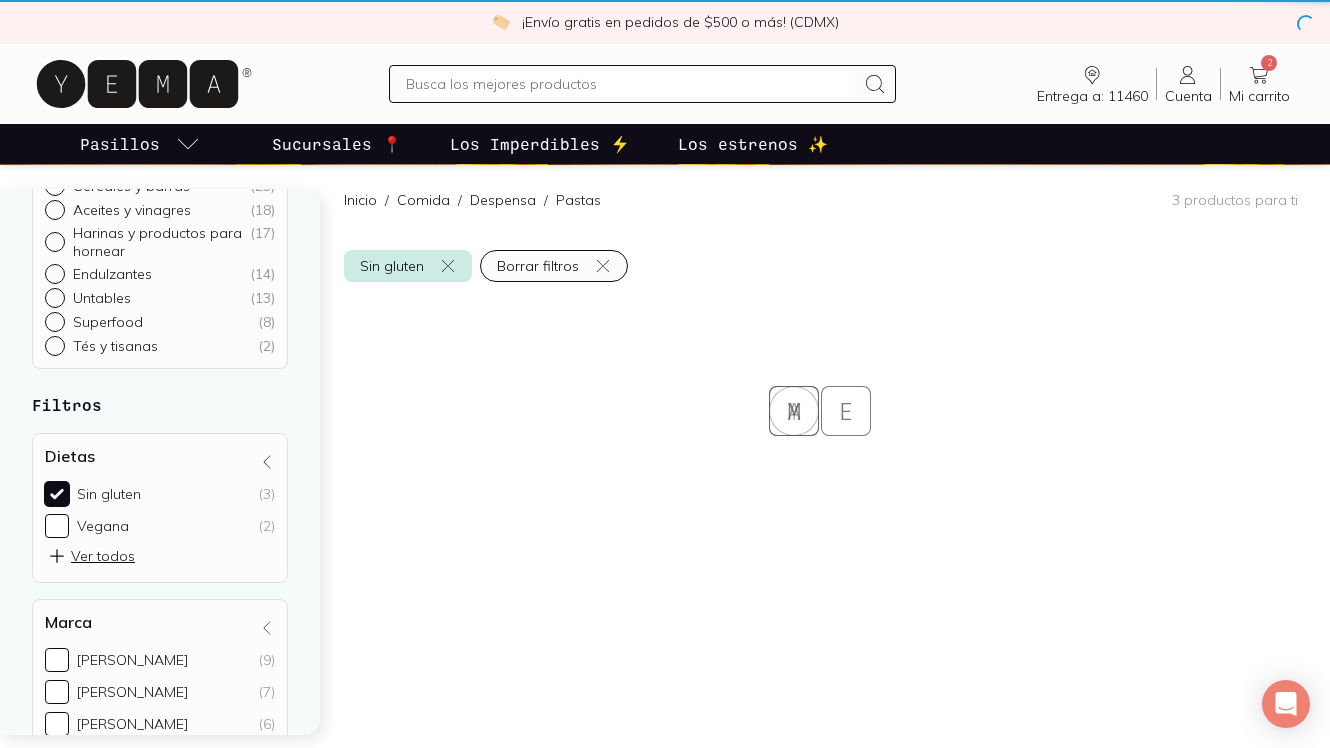 scroll, scrollTop: 216, scrollLeft: 0, axis: vertical 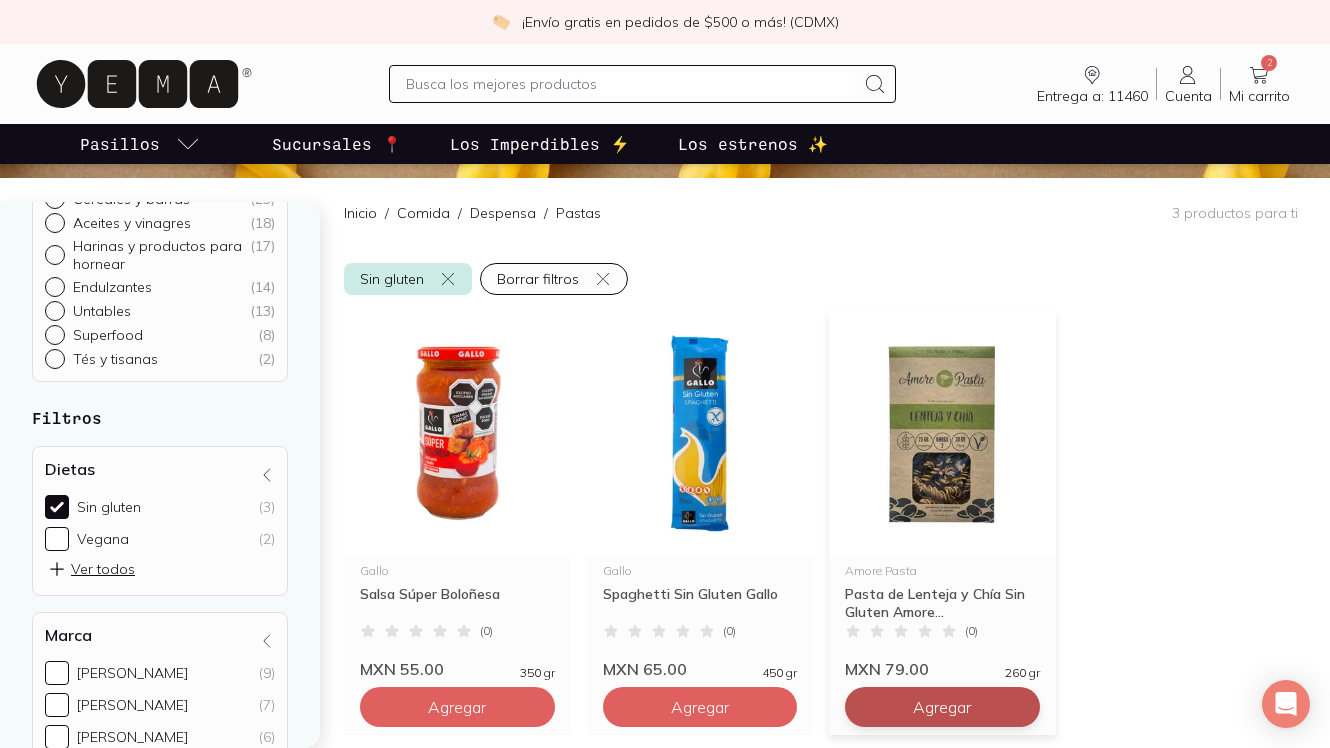 click on "Agregar" at bounding box center (457, 707) 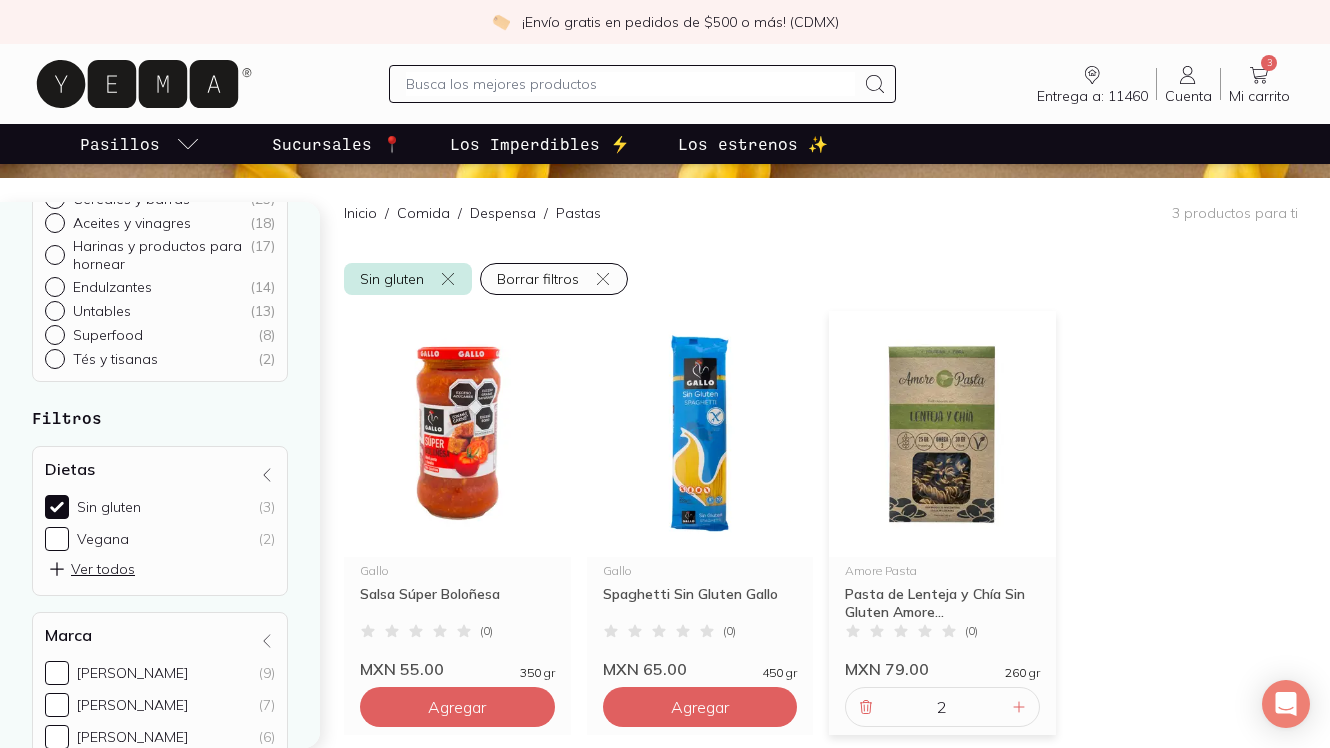 type on "2" 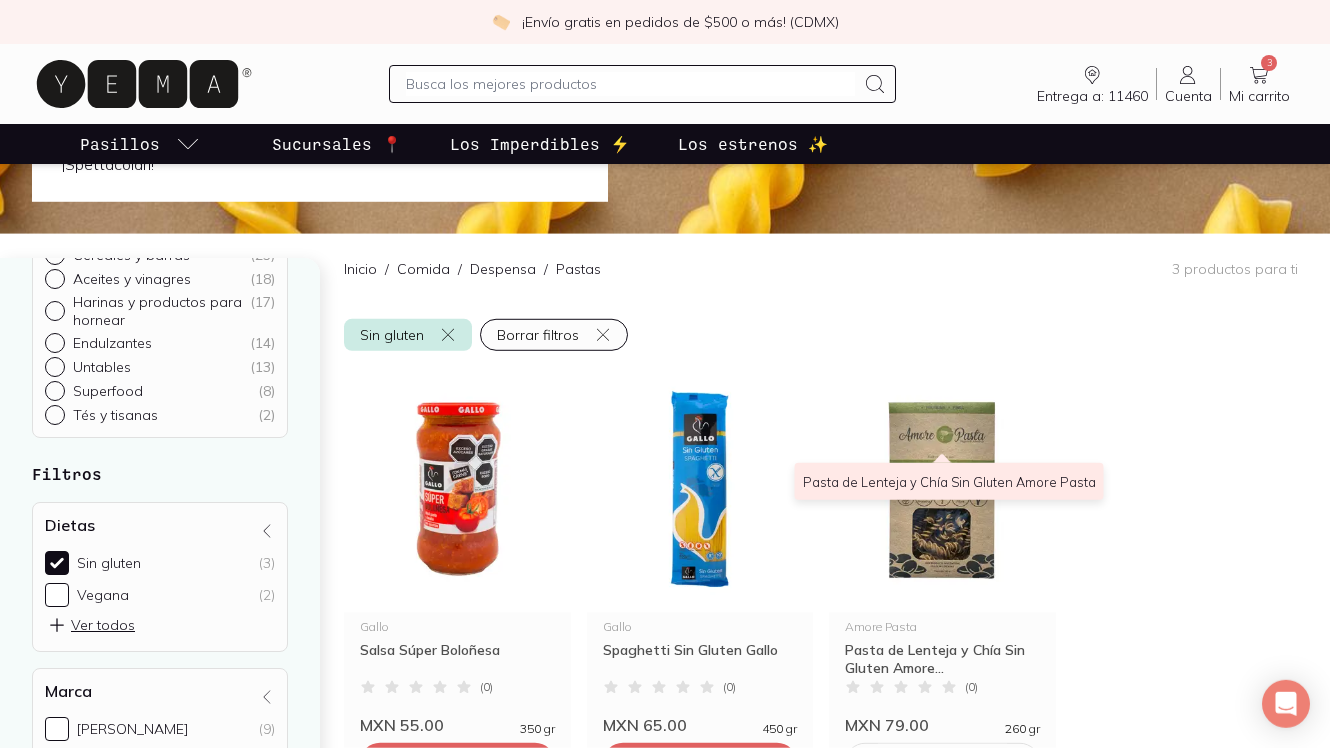 scroll, scrollTop: 0, scrollLeft: 0, axis: both 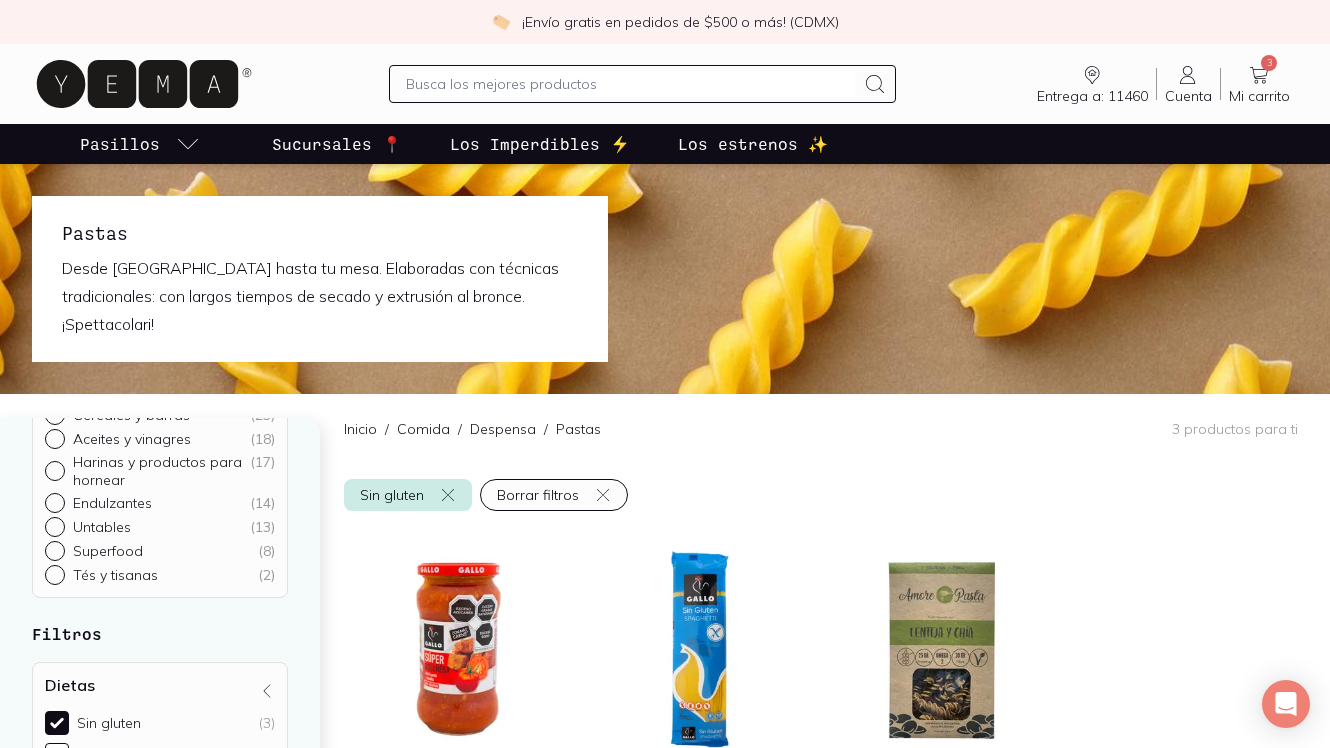 click 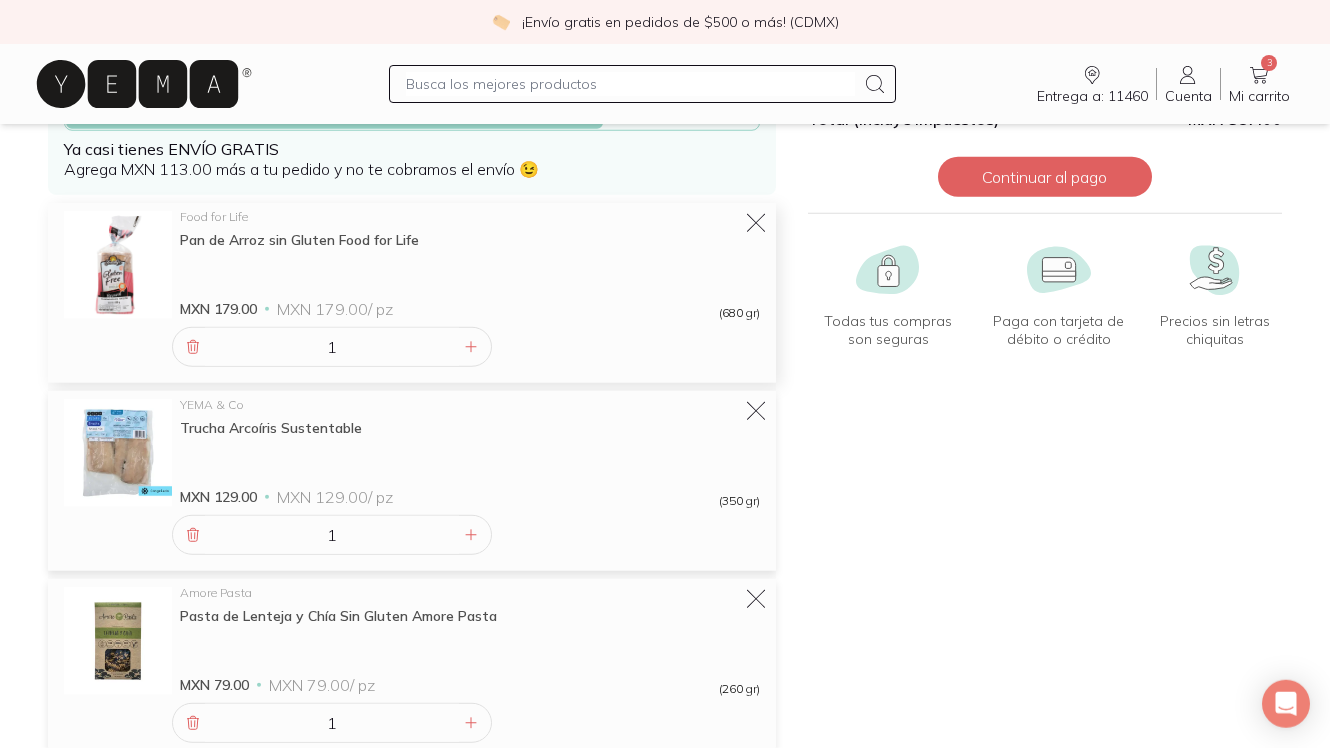 scroll, scrollTop: 0, scrollLeft: 0, axis: both 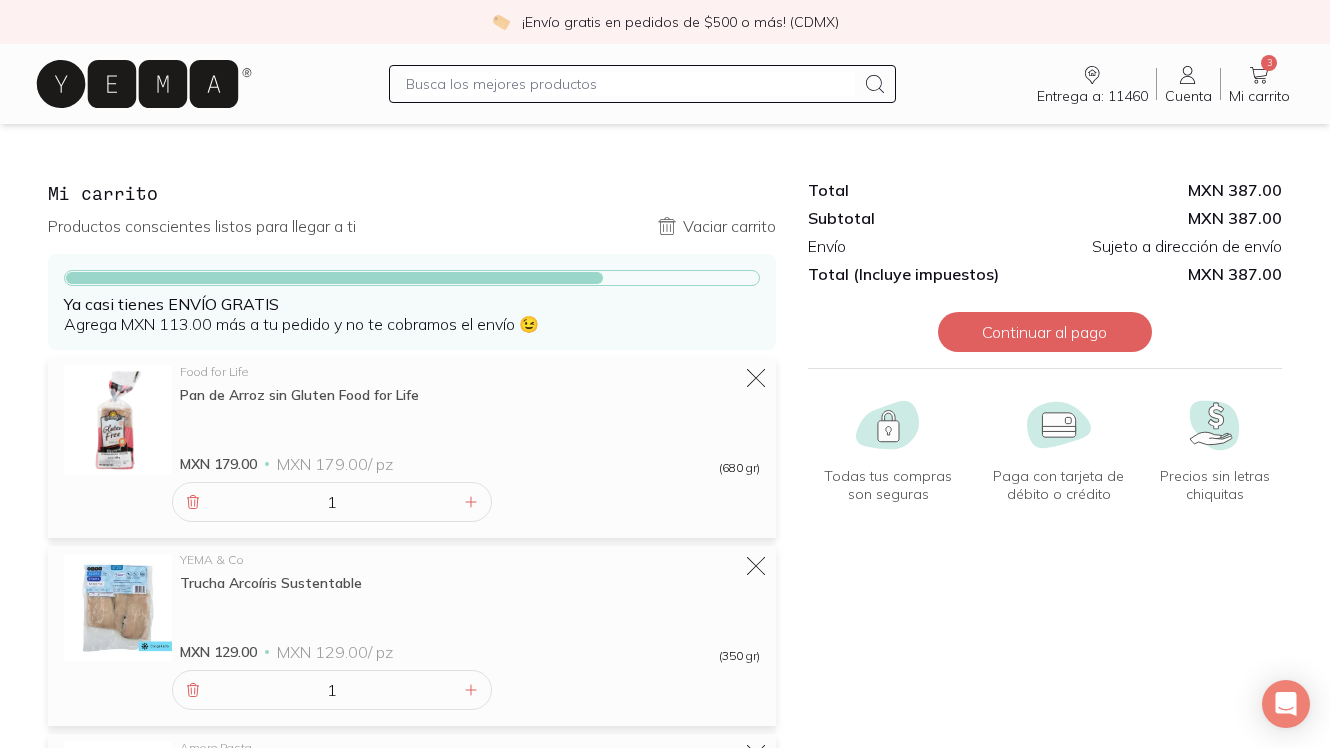 click at bounding box center [630, 84] 